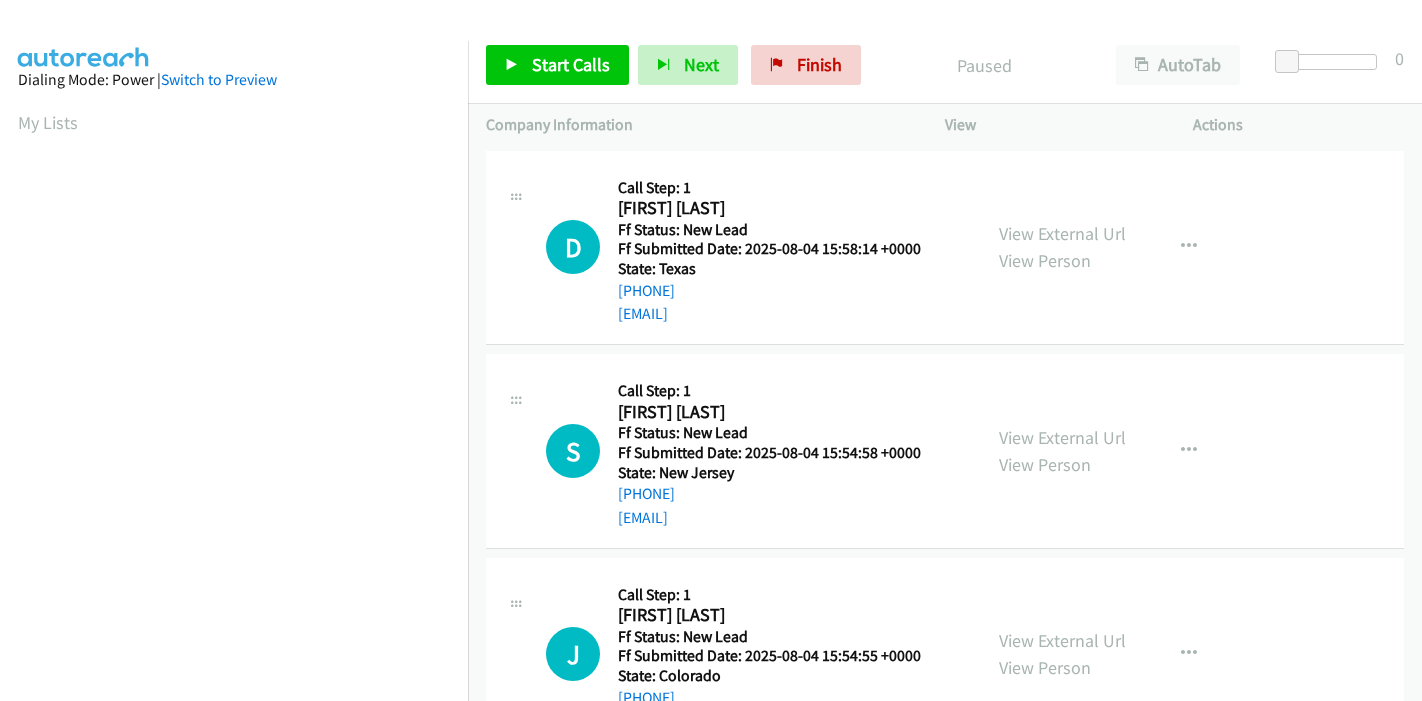 scroll, scrollTop: 0, scrollLeft: 0, axis: both 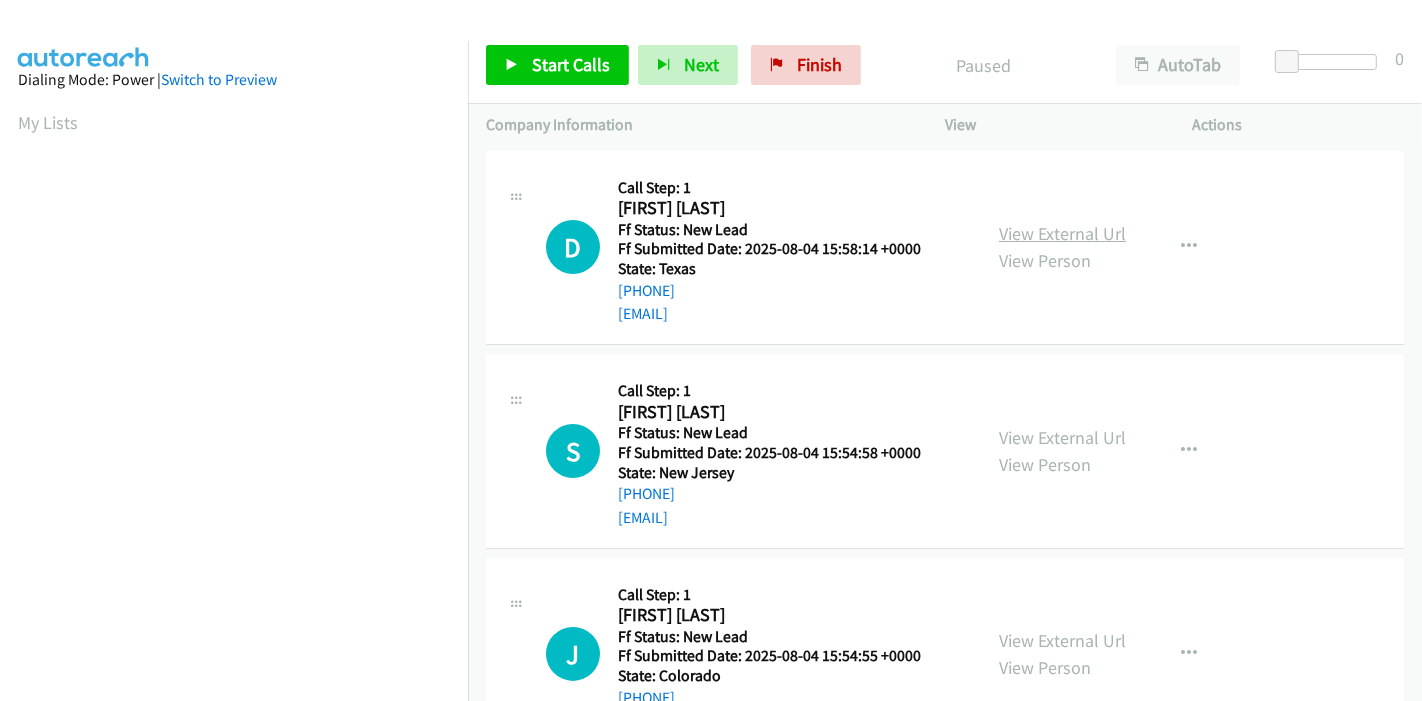 click on "View External Url" at bounding box center (1062, 233) 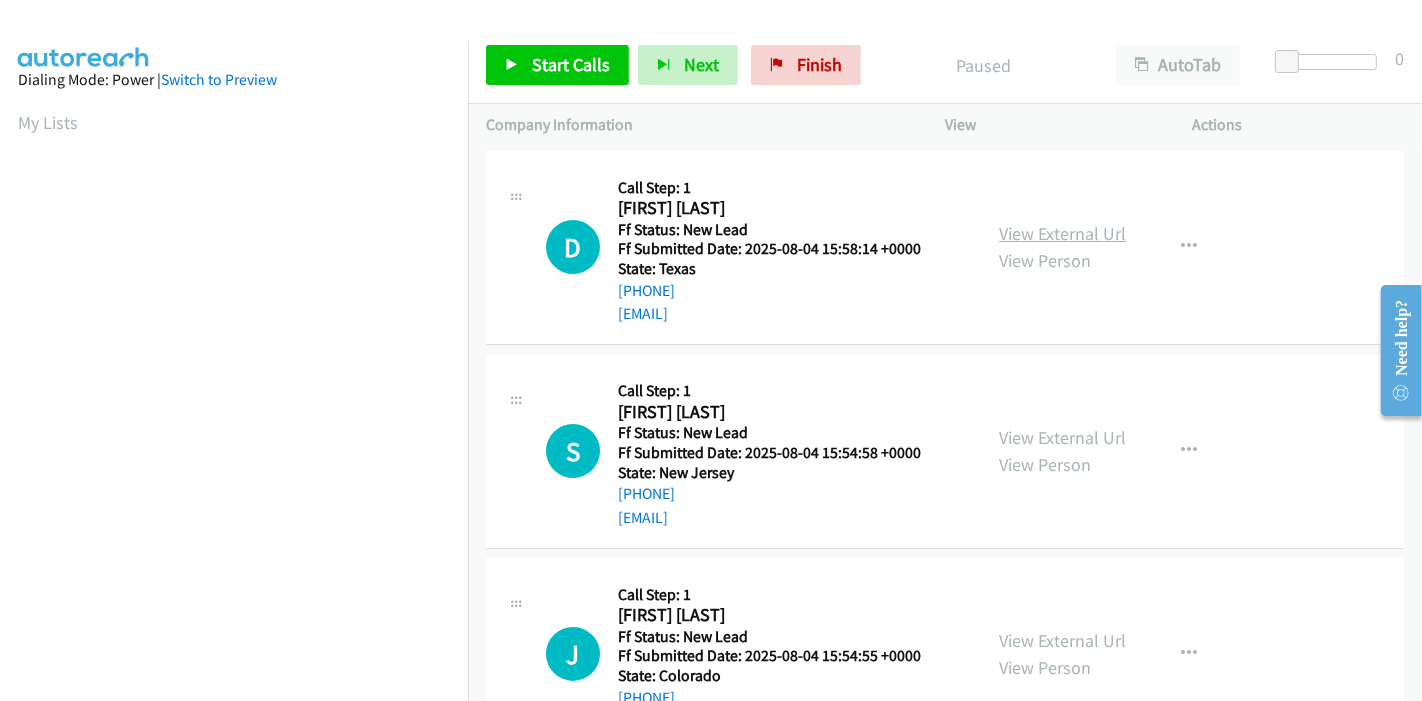 scroll, scrollTop: 0, scrollLeft: 0, axis: both 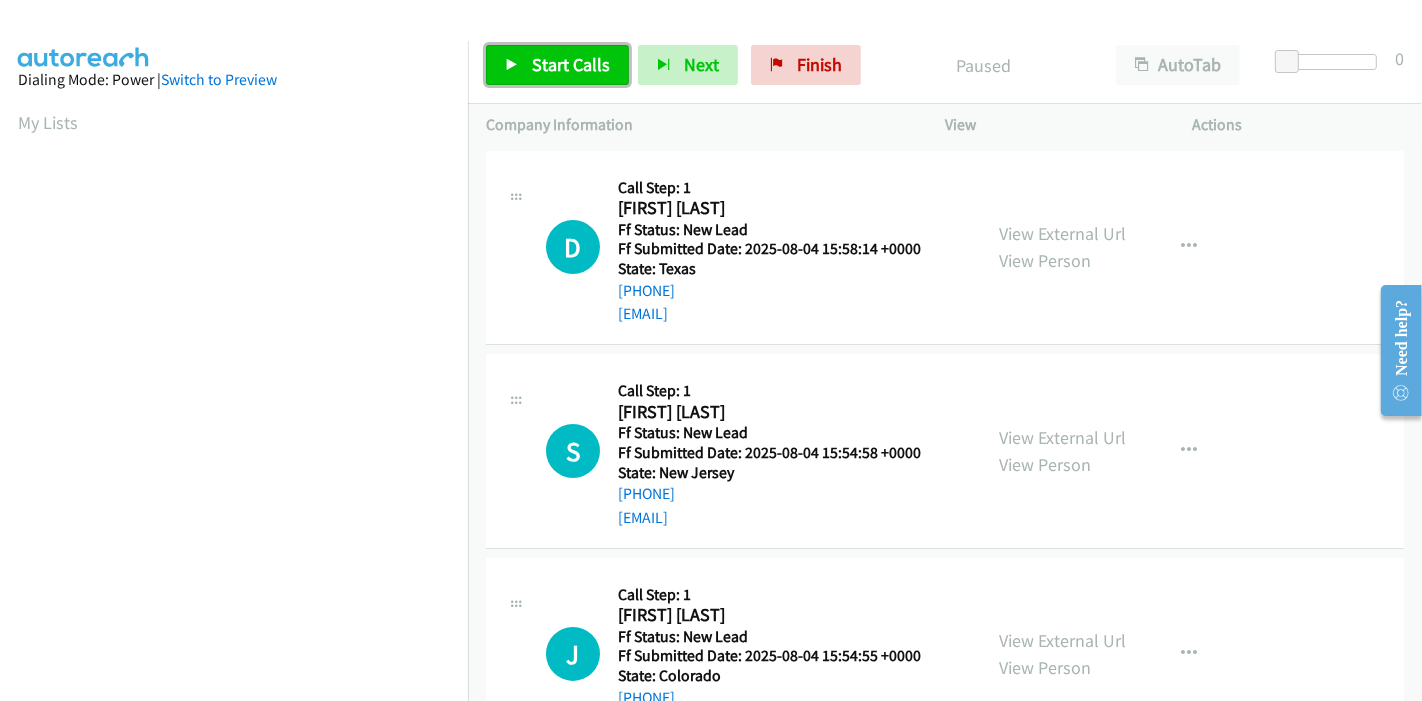 click on "Start Calls" at bounding box center (557, 65) 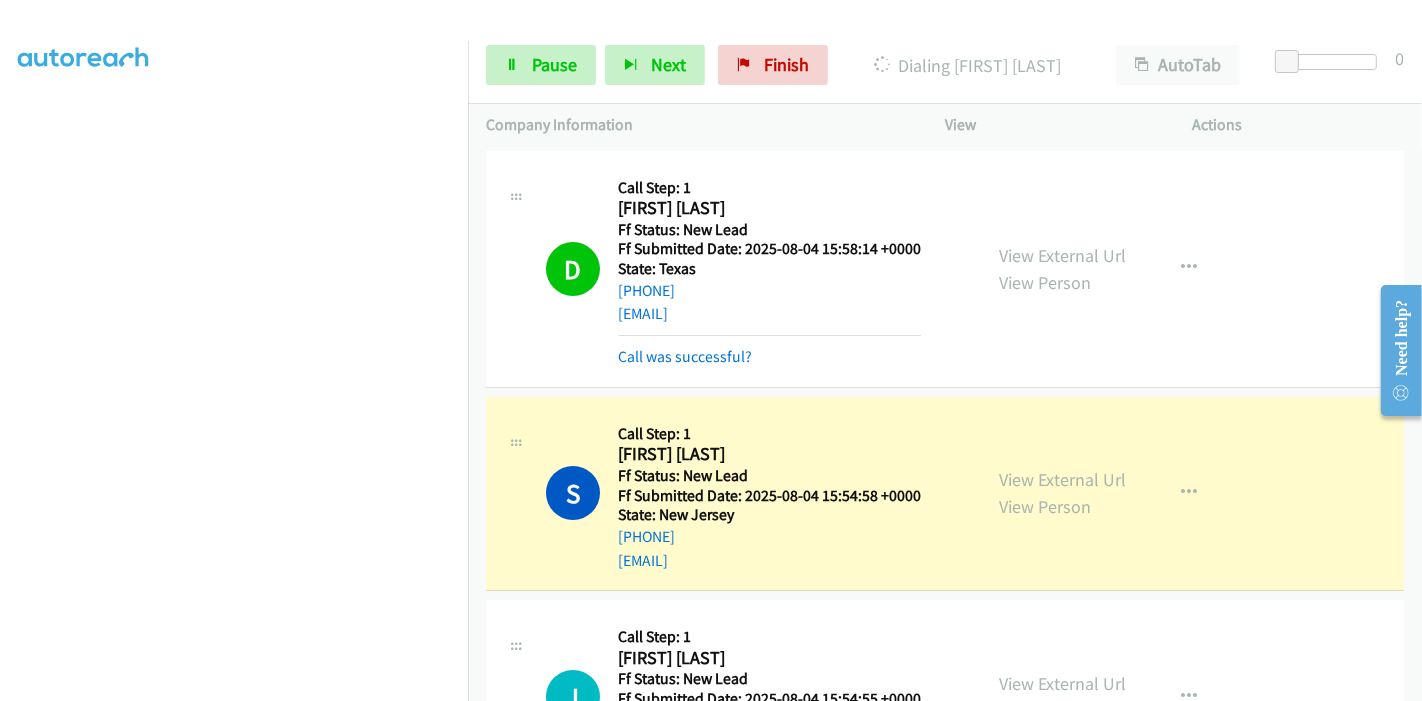 scroll, scrollTop: 422, scrollLeft: 0, axis: vertical 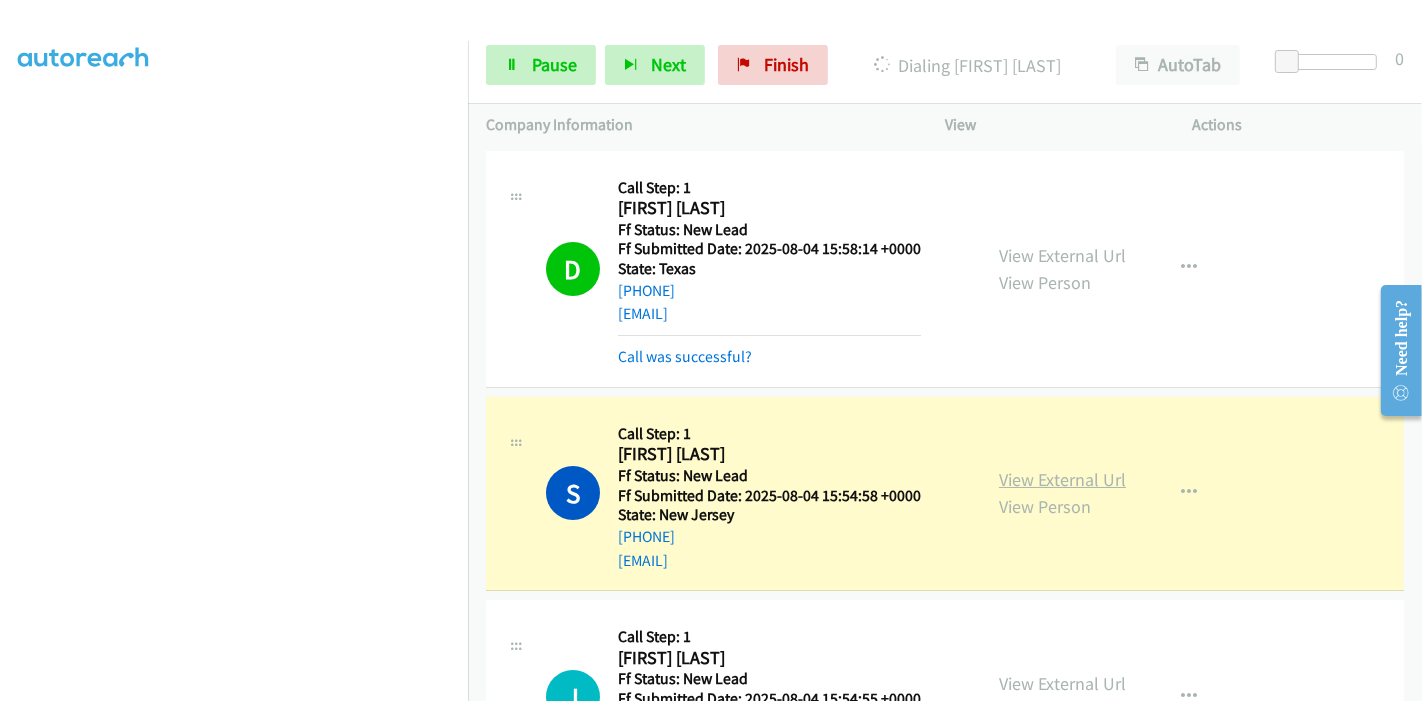 click on "View External Url" at bounding box center (1062, 479) 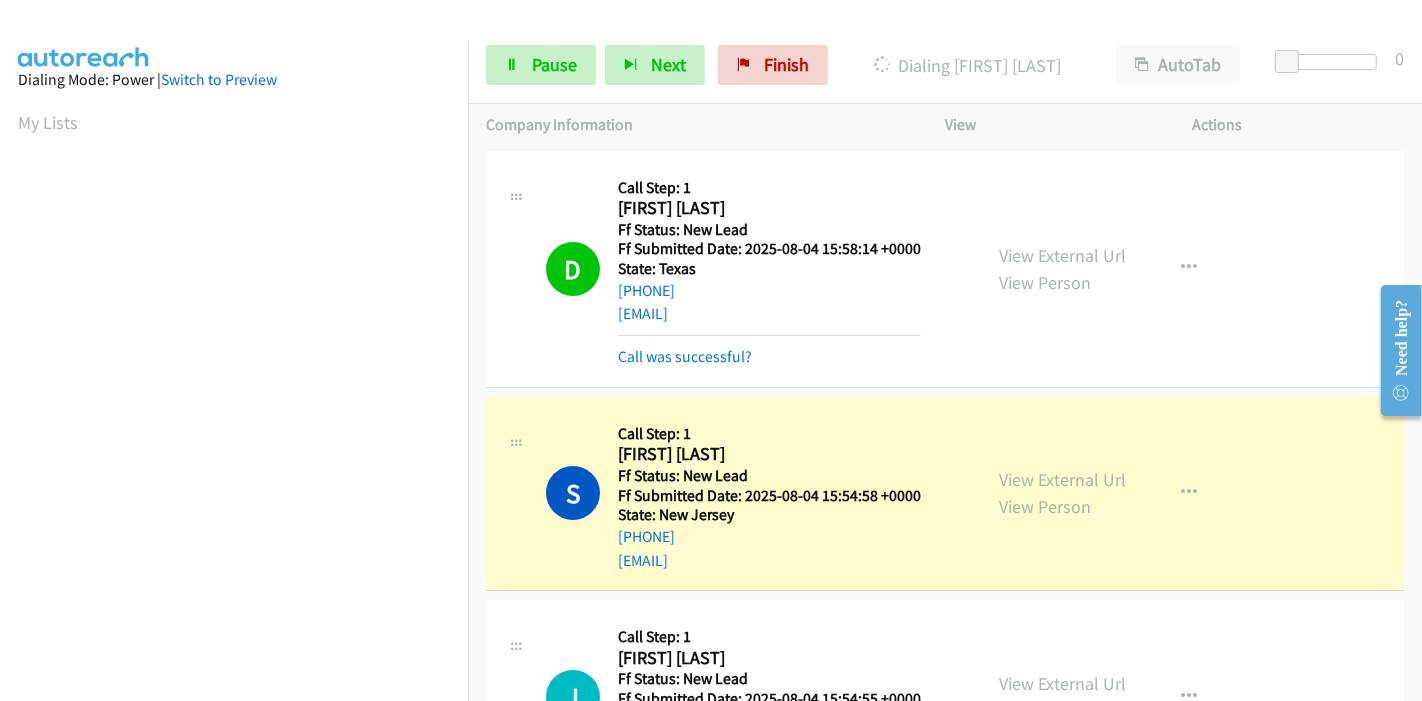 scroll, scrollTop: 422, scrollLeft: 0, axis: vertical 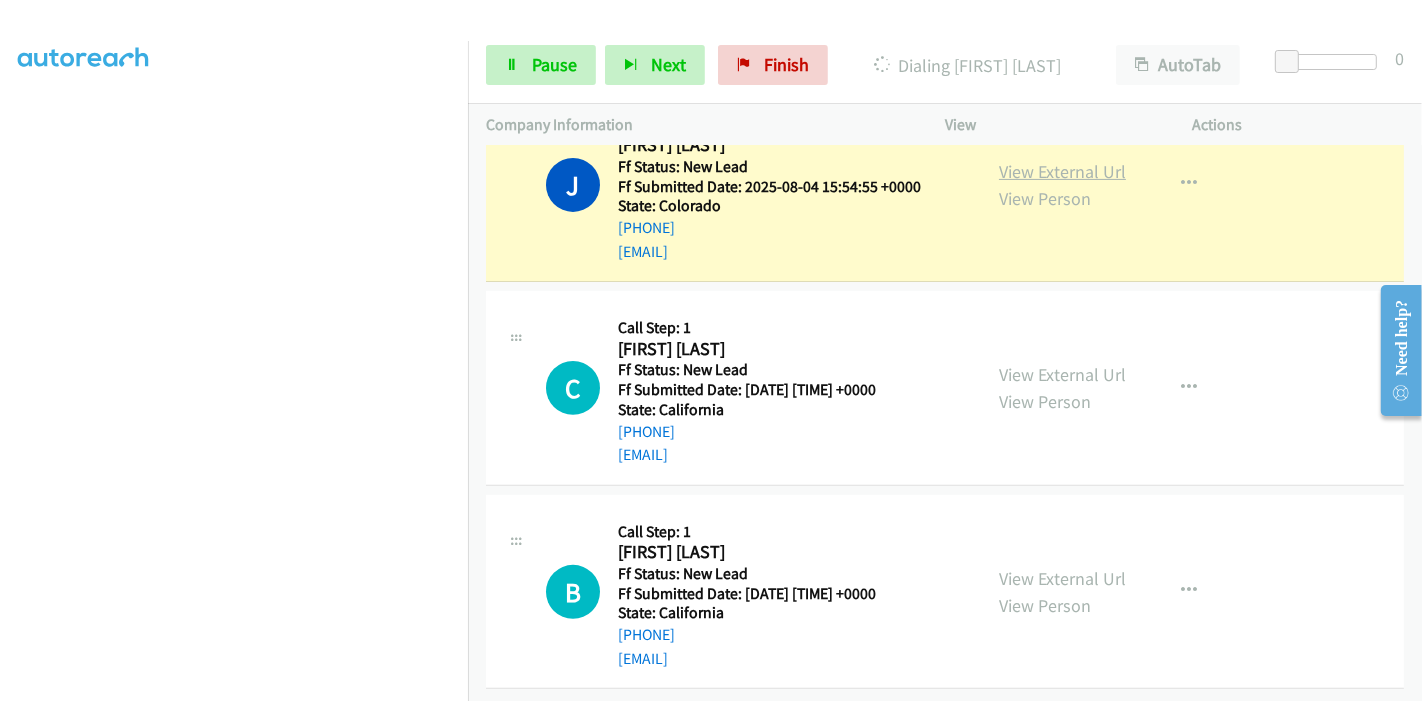 click on "View External Url" at bounding box center [1062, 171] 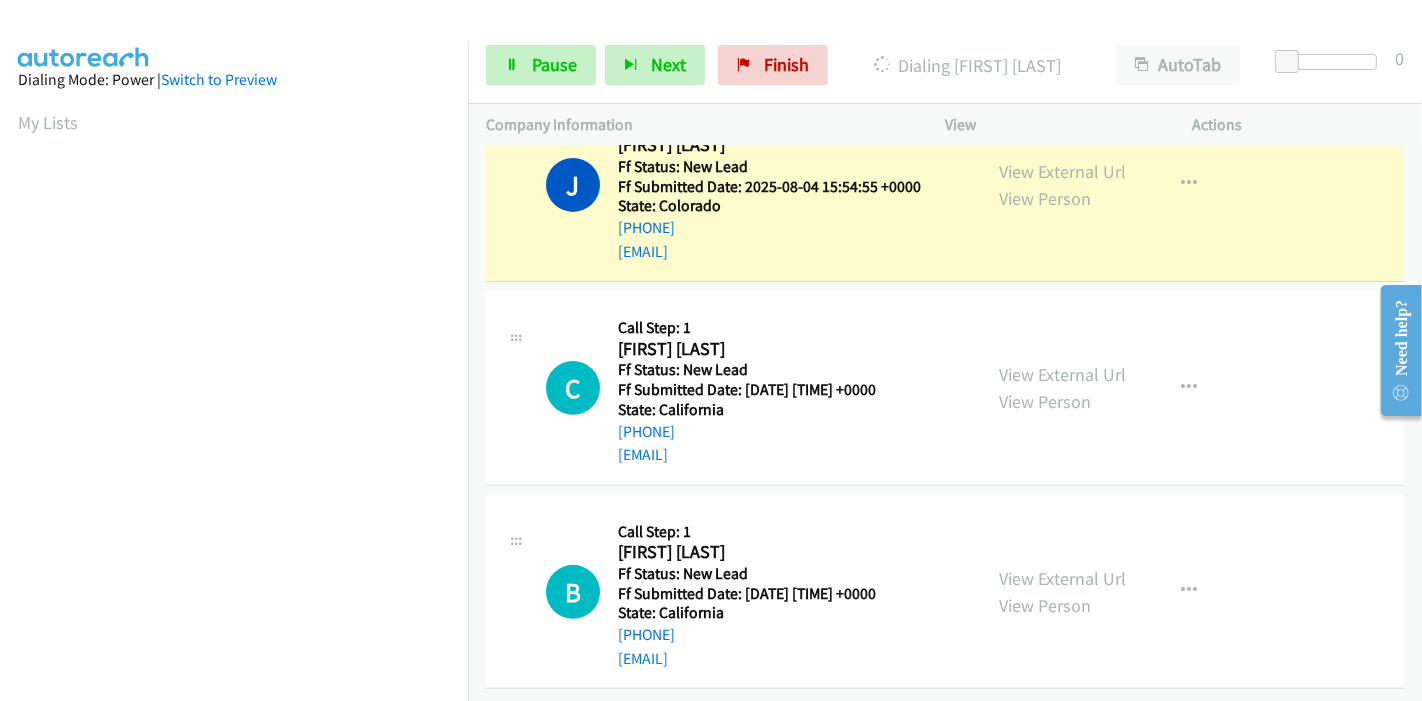 scroll, scrollTop: 422, scrollLeft: 0, axis: vertical 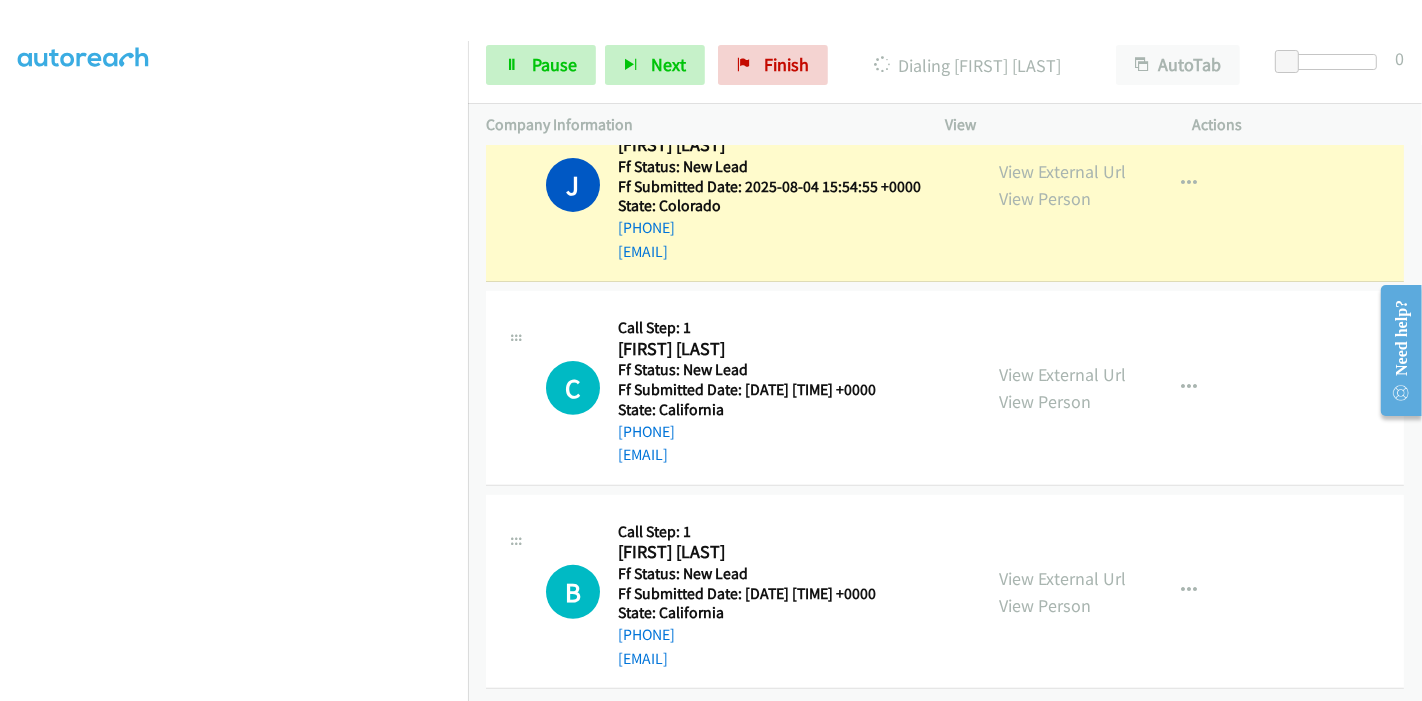 click on "Start Calls
Pause
Next
Finish
Dialing Jill Turner
AutoTab
AutoTab
0" at bounding box center (945, 65) 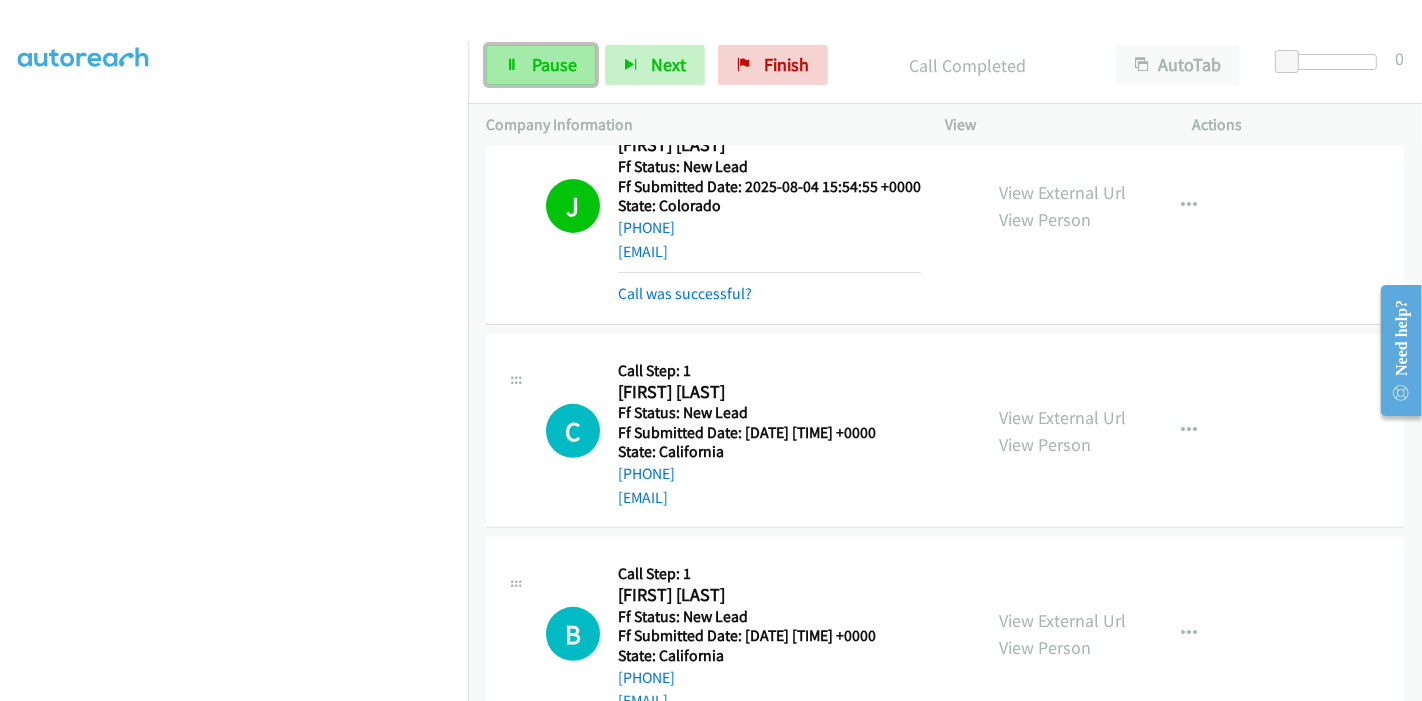 click on "Pause" at bounding box center (541, 65) 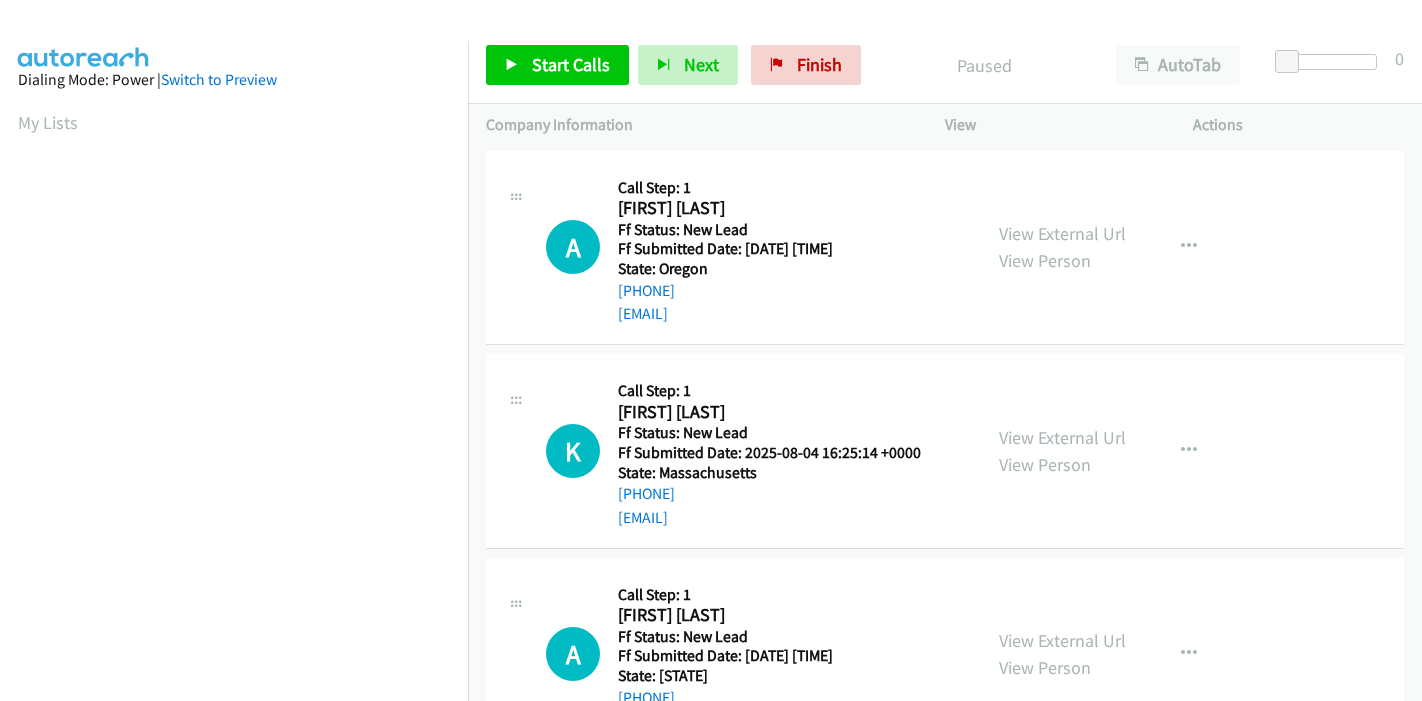 scroll, scrollTop: 0, scrollLeft: 0, axis: both 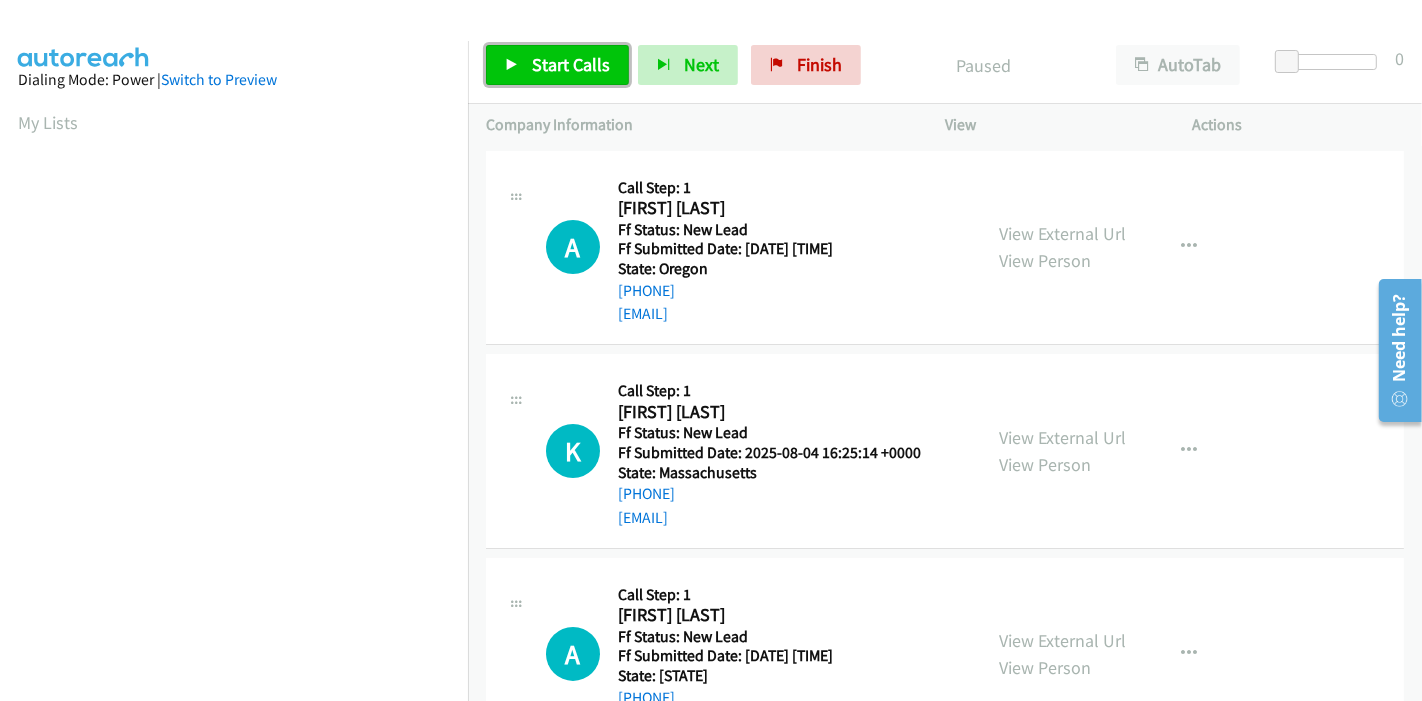 click on "Start Calls" at bounding box center (571, 64) 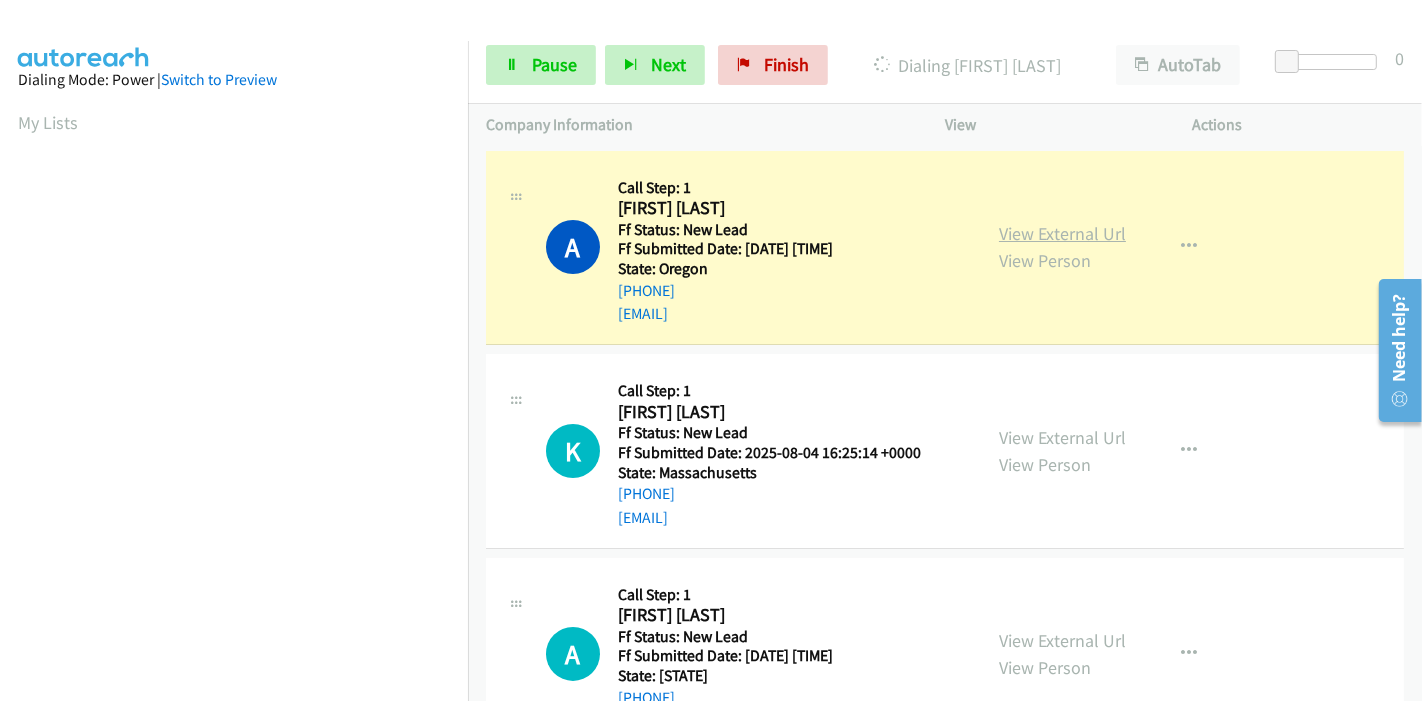 click on "View External Url" at bounding box center (1062, 233) 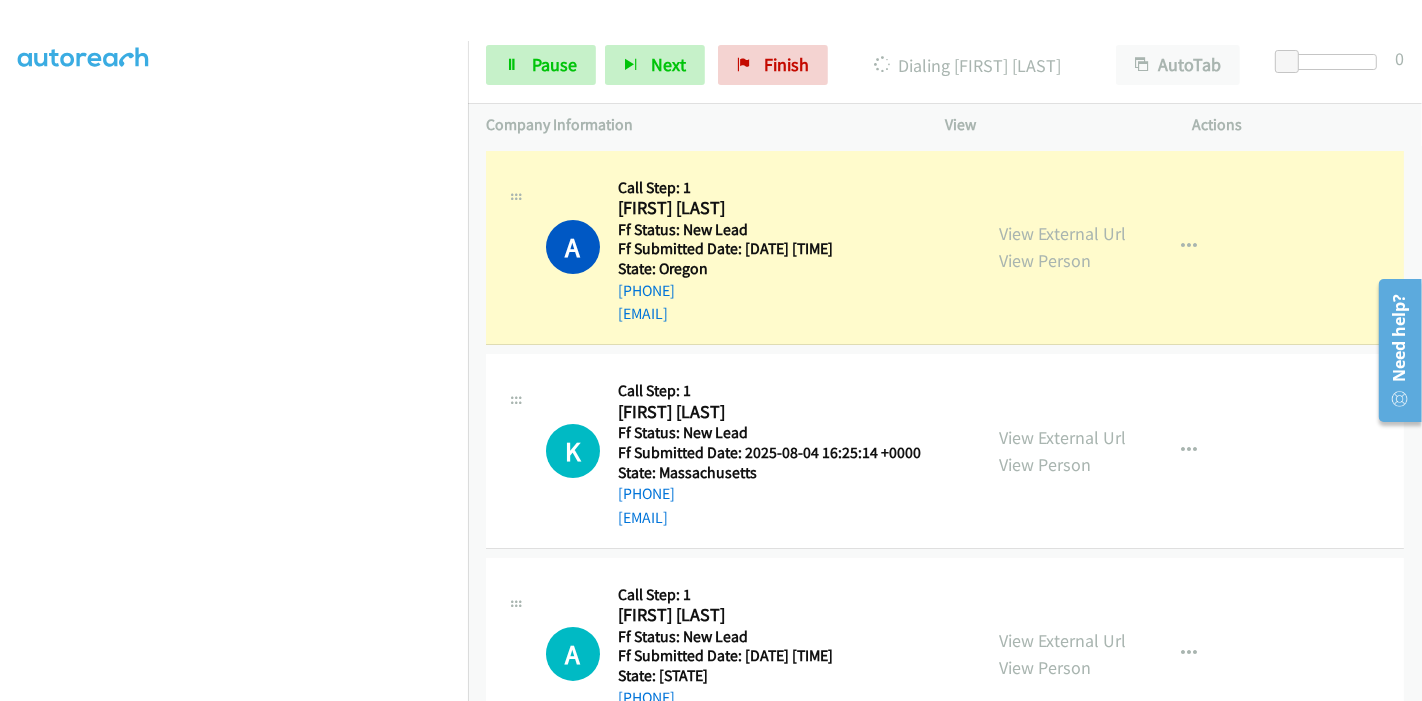 scroll, scrollTop: 422, scrollLeft: 0, axis: vertical 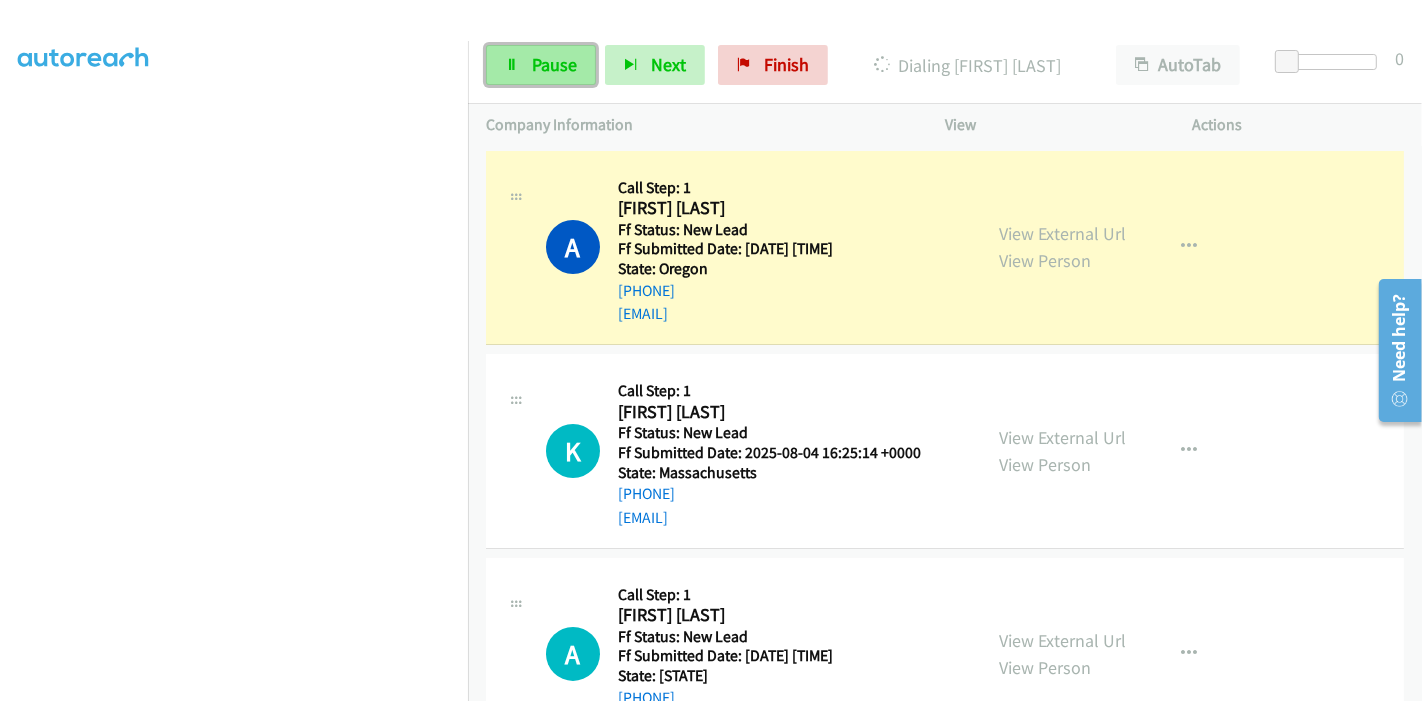 click on "Pause" at bounding box center (541, 65) 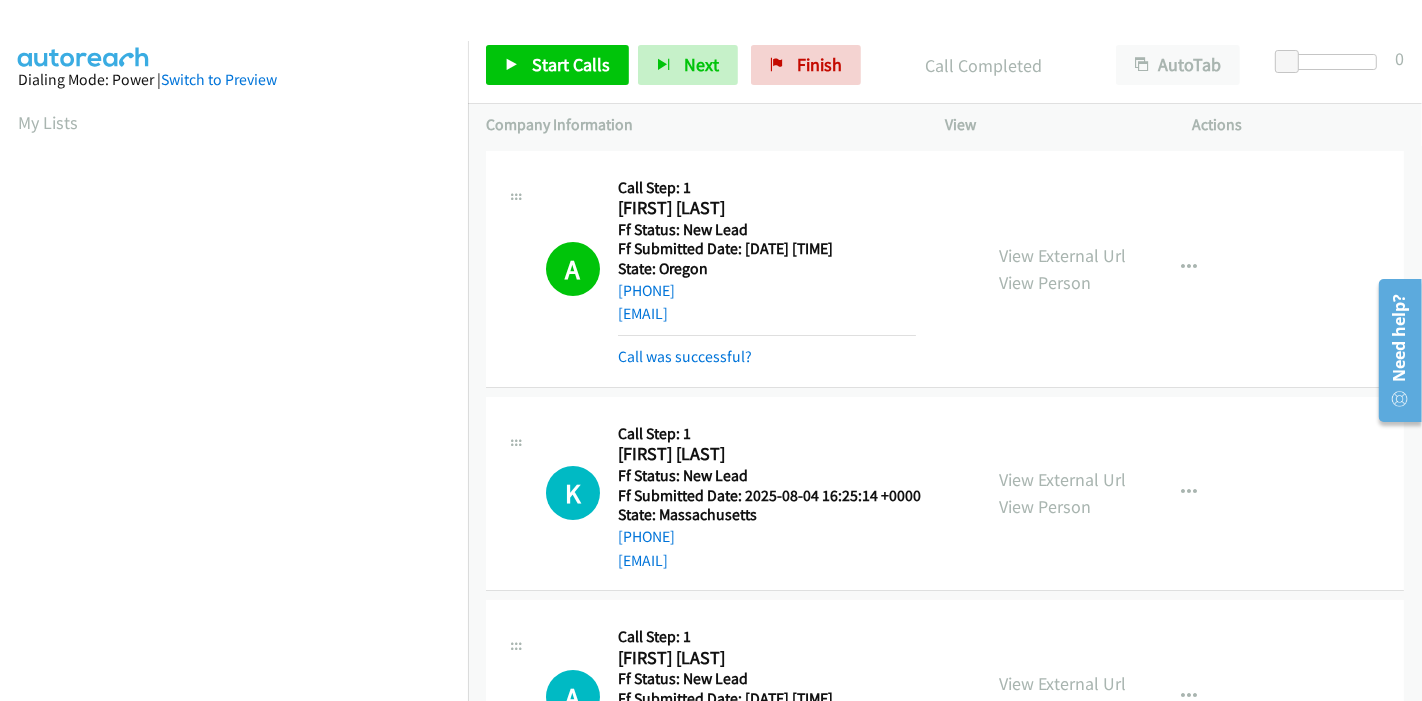 scroll, scrollTop: 422, scrollLeft: 0, axis: vertical 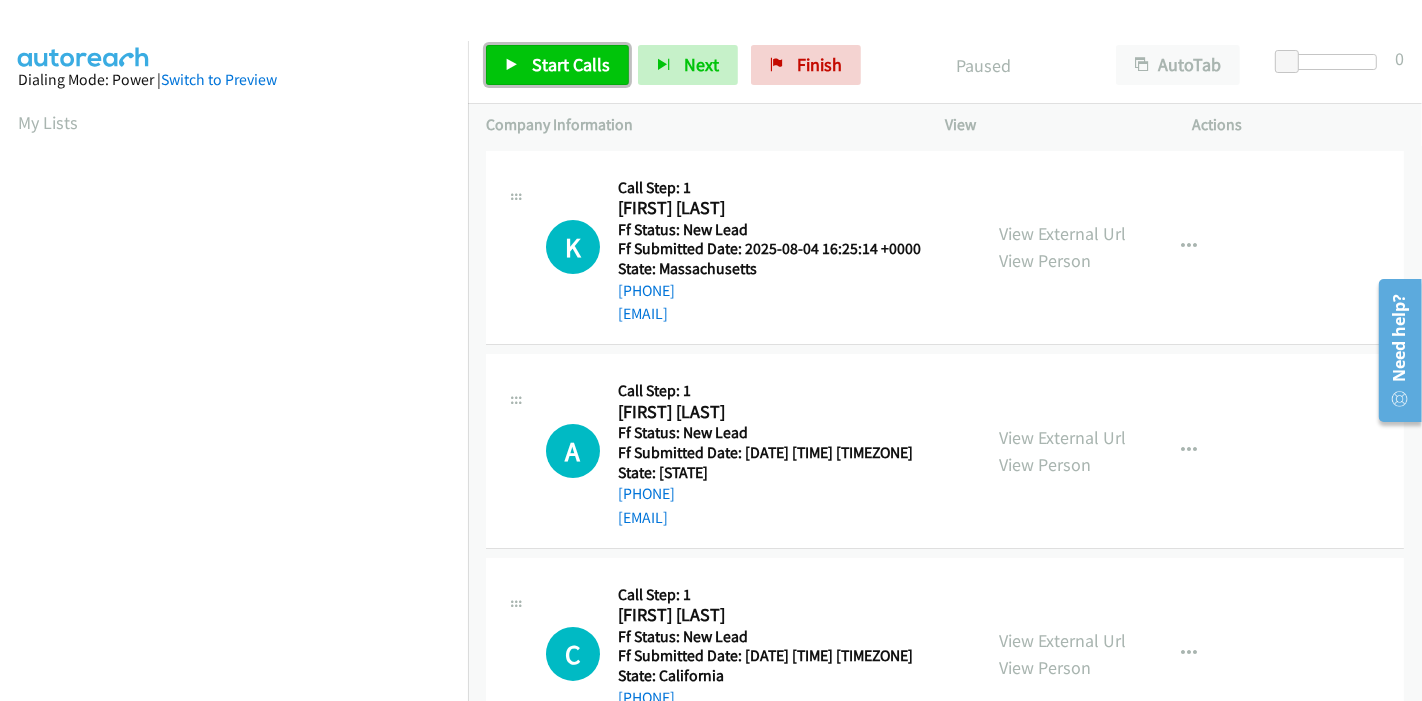click on "Start Calls" at bounding box center [557, 65] 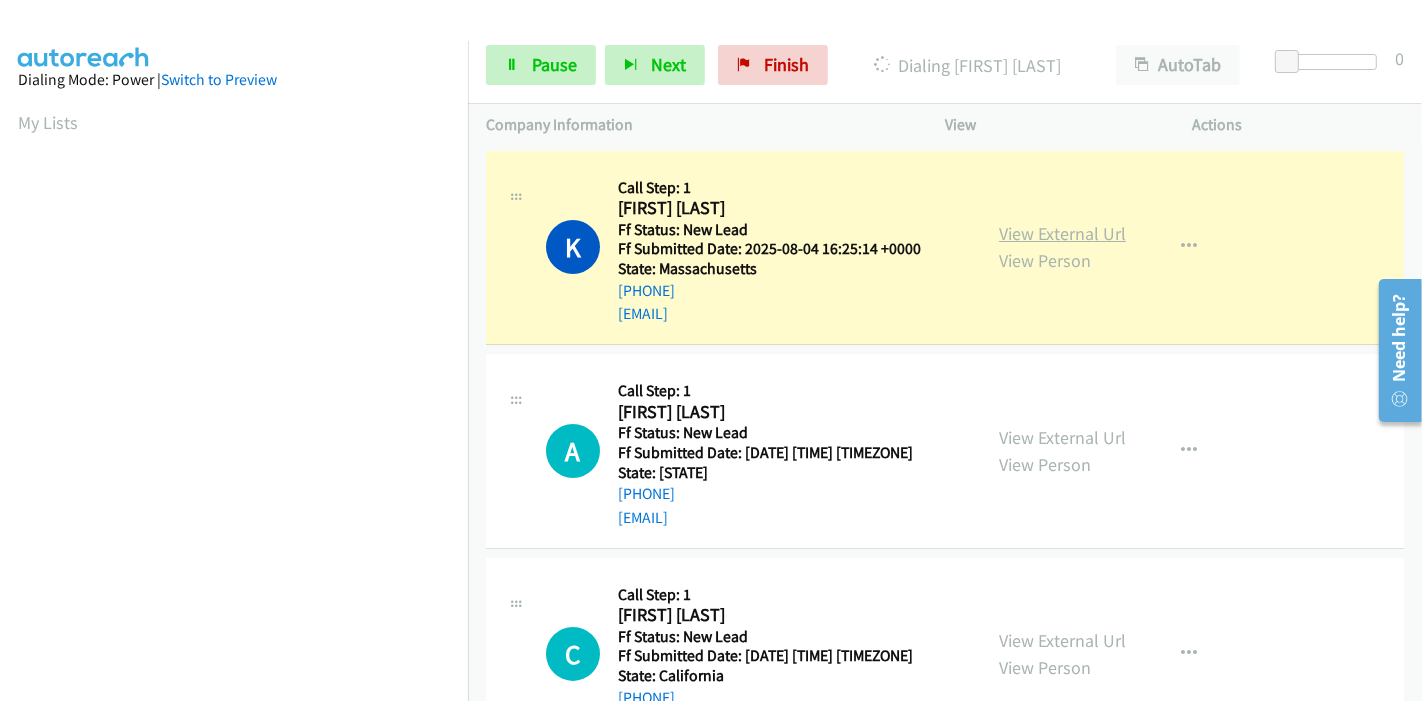 click on "View External Url" at bounding box center [1062, 233] 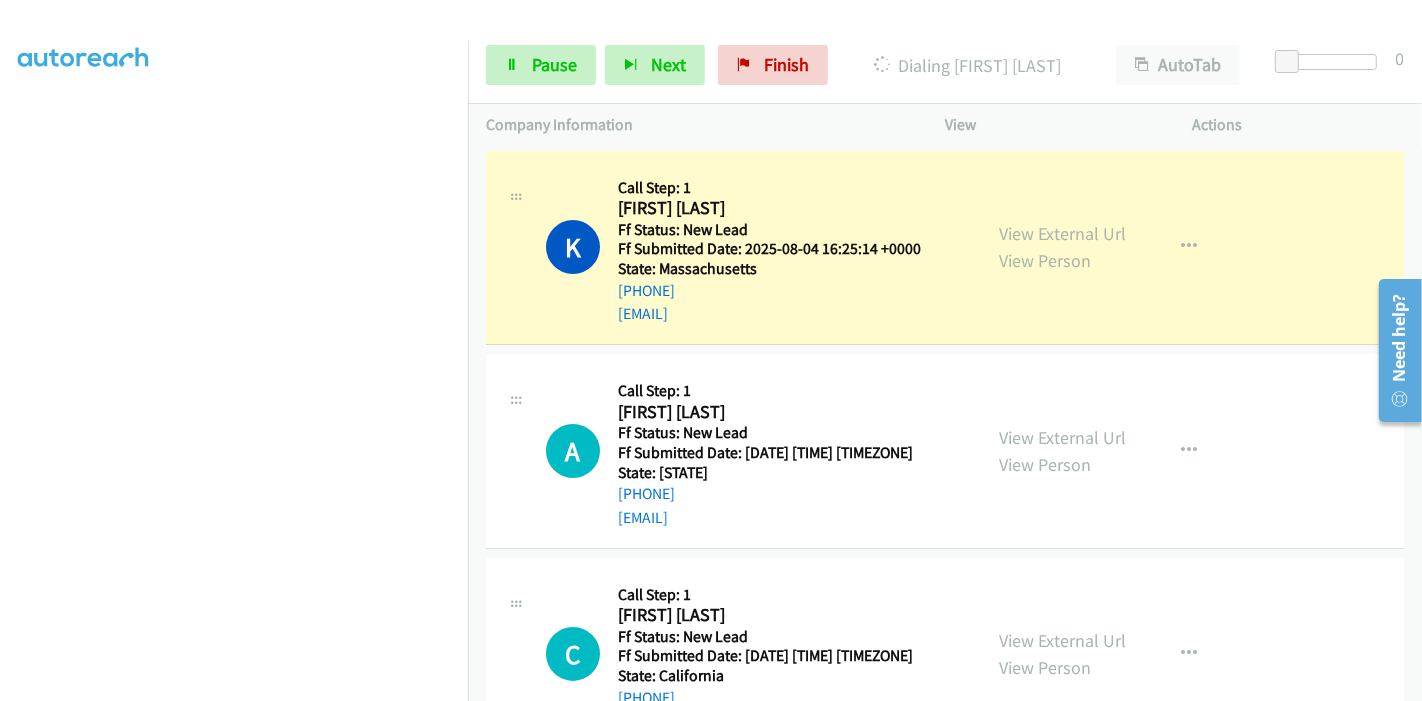 scroll, scrollTop: 0, scrollLeft: 0, axis: both 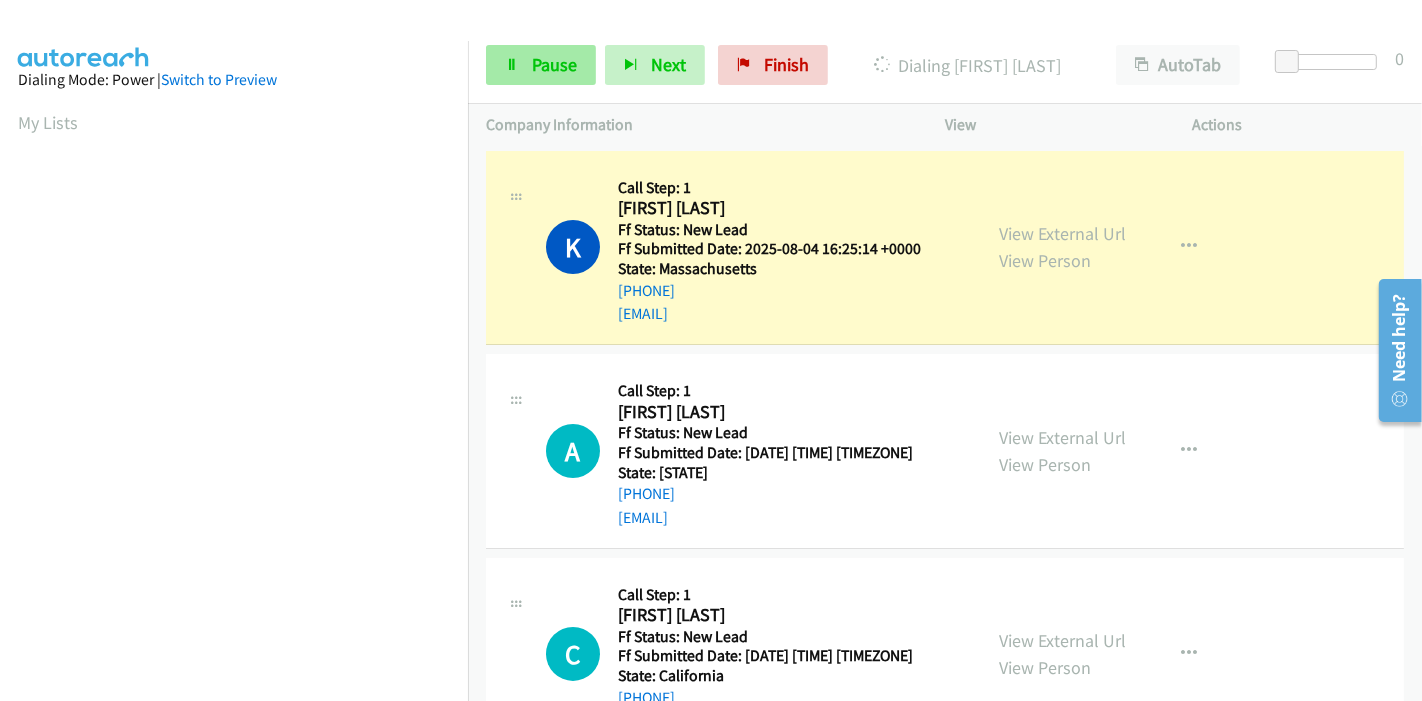 click on "Pause" at bounding box center [541, 65] 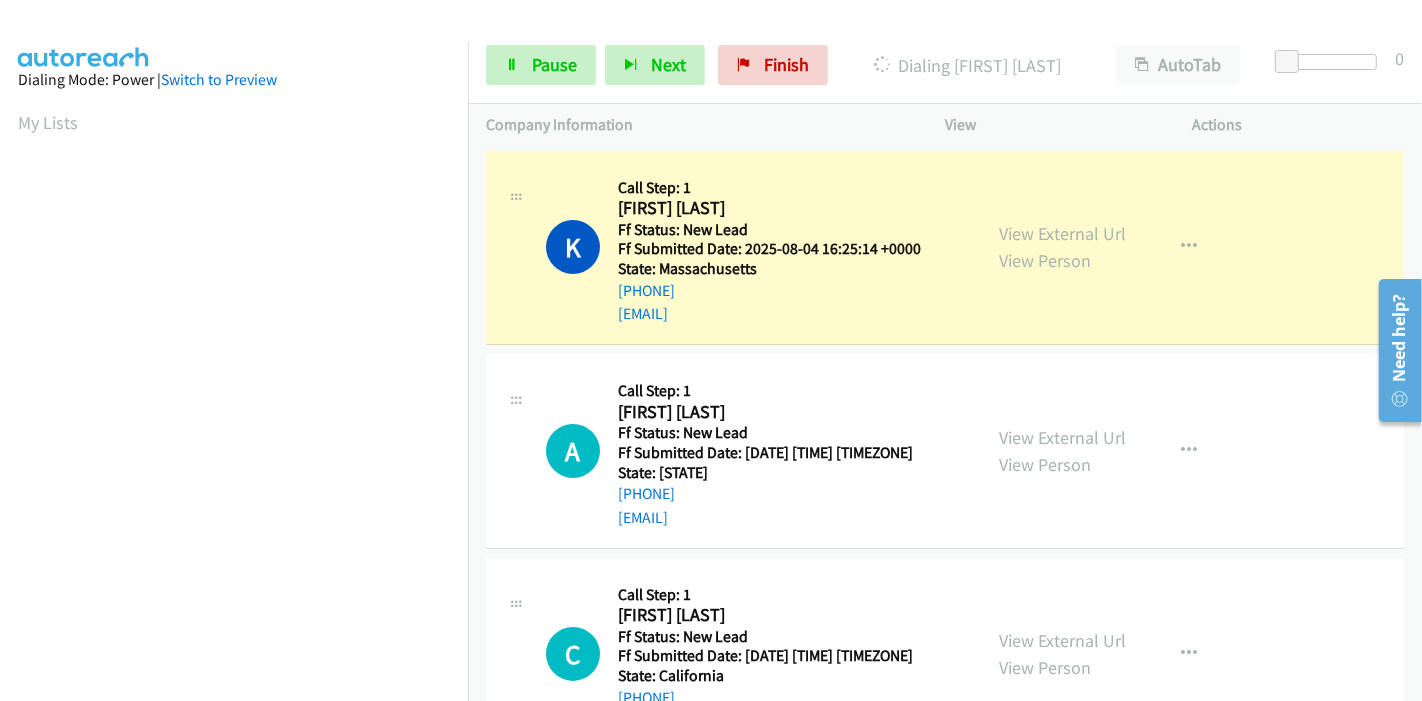 scroll, scrollTop: 422, scrollLeft: 0, axis: vertical 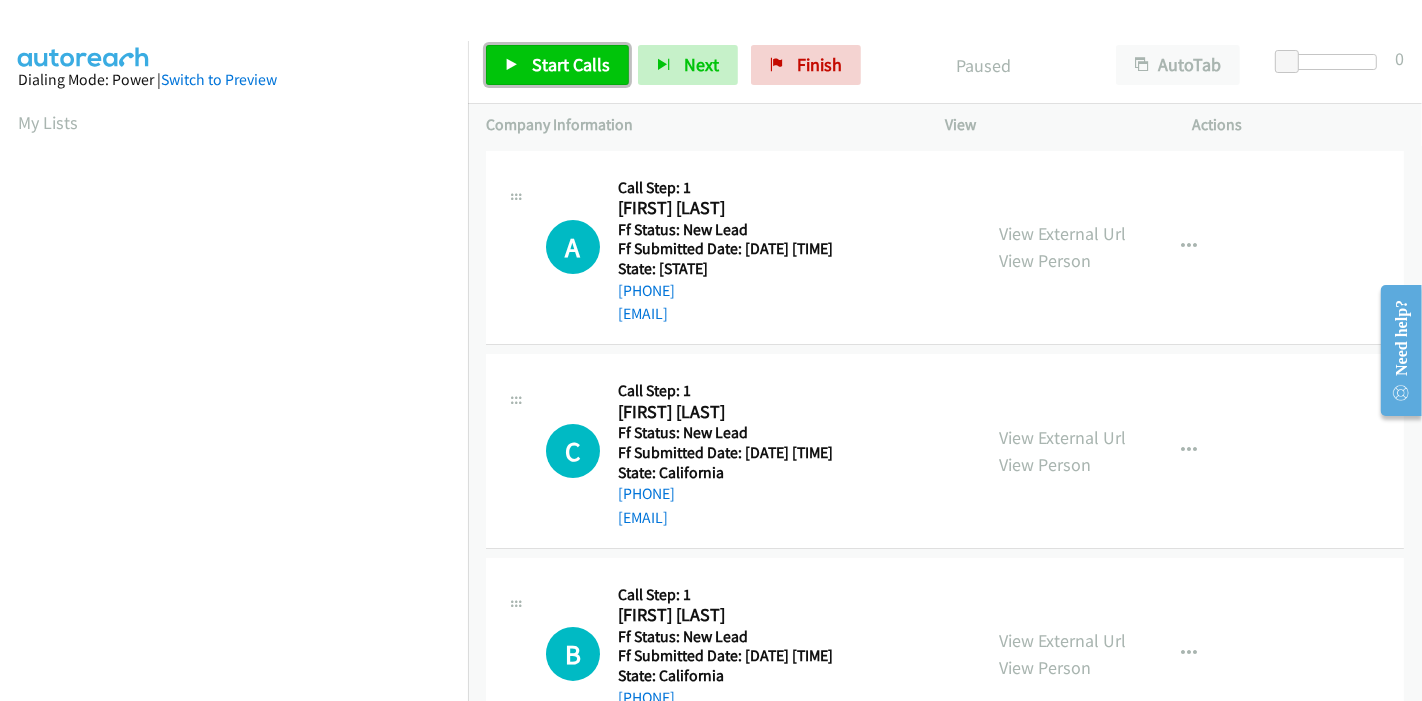 click on "Start Calls" at bounding box center [571, 64] 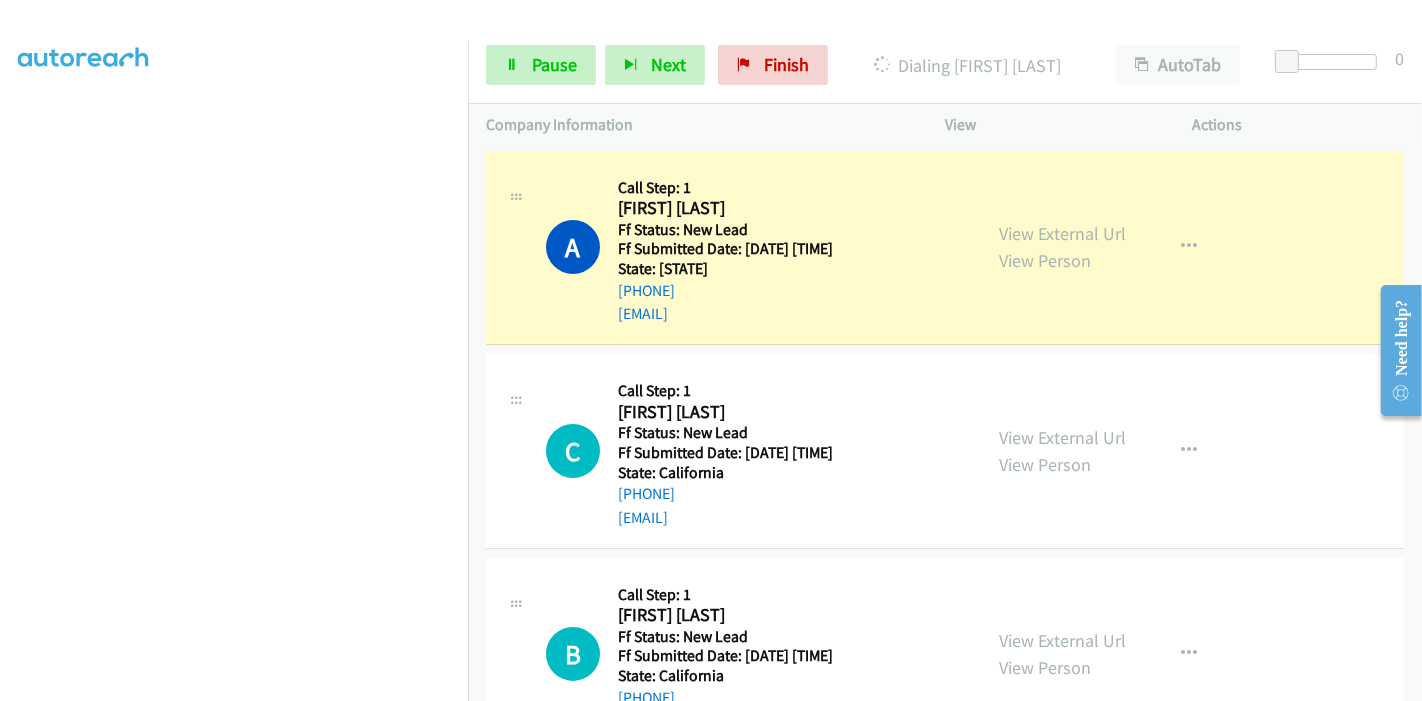 scroll, scrollTop: 0, scrollLeft: 0, axis: both 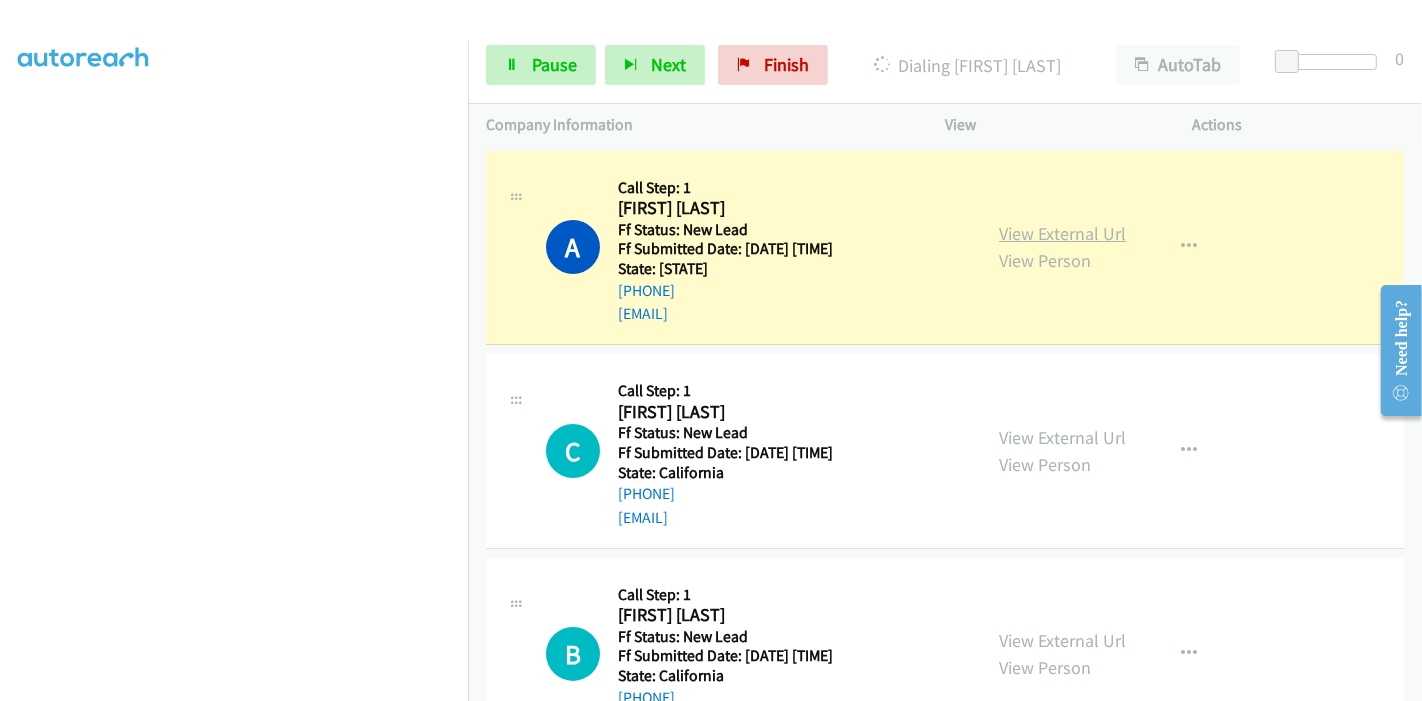 click on "View External Url" at bounding box center (1062, 233) 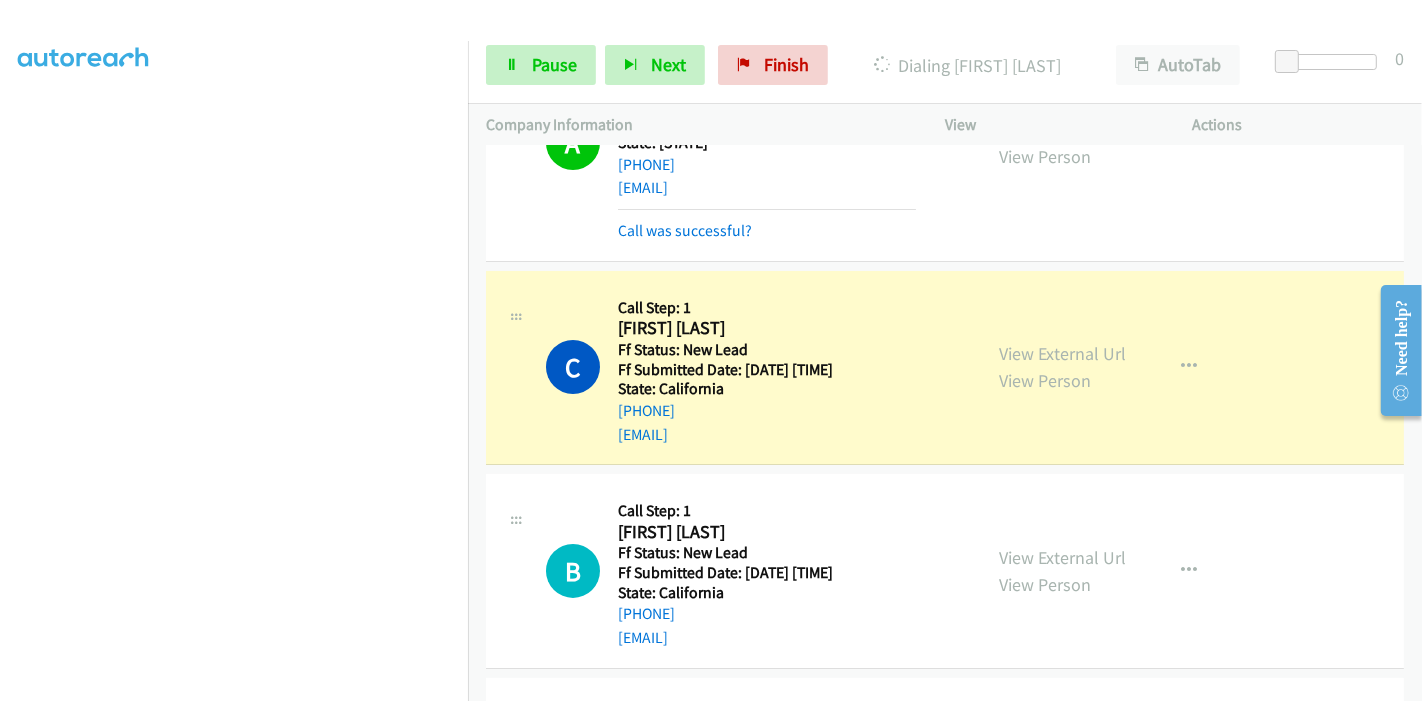 scroll, scrollTop: 222, scrollLeft: 0, axis: vertical 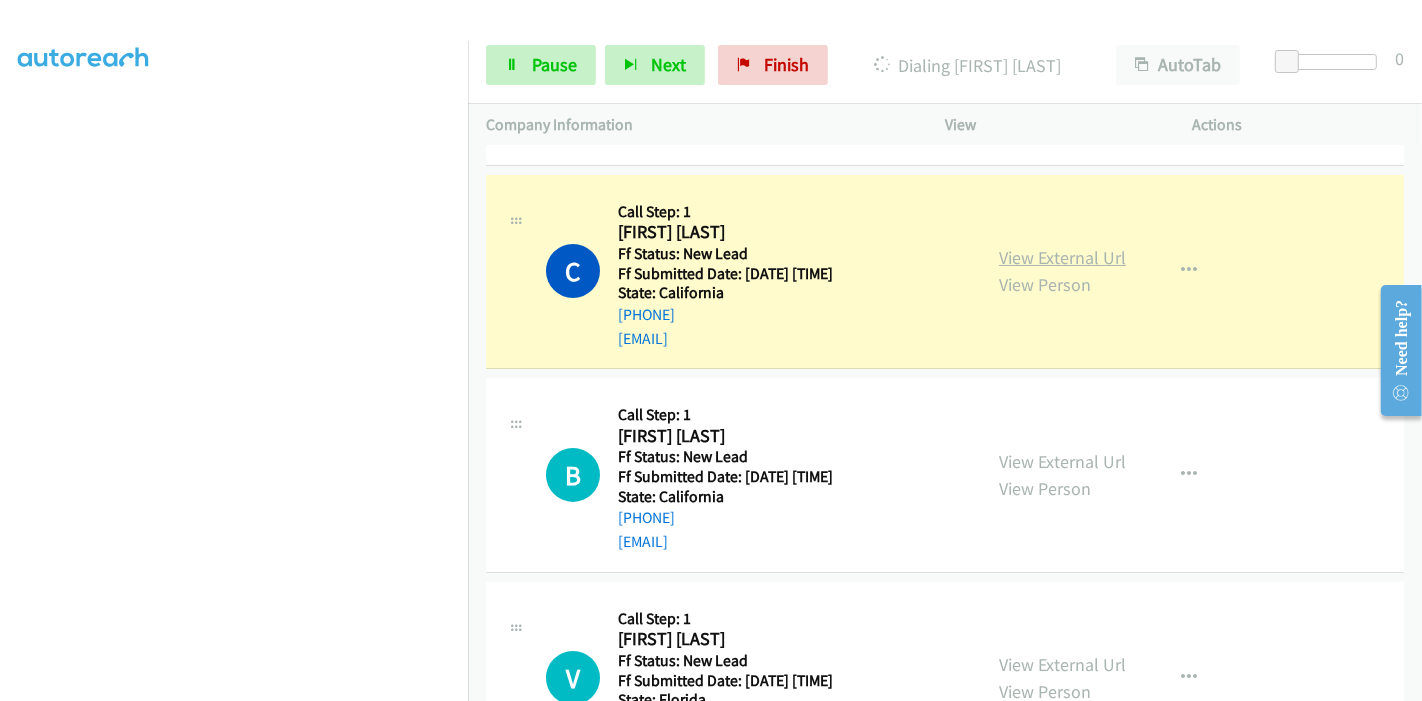 click on "View External Url" at bounding box center [1062, 257] 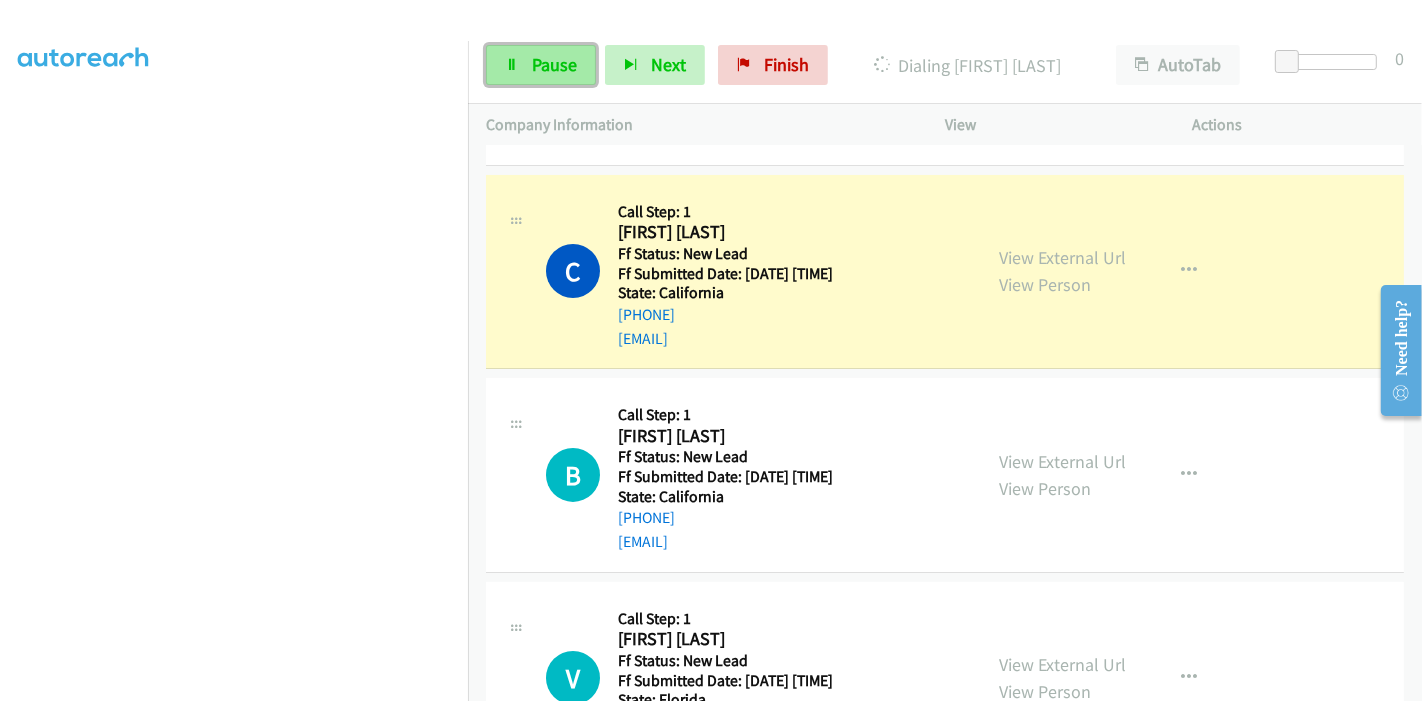 click on "Pause" at bounding box center (554, 64) 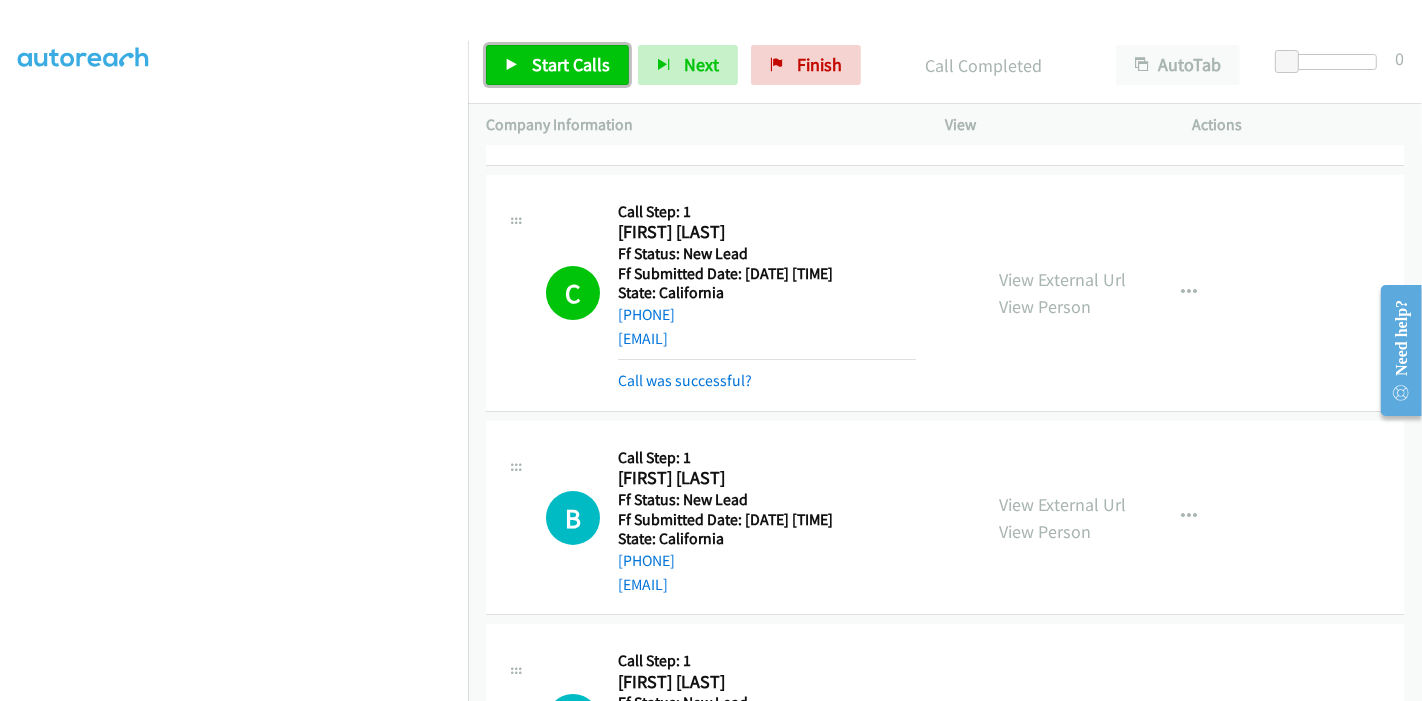 click on "Start Calls" at bounding box center (571, 64) 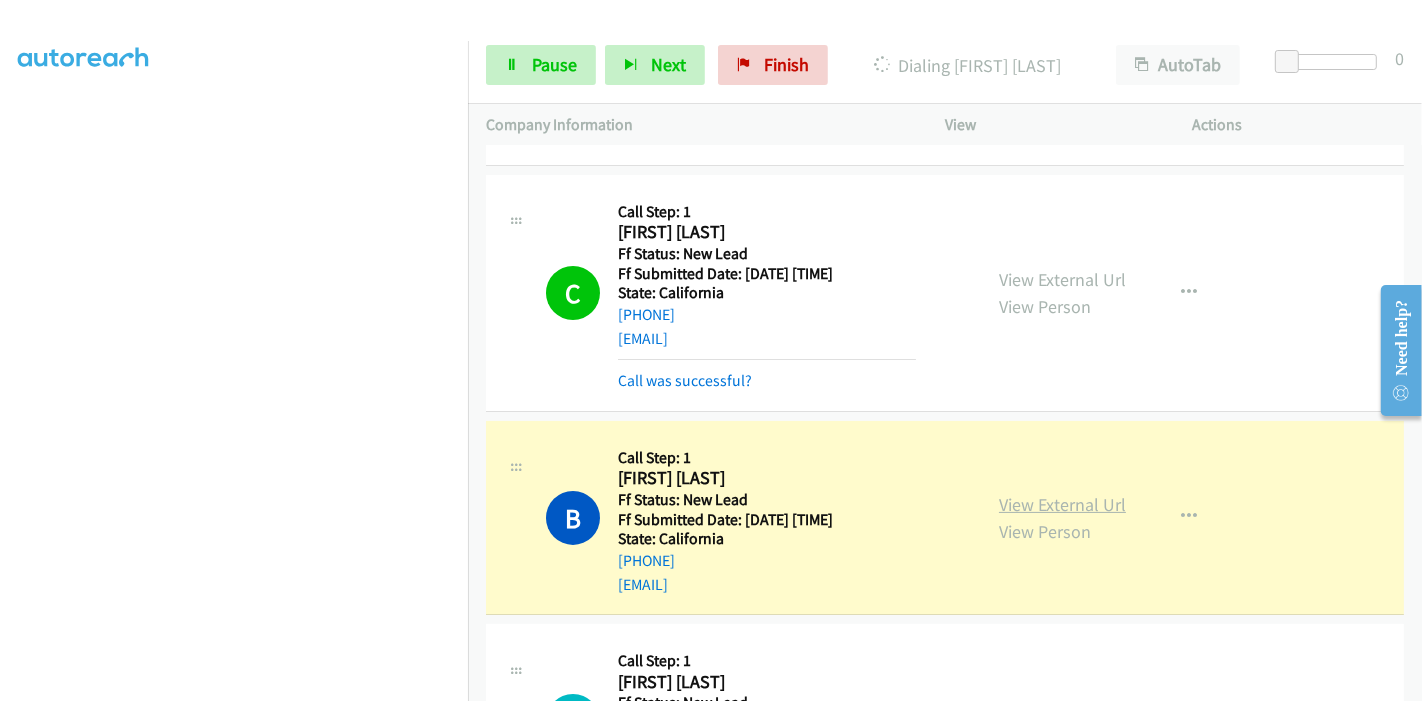 click on "View External Url" at bounding box center [1062, 504] 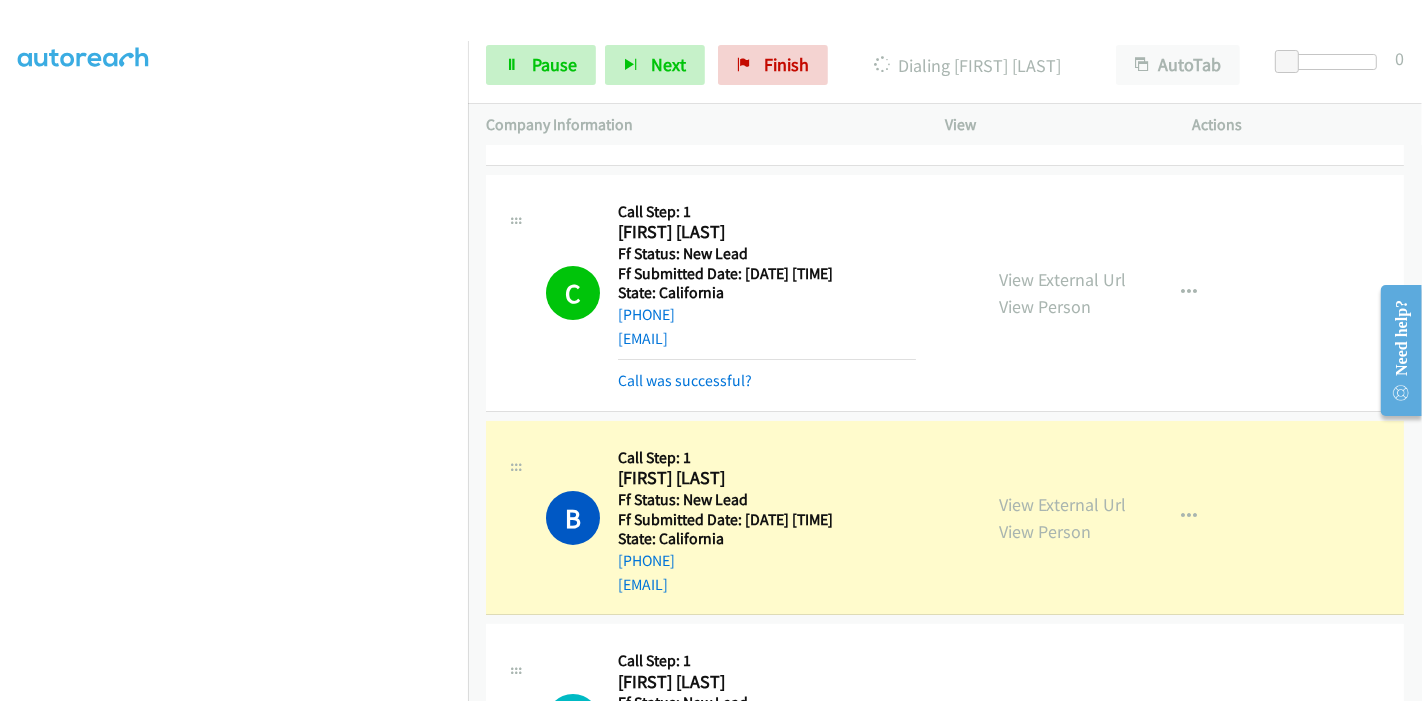 scroll, scrollTop: 0, scrollLeft: 0, axis: both 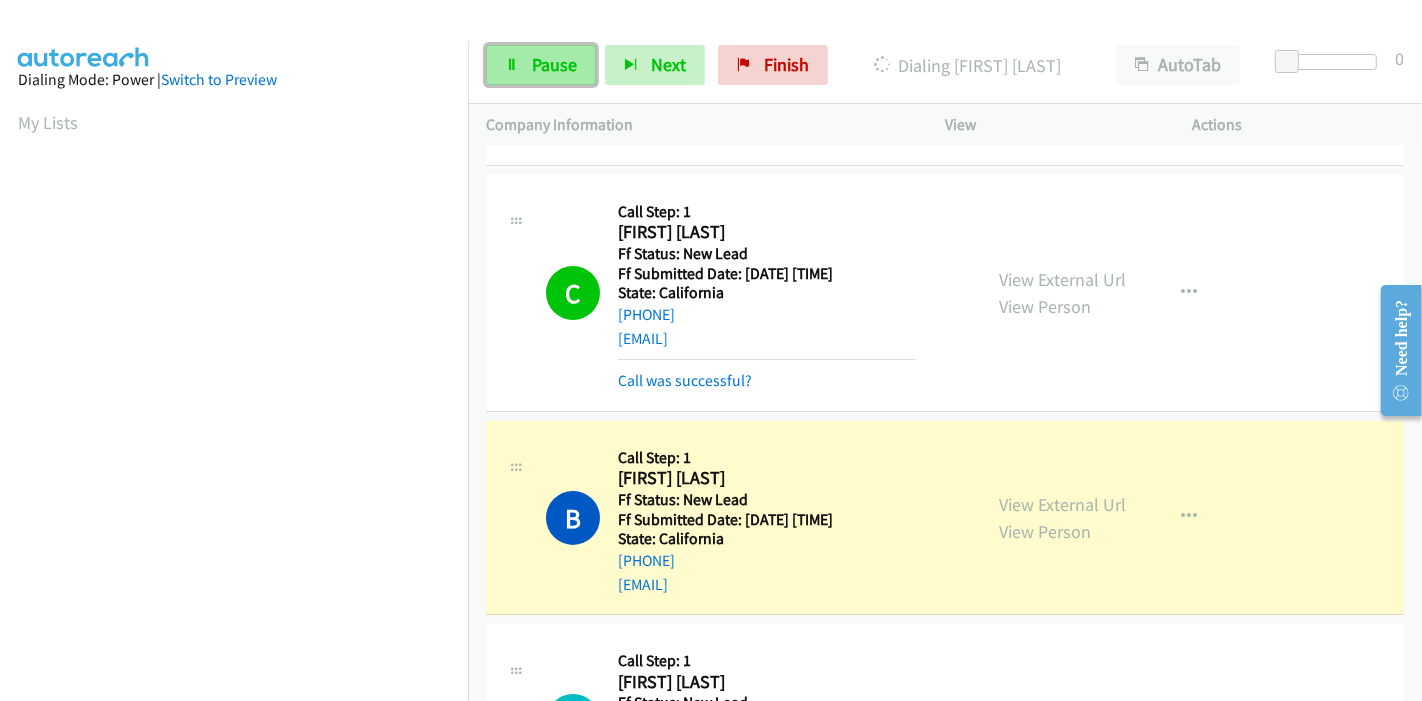 click on "Pause" at bounding box center [541, 65] 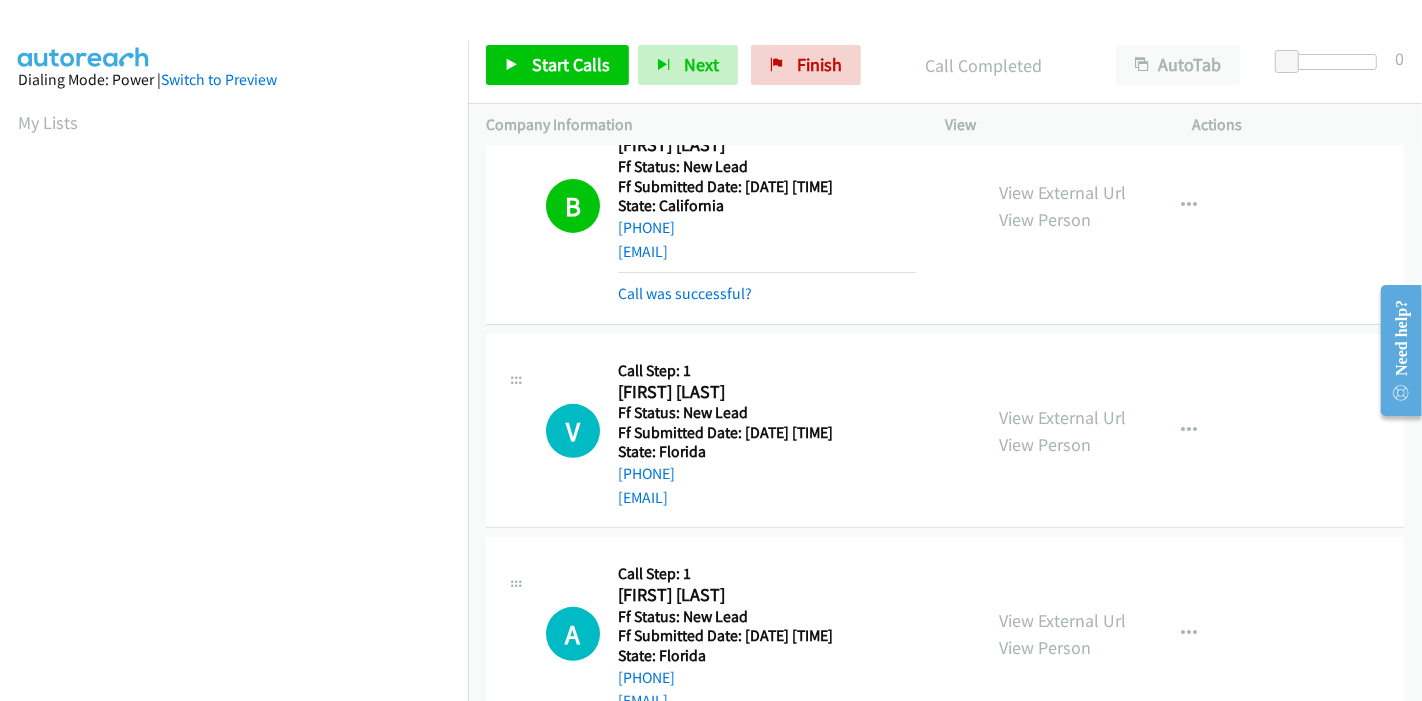 scroll, scrollTop: 666, scrollLeft: 0, axis: vertical 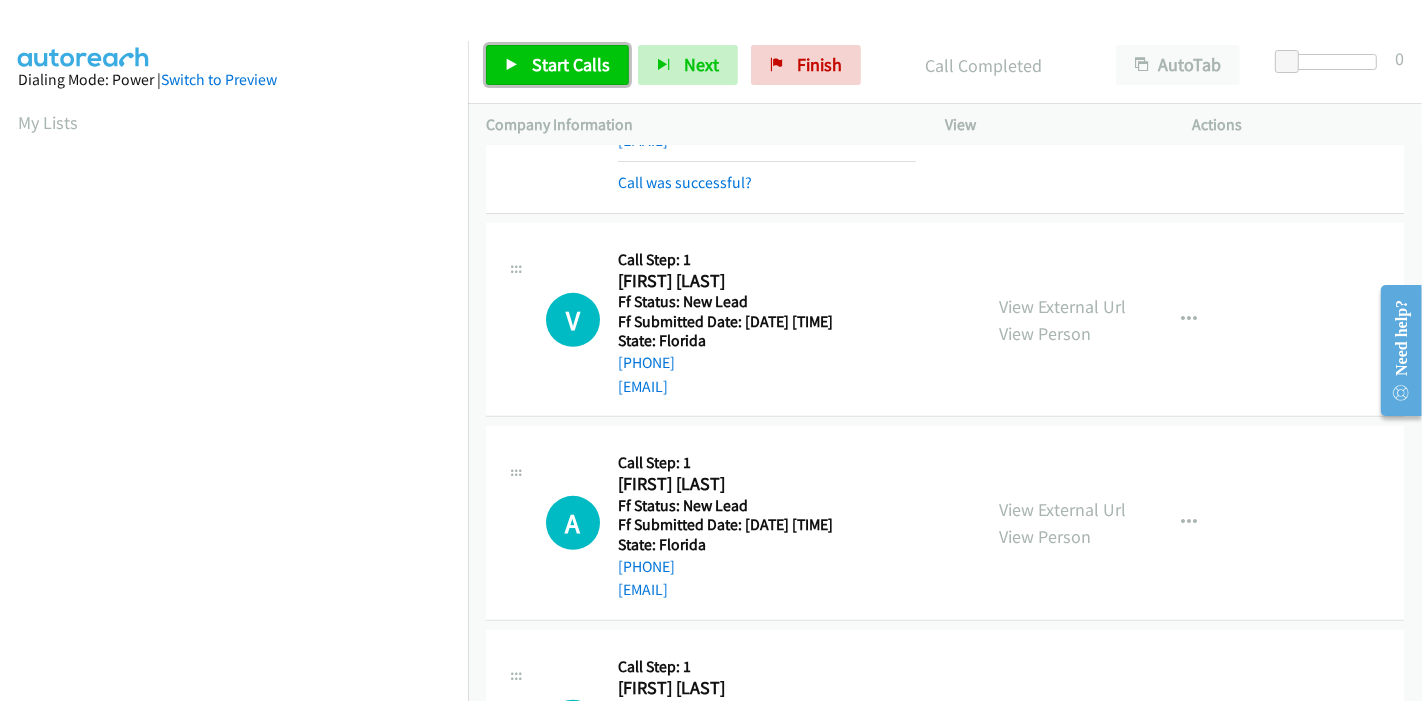 click on "Start Calls" at bounding box center (557, 65) 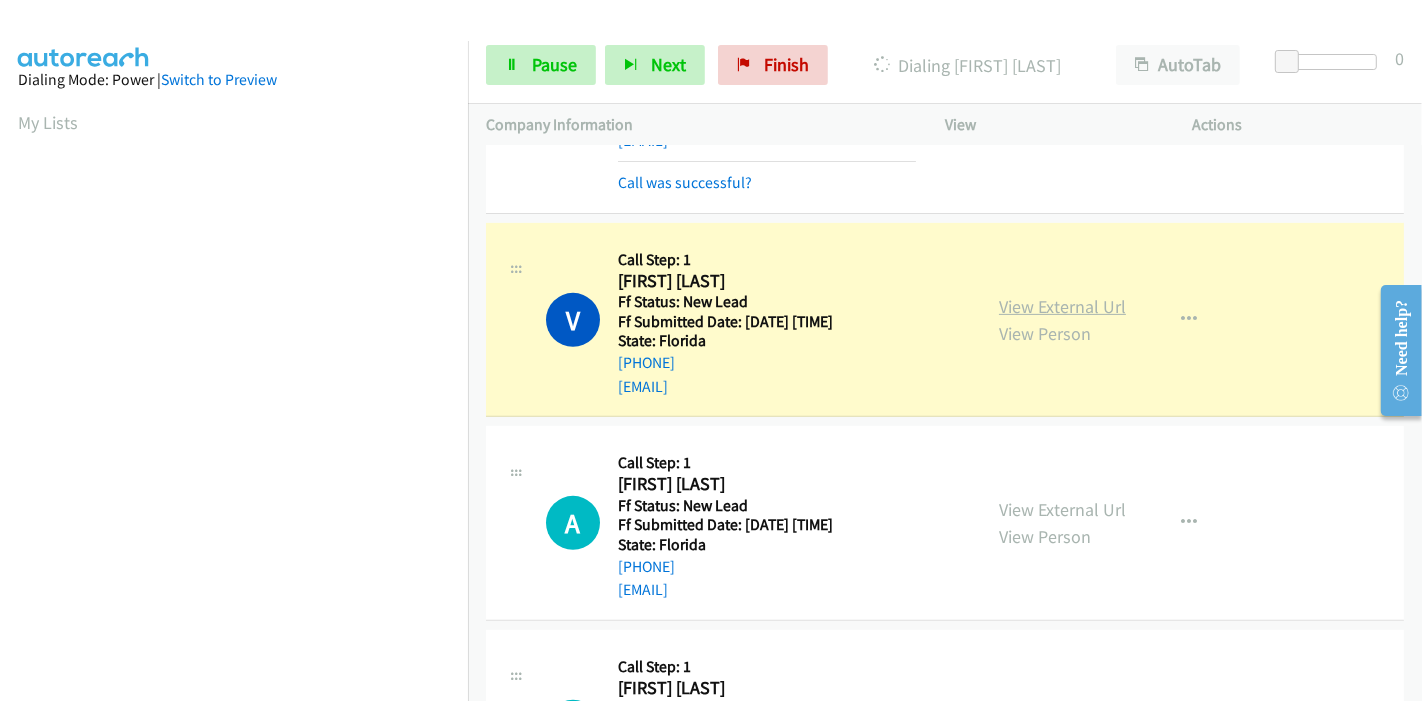 click on "View External Url" at bounding box center [1062, 306] 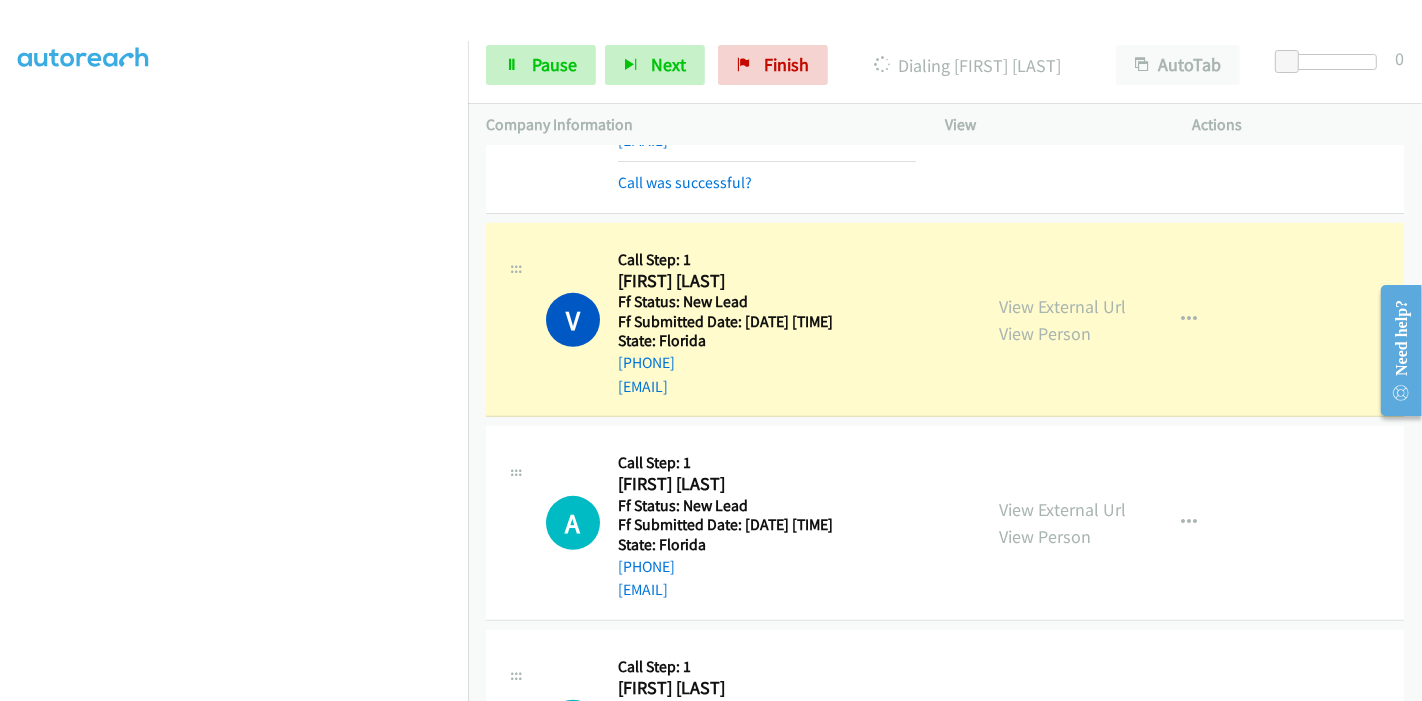 scroll, scrollTop: 0, scrollLeft: 0, axis: both 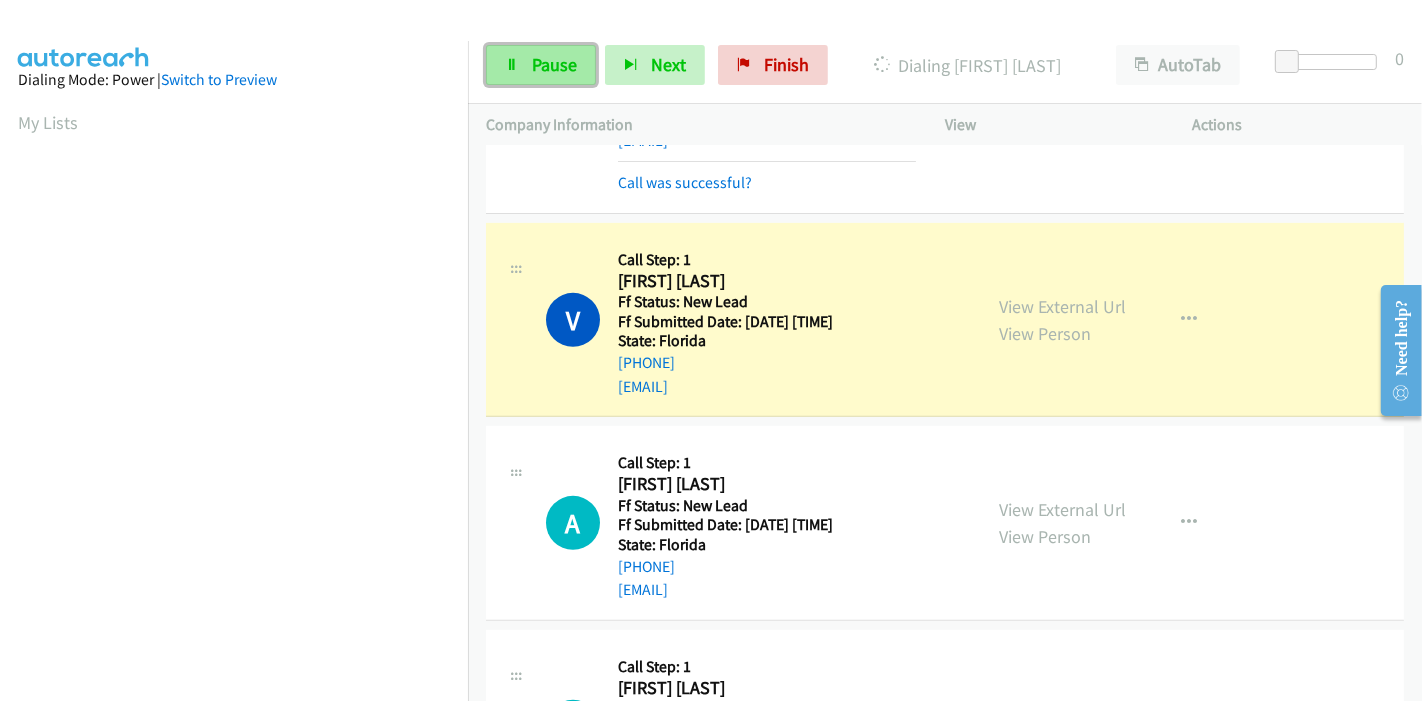 click on "Pause" at bounding box center [554, 64] 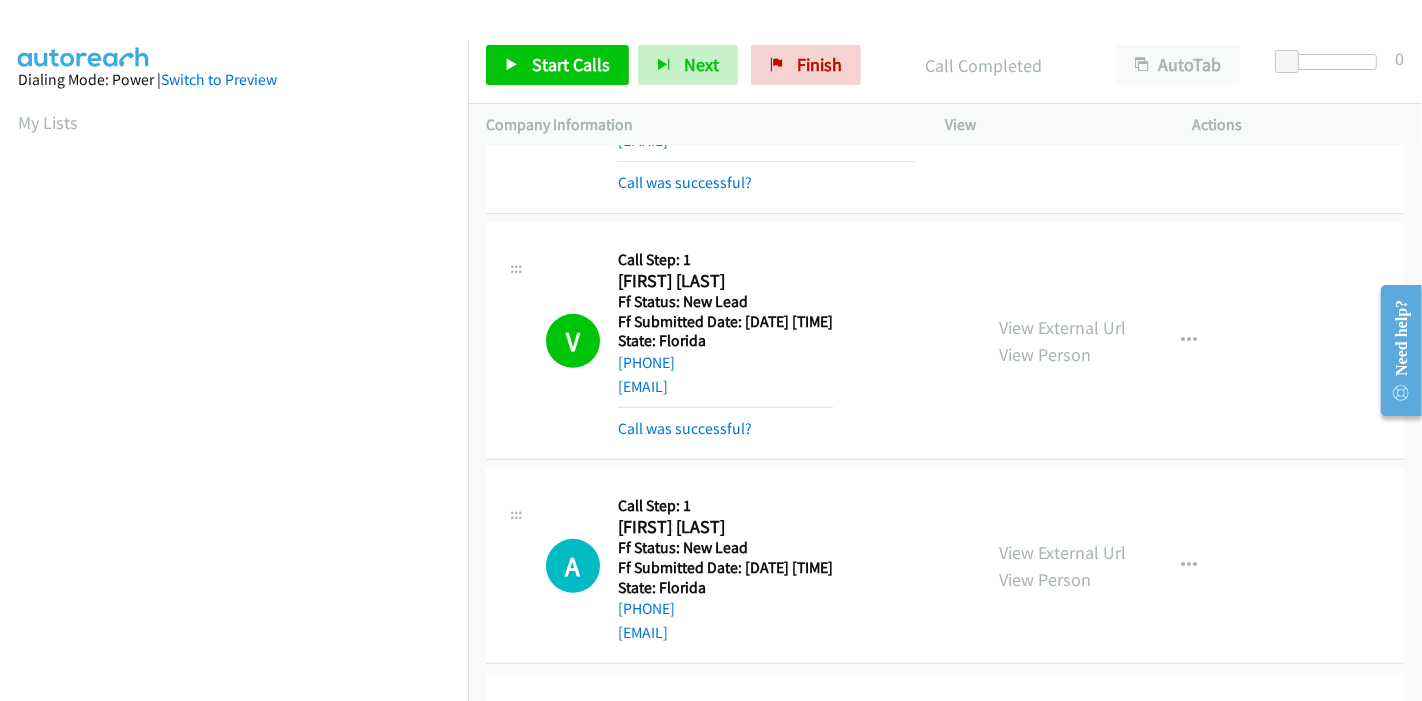 scroll, scrollTop: 422, scrollLeft: 0, axis: vertical 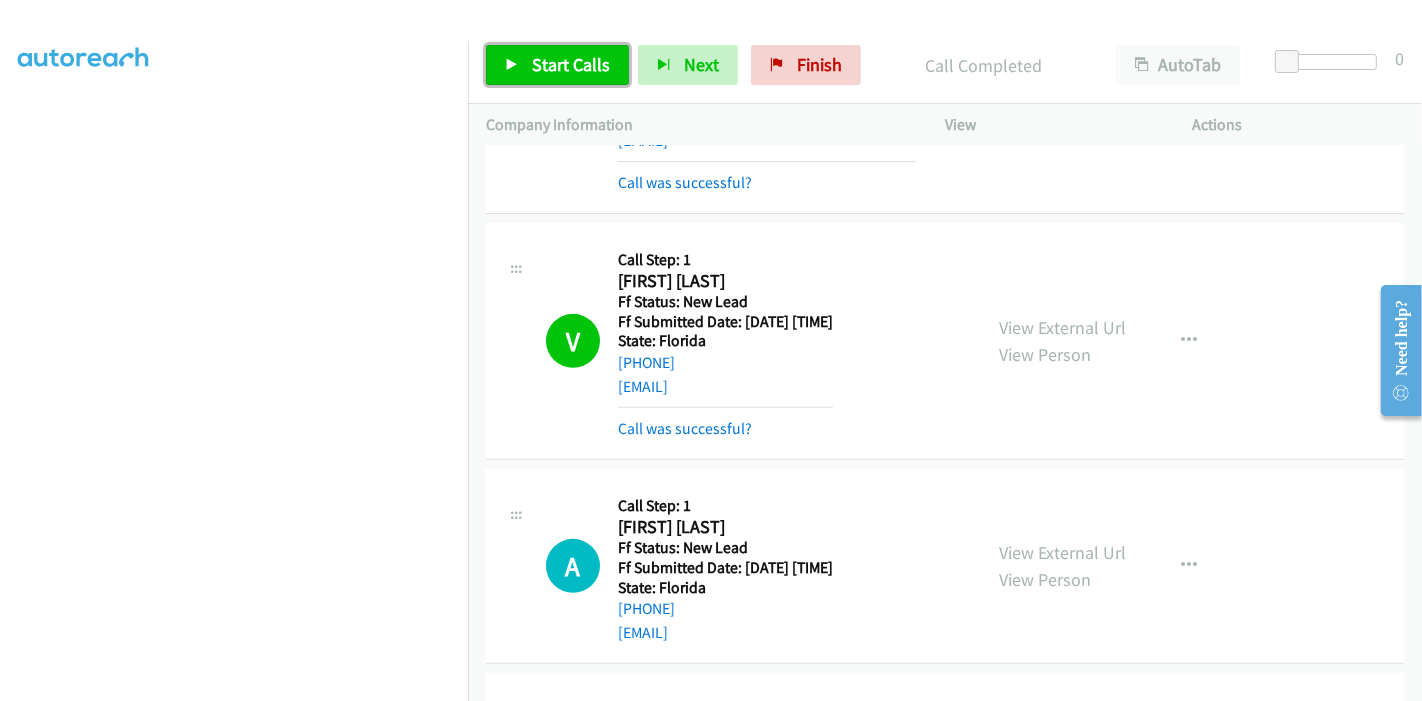 click on "Start Calls" at bounding box center [557, 65] 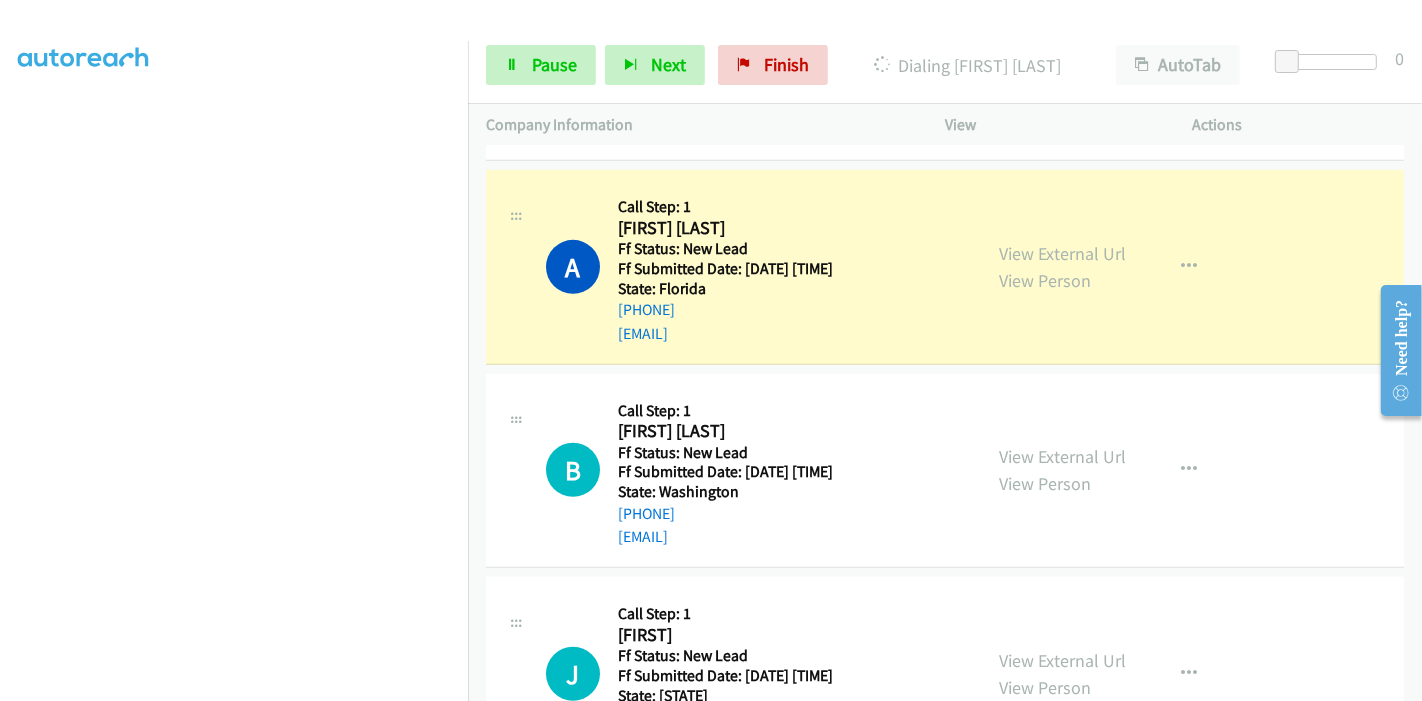 scroll, scrollTop: 1000, scrollLeft: 0, axis: vertical 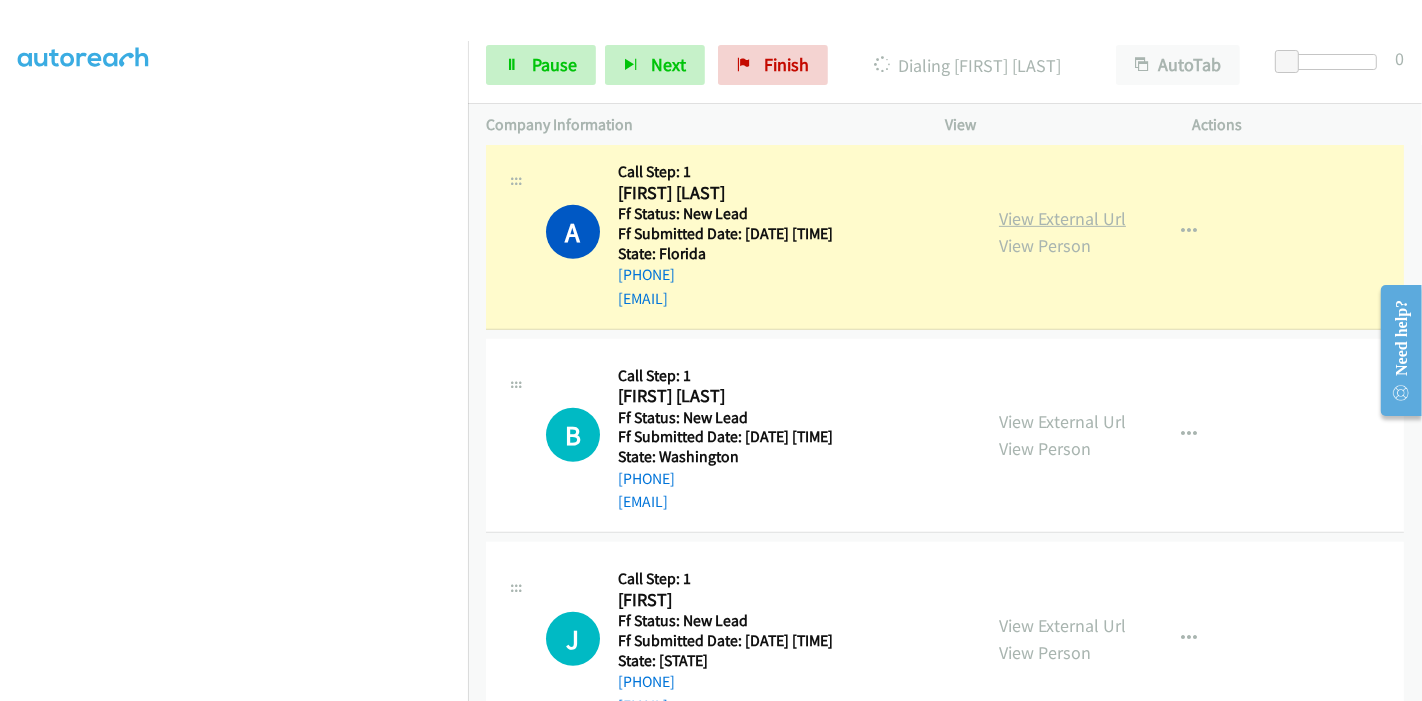 click on "View External Url" at bounding box center (1062, 218) 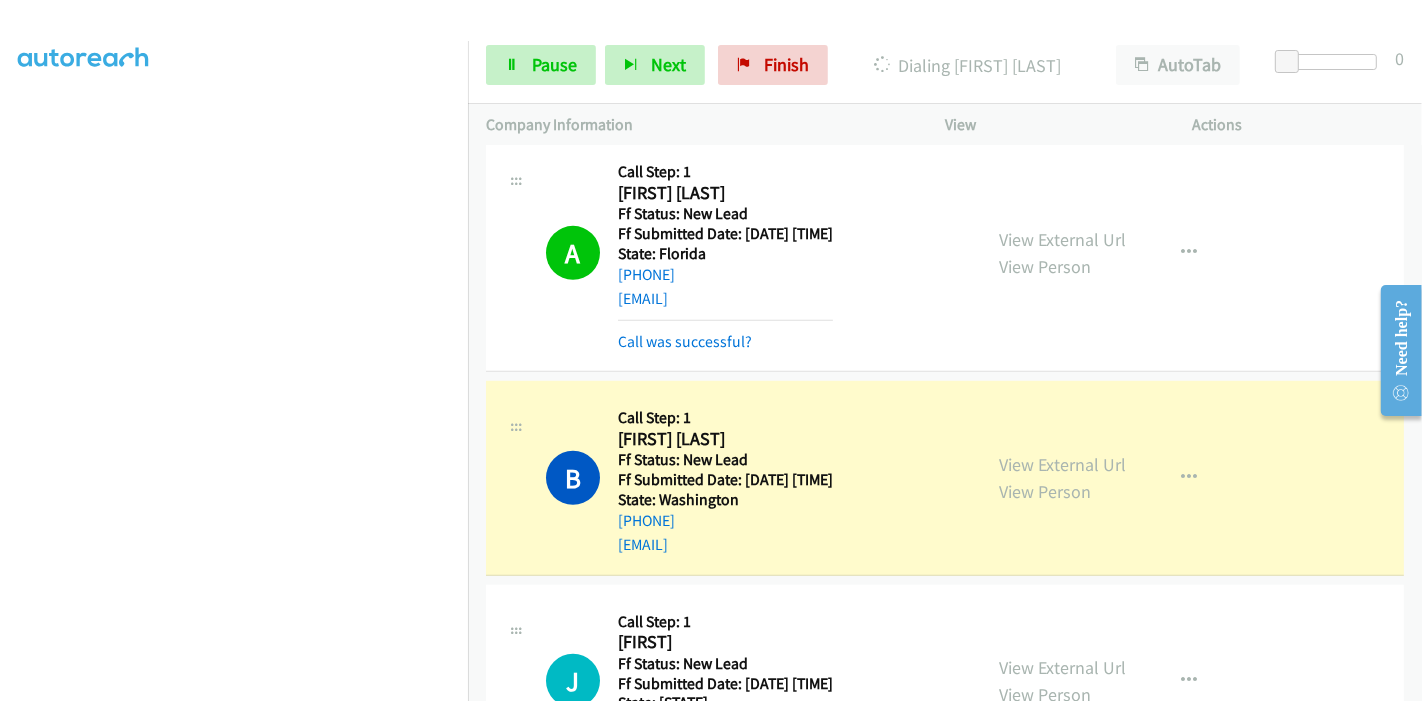 scroll, scrollTop: 0, scrollLeft: 0, axis: both 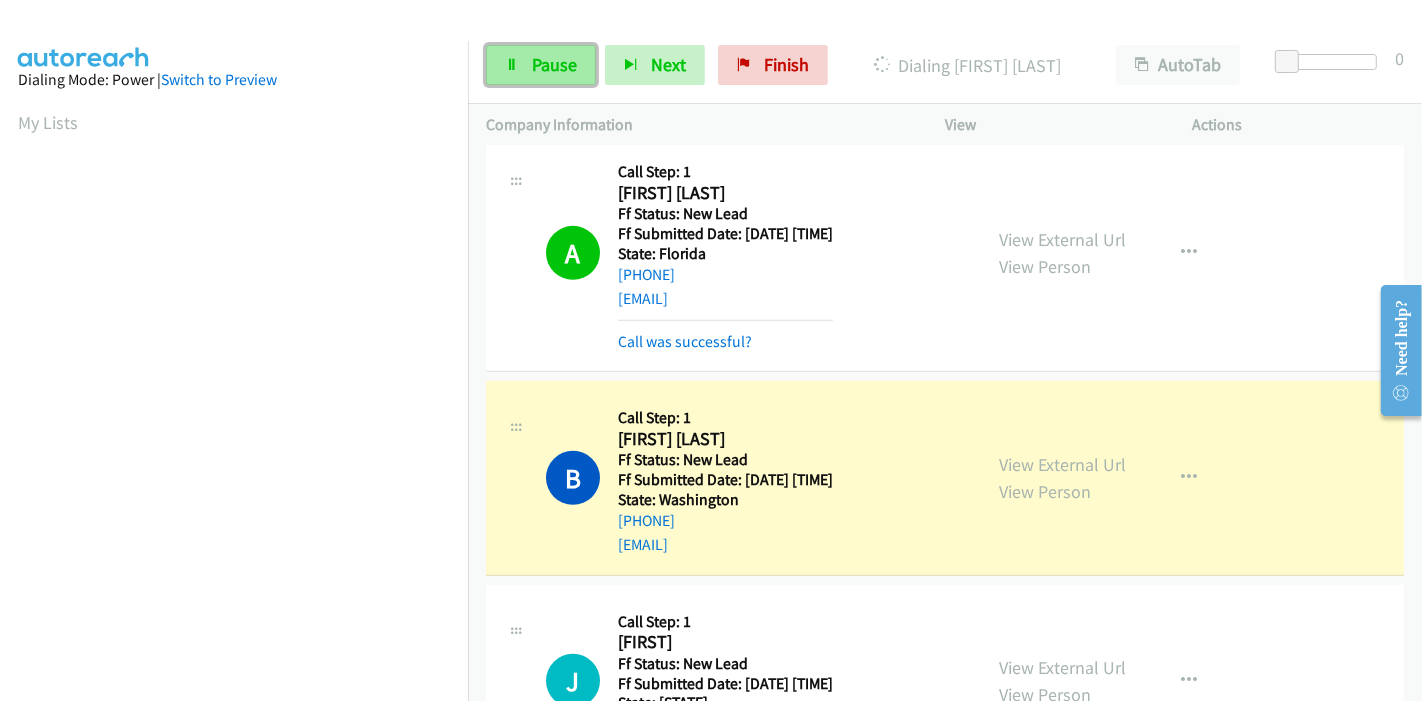 click on "Pause" at bounding box center [554, 64] 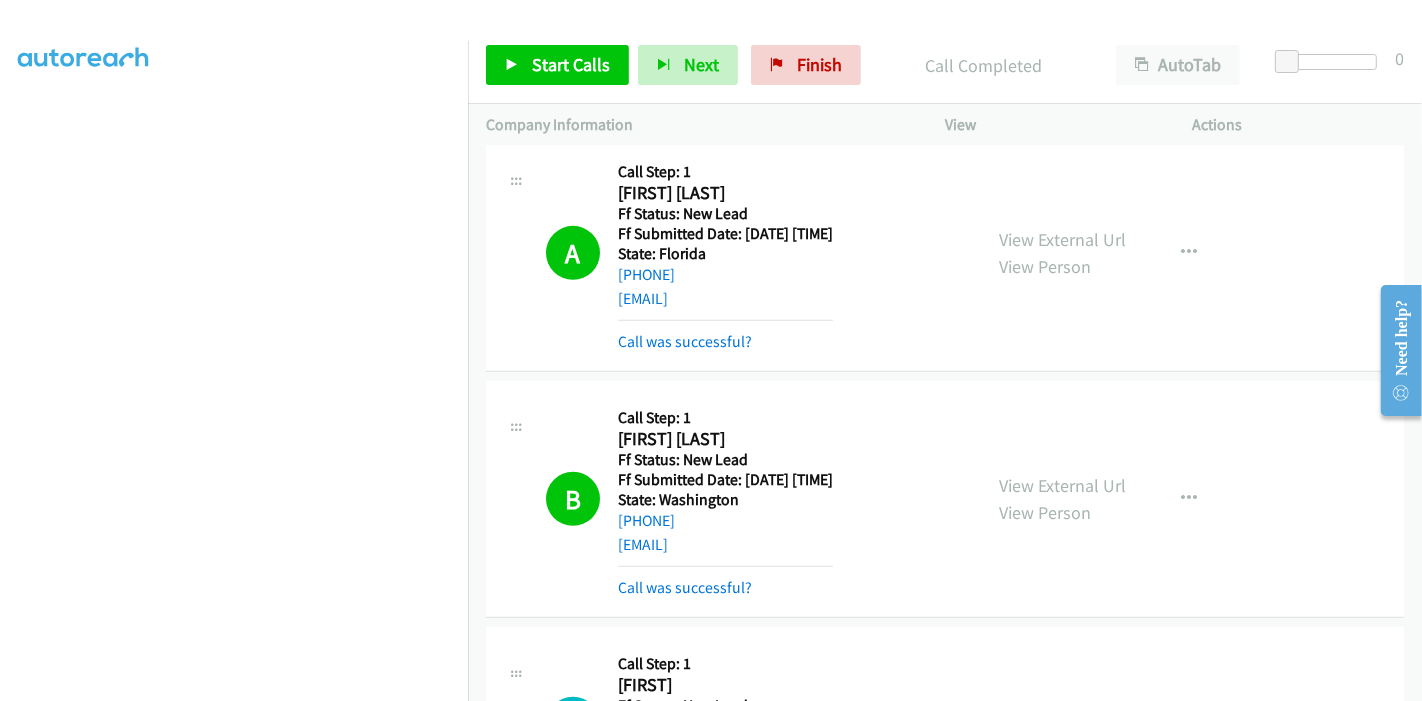 click on "View External Url
View Person
View External Url
Email
Schedule/Manage Callback
Skip Call
Add to do not call list" at bounding box center [1114, 499] 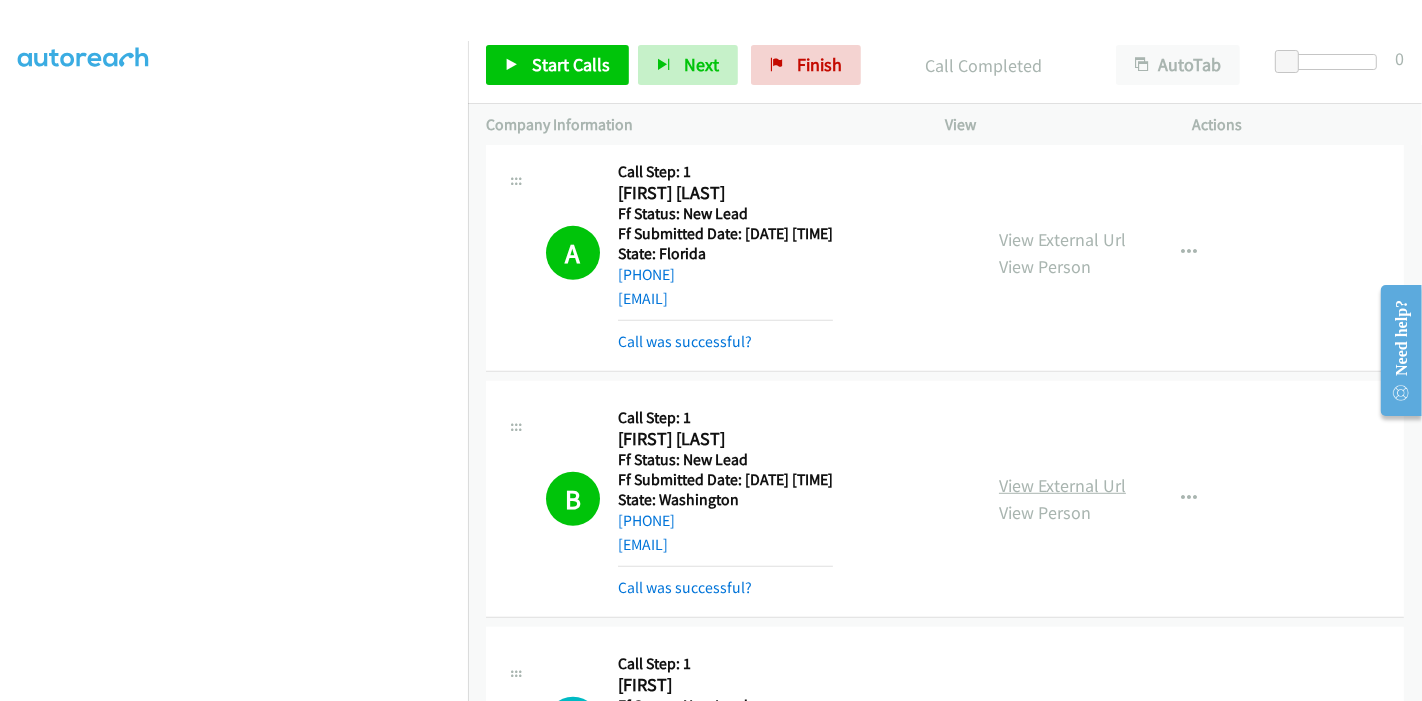 click on "View External Url" at bounding box center (1062, 485) 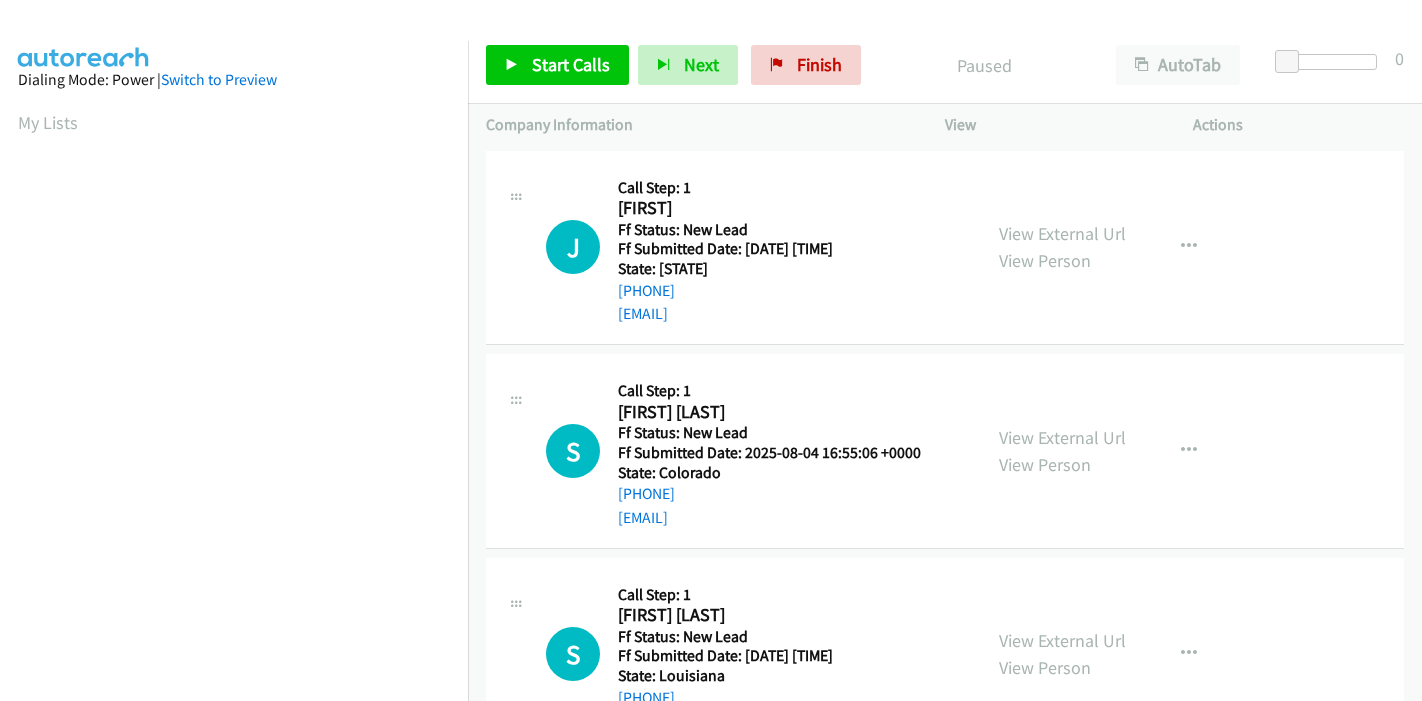 scroll, scrollTop: 0, scrollLeft: 0, axis: both 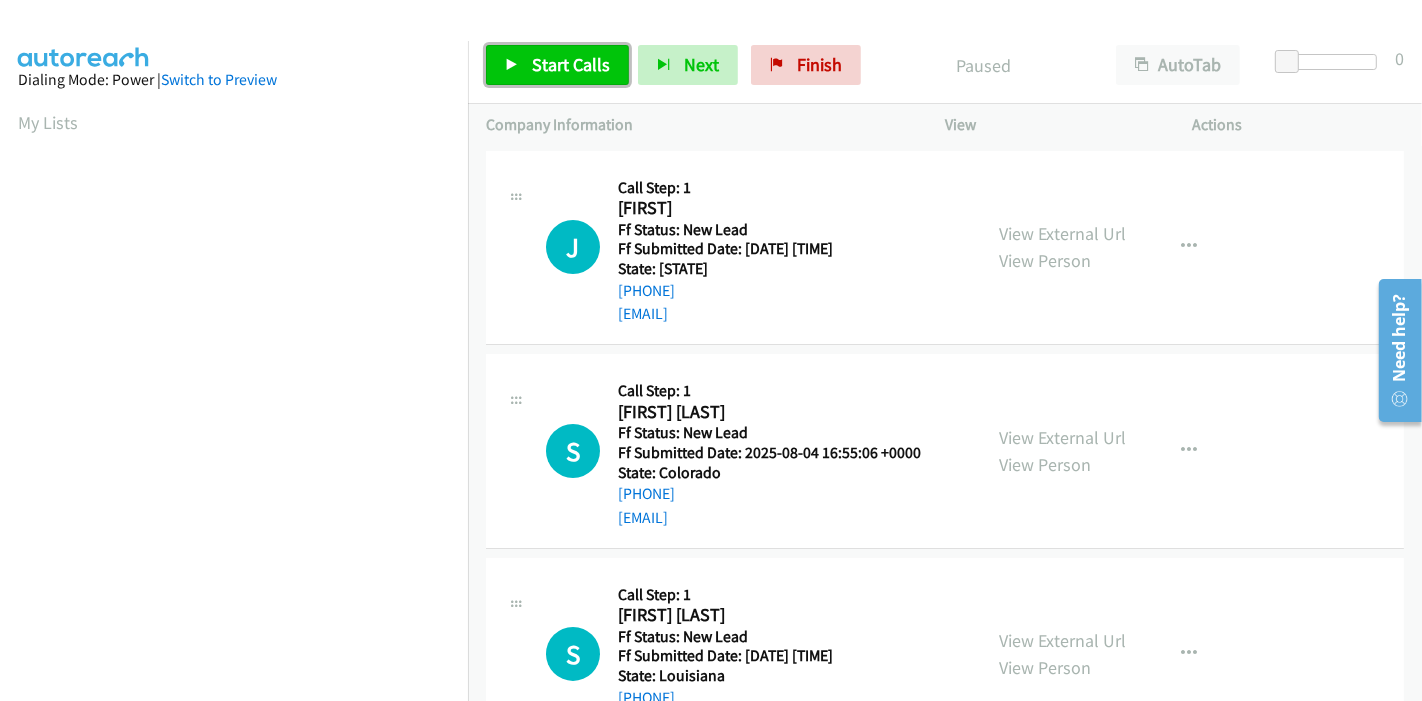 click on "Start Calls" at bounding box center (571, 64) 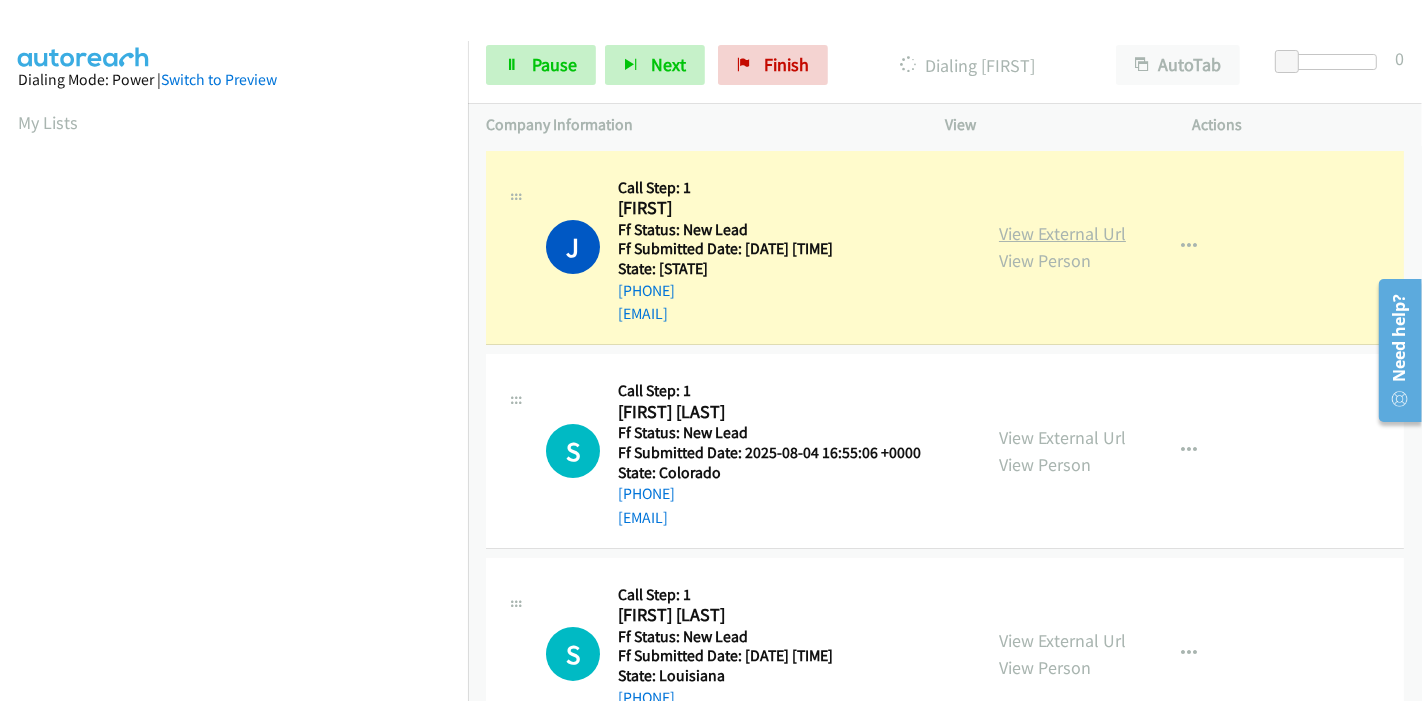 click on "View External Url" at bounding box center [1062, 233] 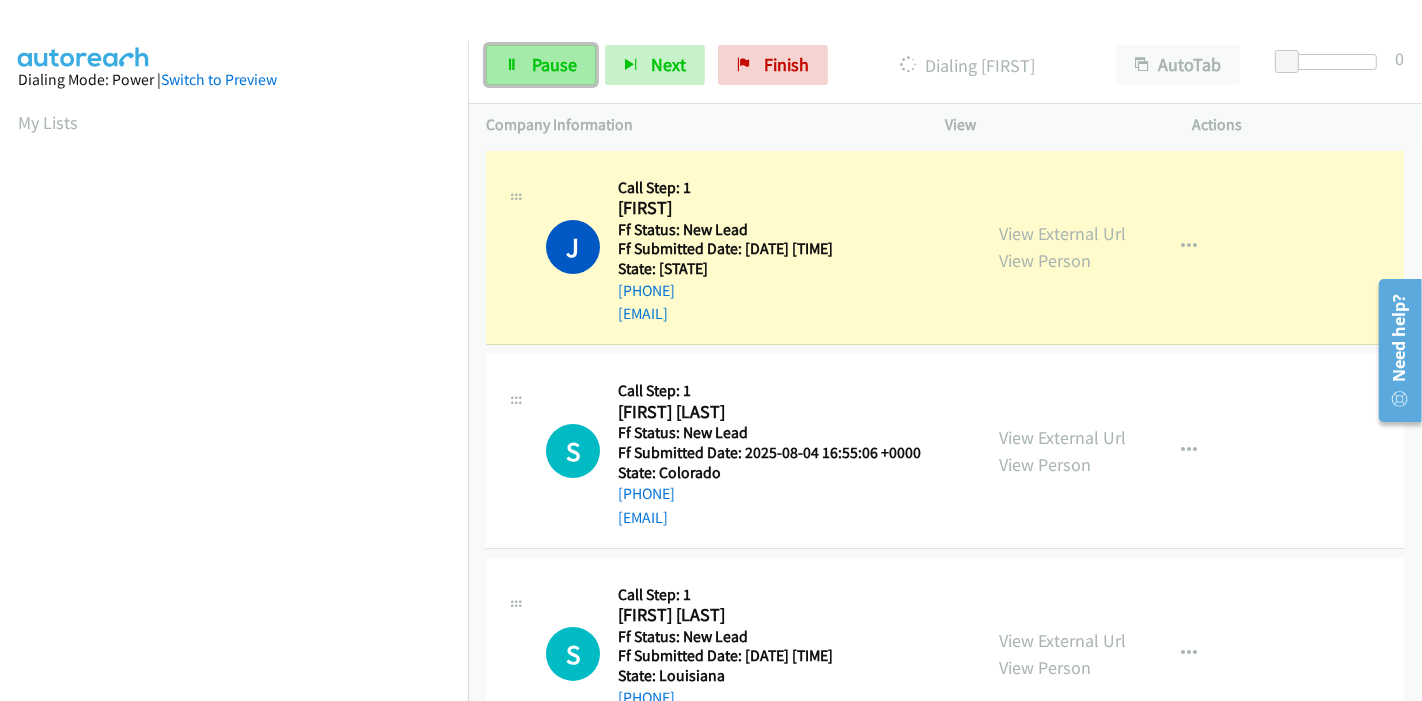 click on "Pause" at bounding box center [541, 65] 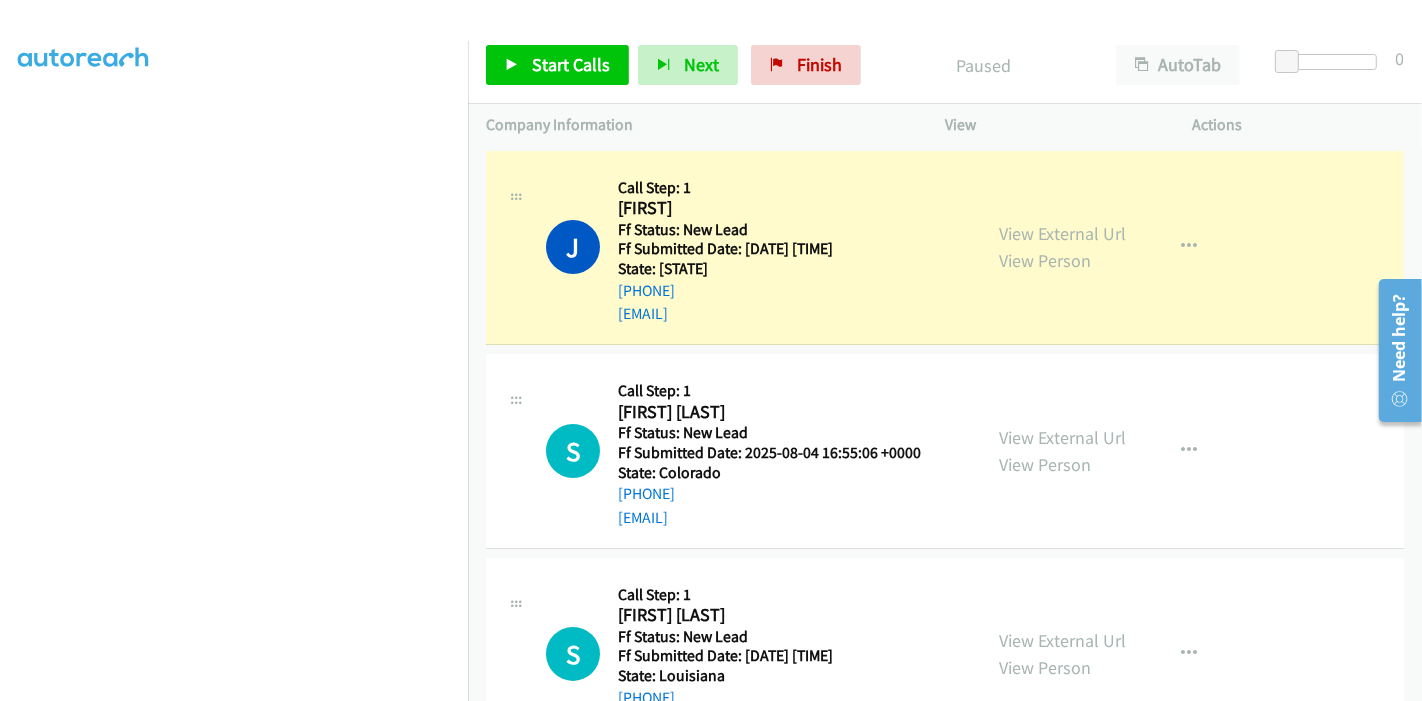 scroll, scrollTop: 422, scrollLeft: 0, axis: vertical 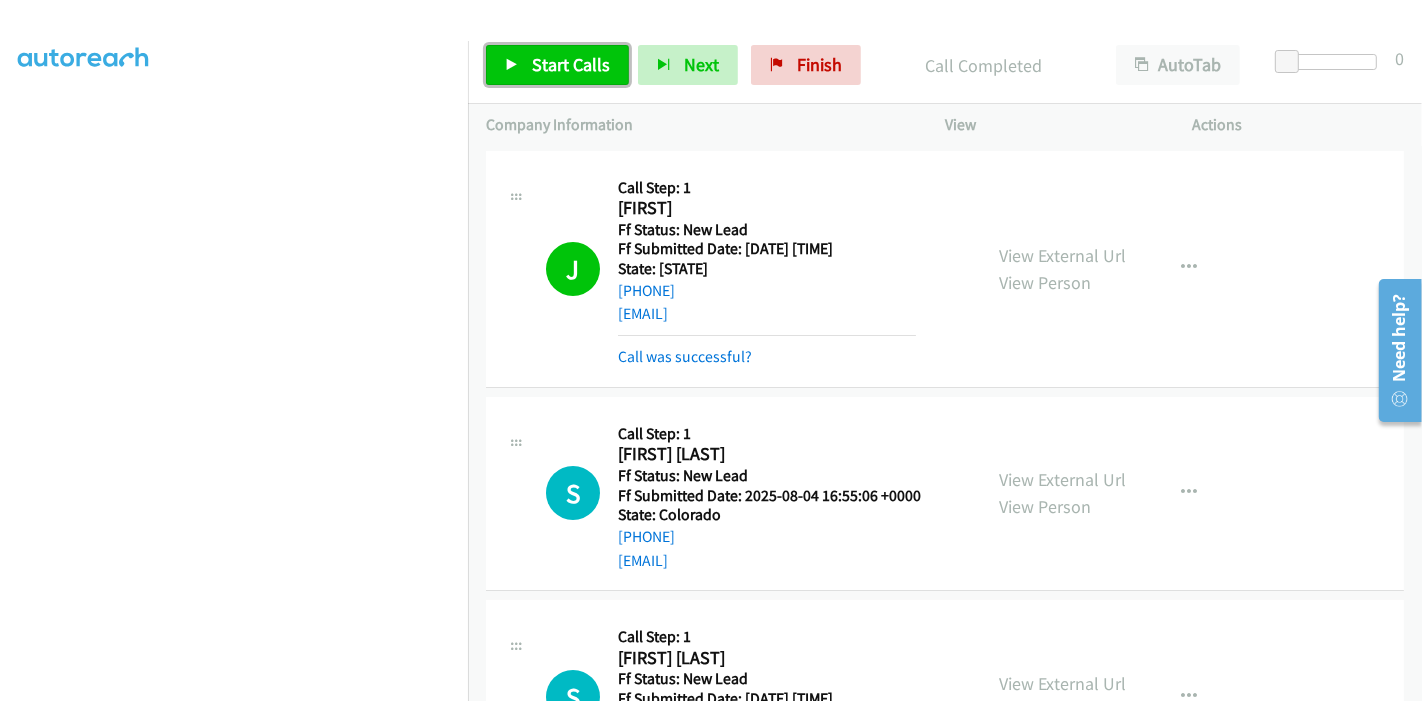click on "Start Calls" at bounding box center (571, 64) 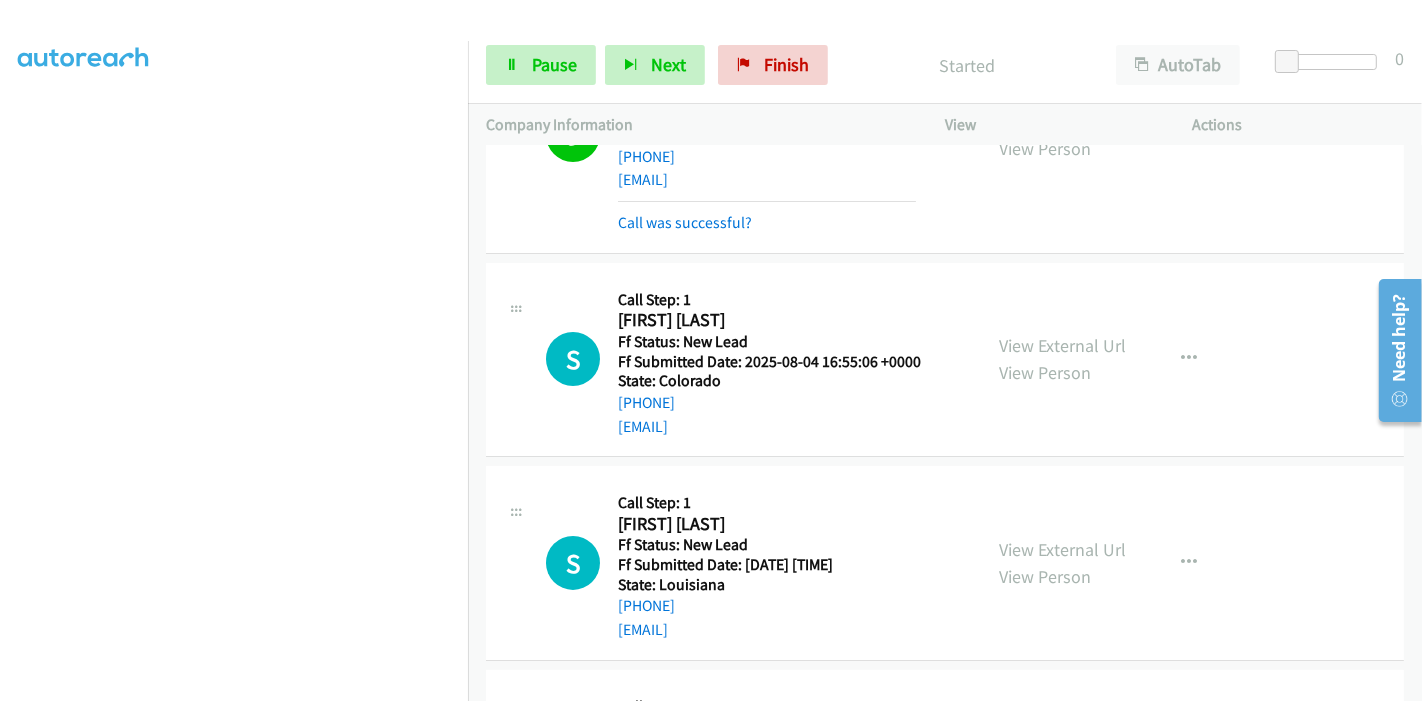scroll, scrollTop: 222, scrollLeft: 0, axis: vertical 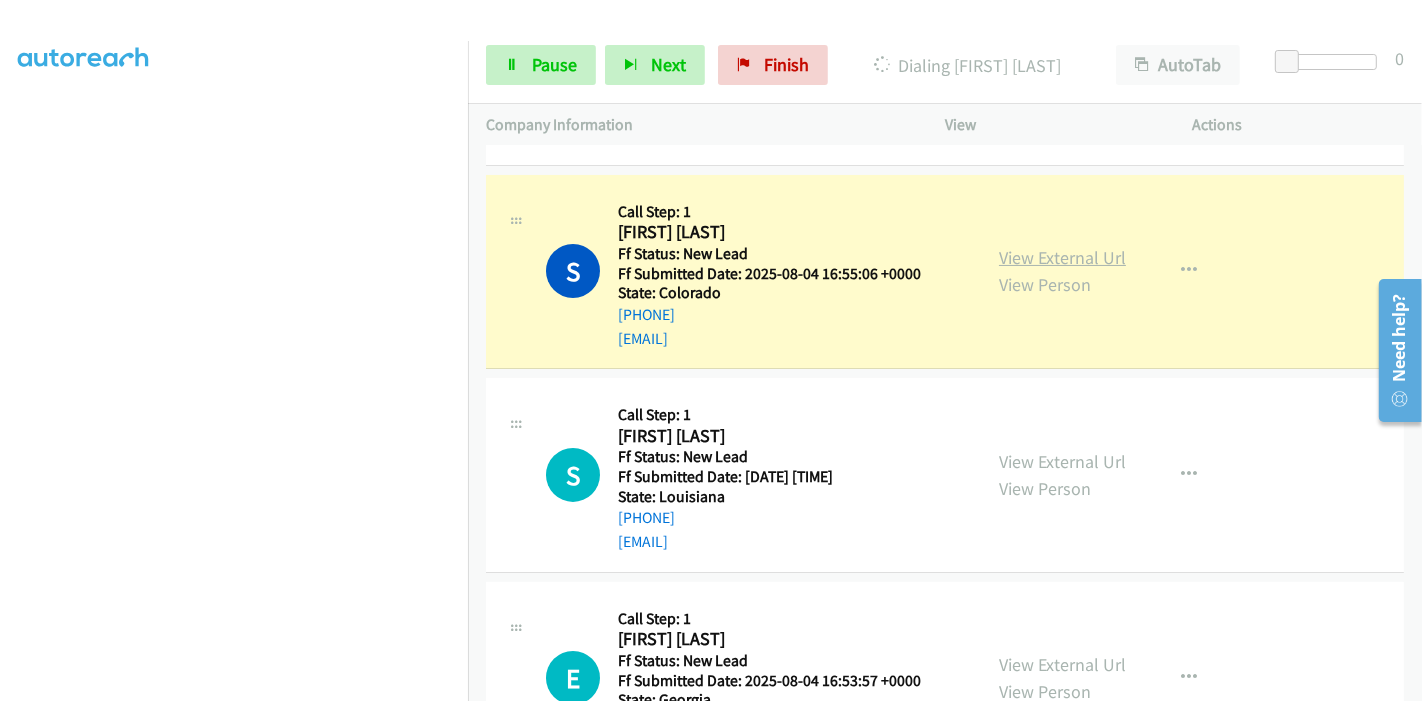 click on "View External Url" at bounding box center [1062, 257] 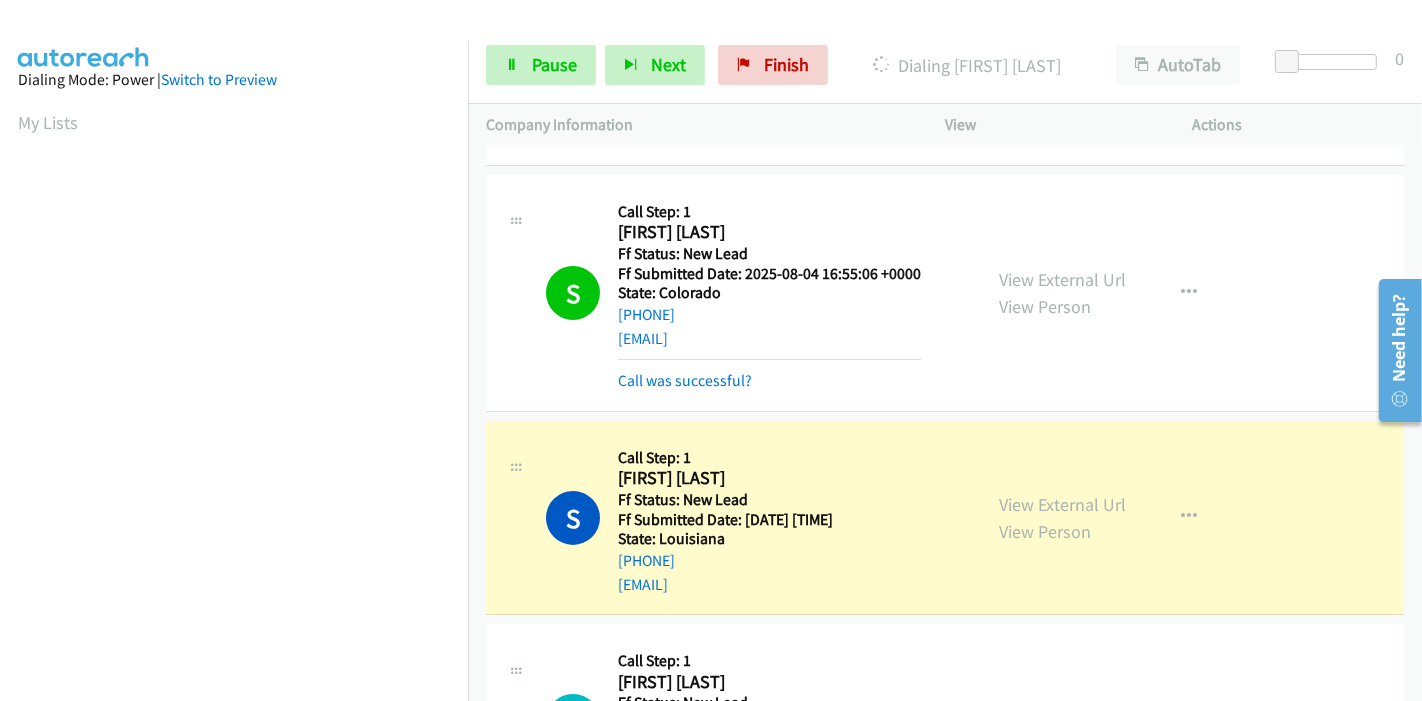 scroll, scrollTop: 422, scrollLeft: 0, axis: vertical 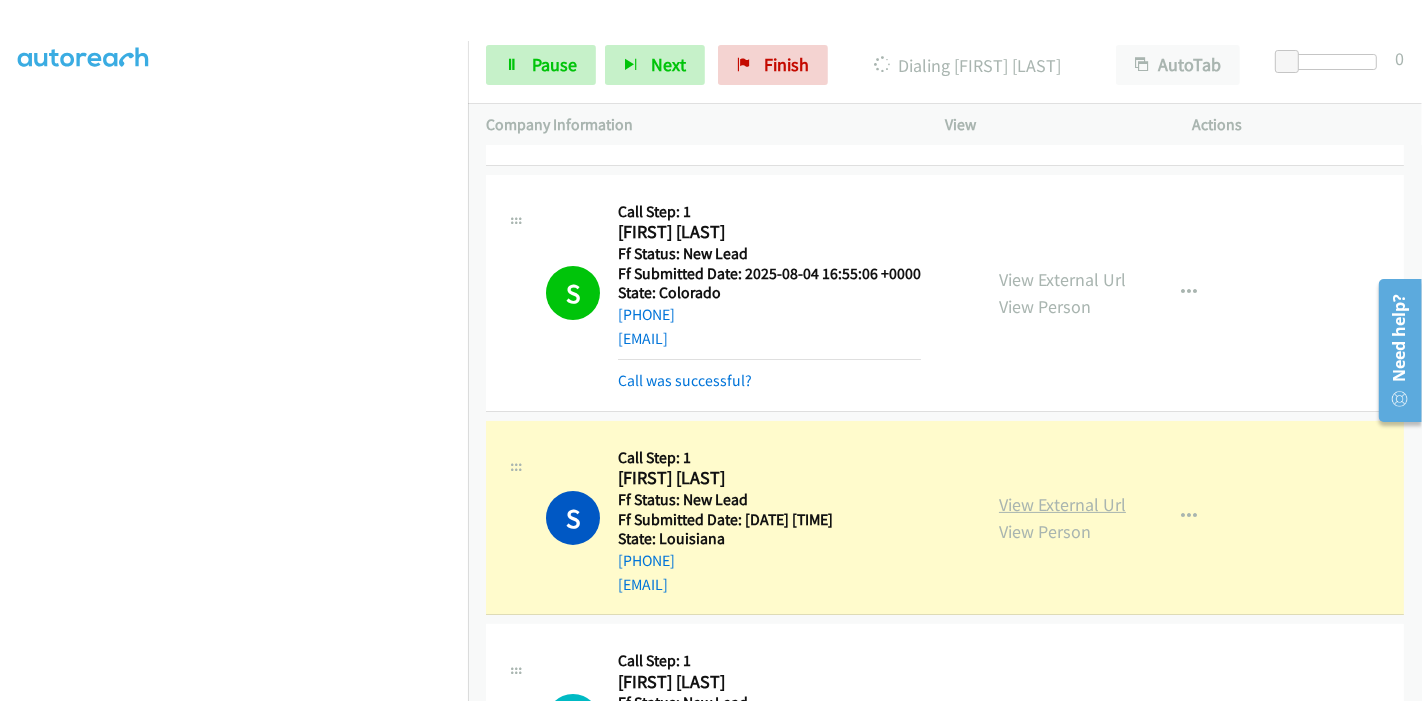 click on "View External Url" at bounding box center (1062, 504) 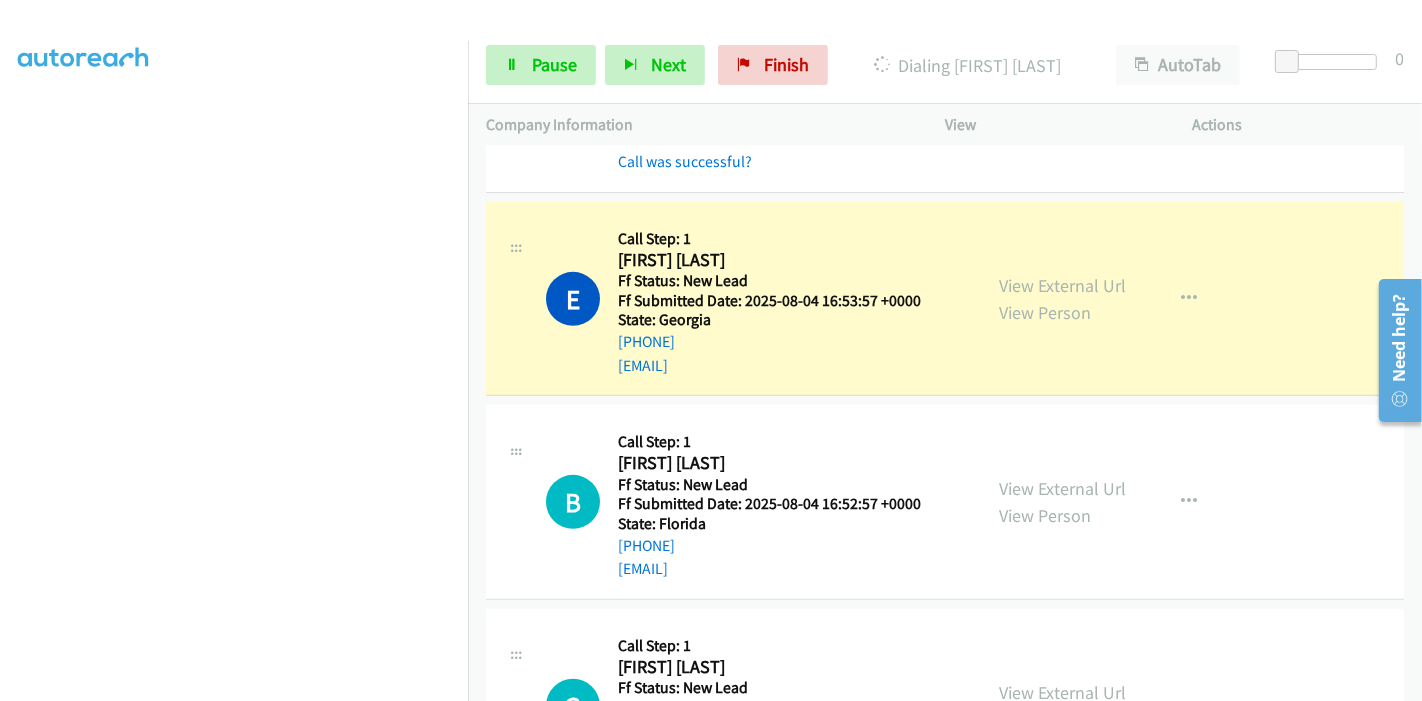 scroll, scrollTop: 666, scrollLeft: 0, axis: vertical 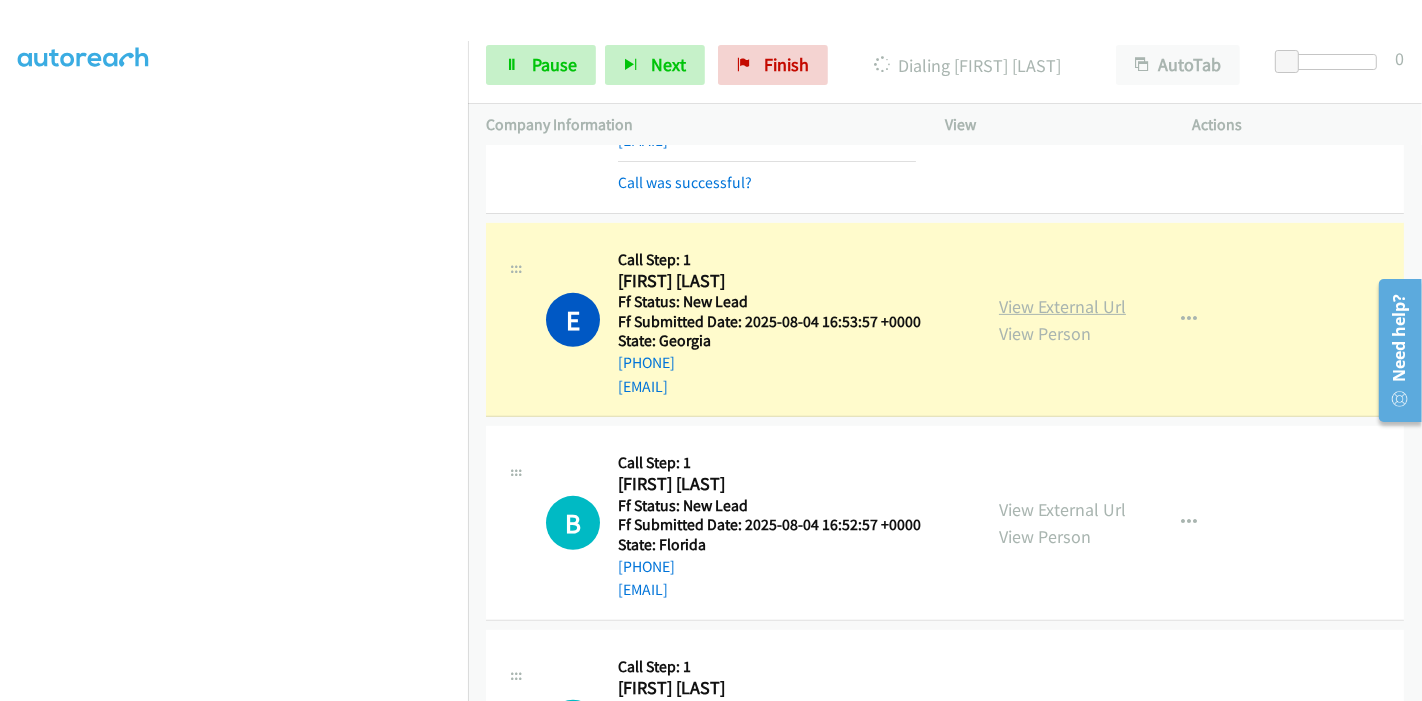 click on "View External Url" at bounding box center (1062, 306) 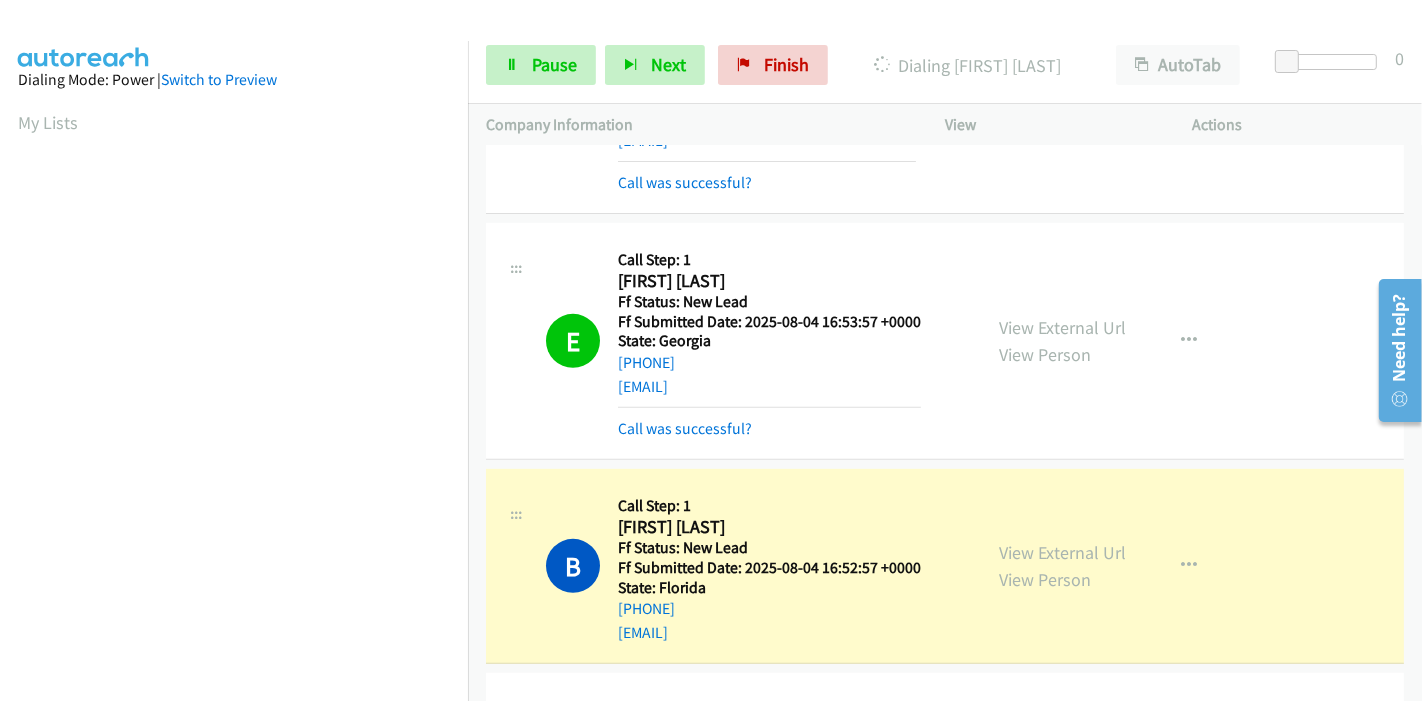 scroll, scrollTop: 422, scrollLeft: 0, axis: vertical 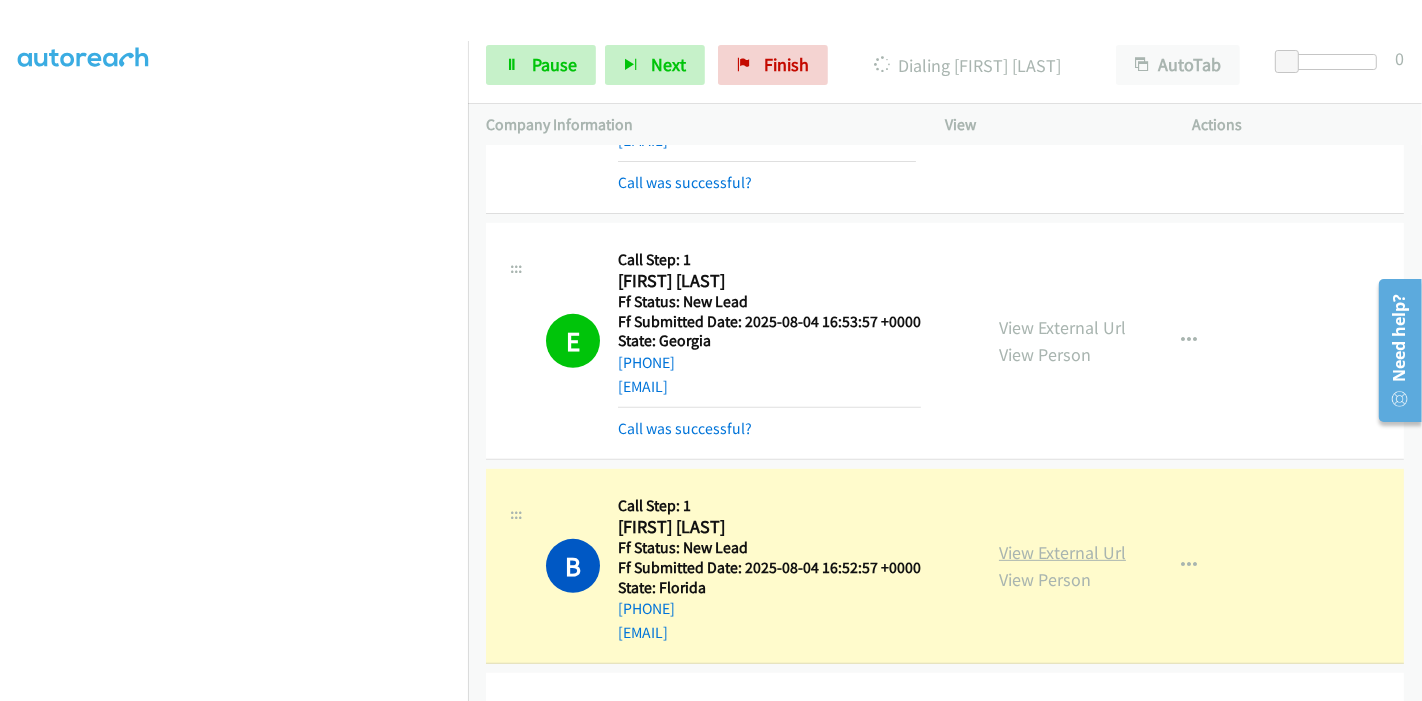 click on "View External Url" at bounding box center (1062, 552) 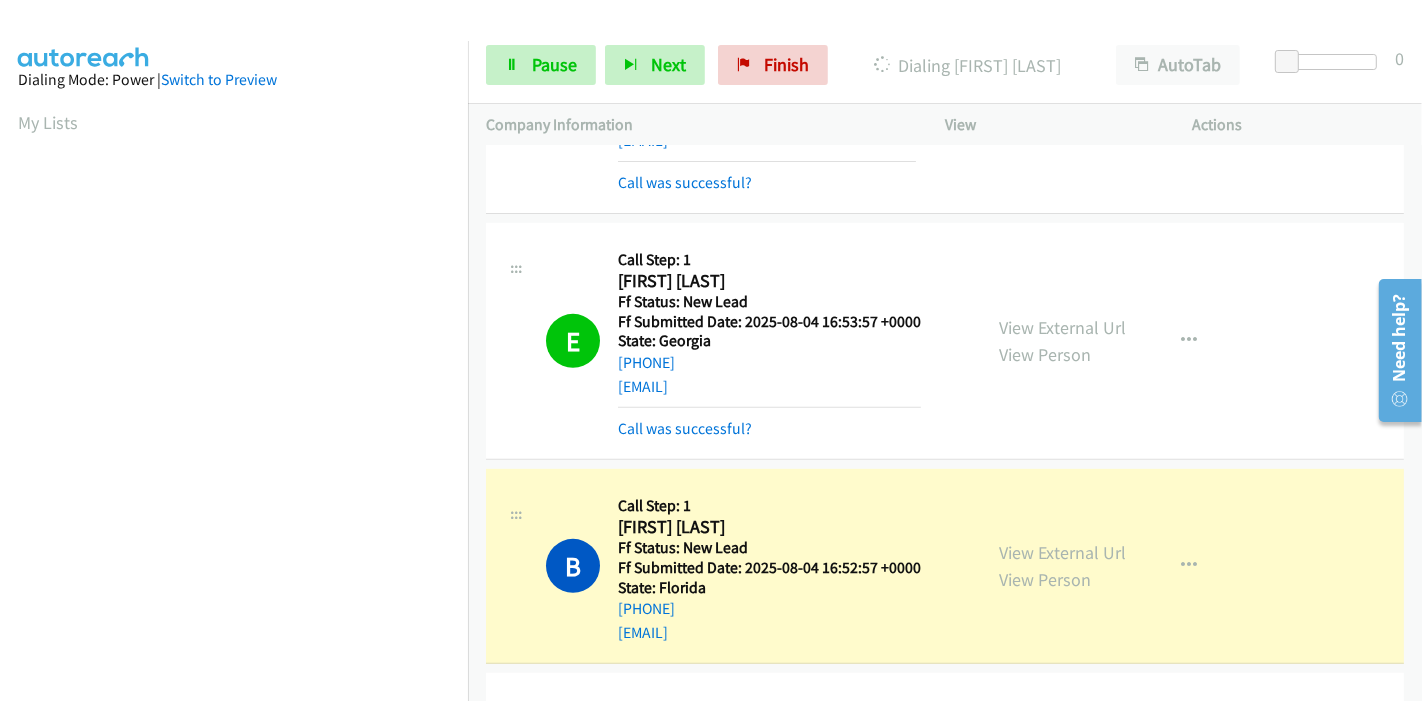scroll, scrollTop: 422, scrollLeft: 0, axis: vertical 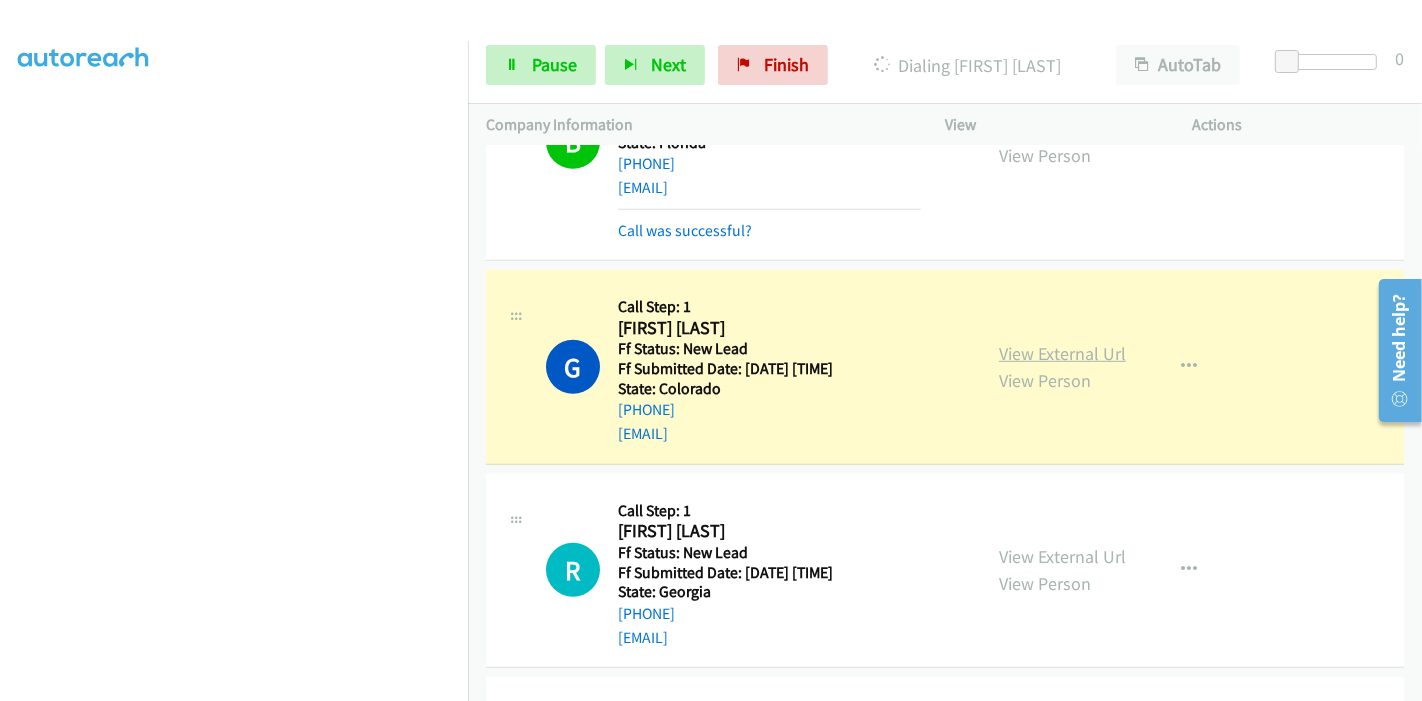 click on "View External Url" at bounding box center (1062, 353) 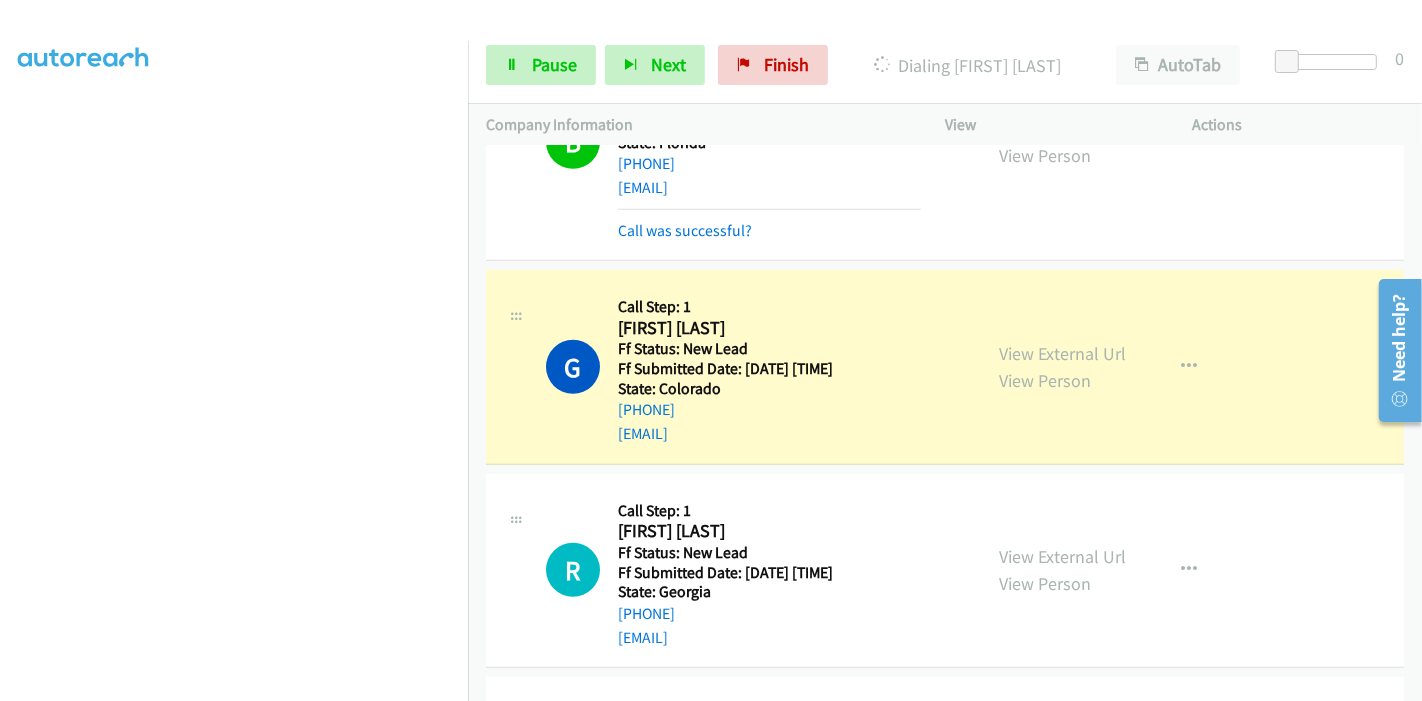 scroll, scrollTop: 0, scrollLeft: 0, axis: both 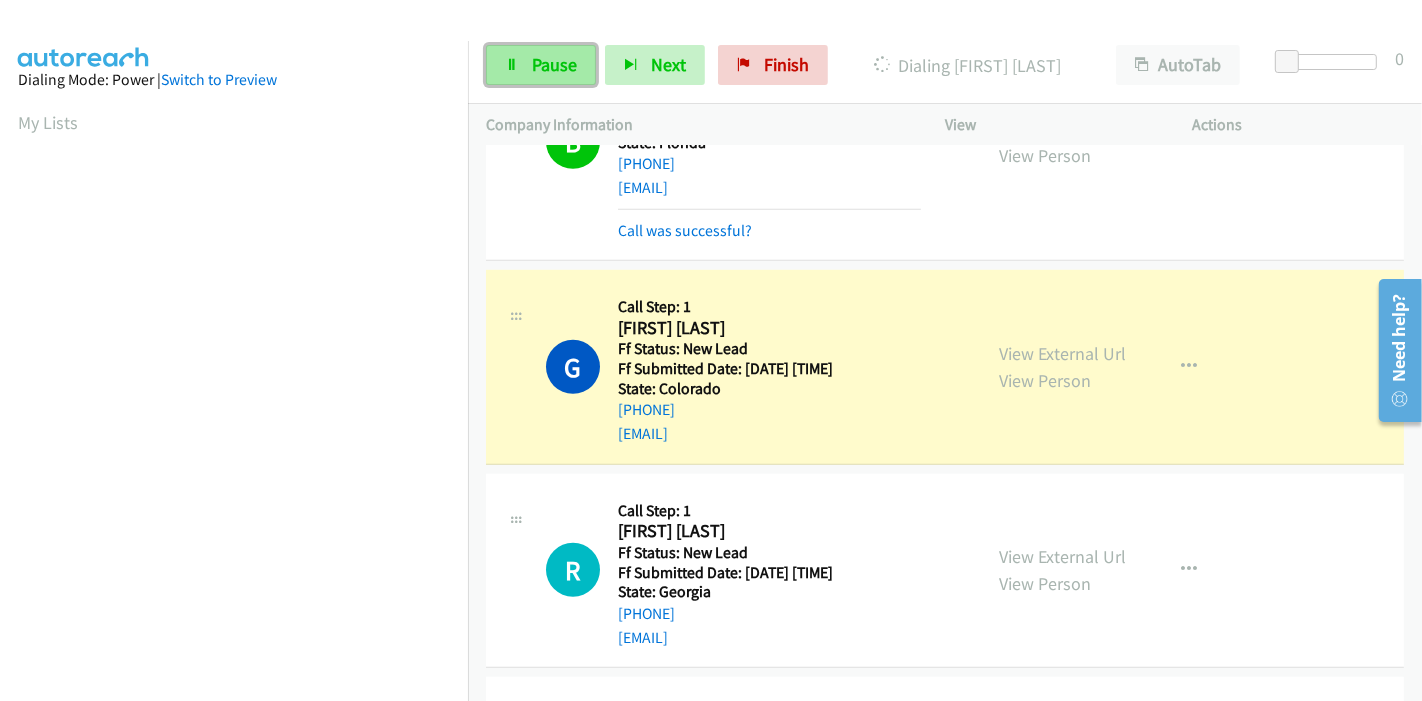 click on "Pause" at bounding box center (554, 64) 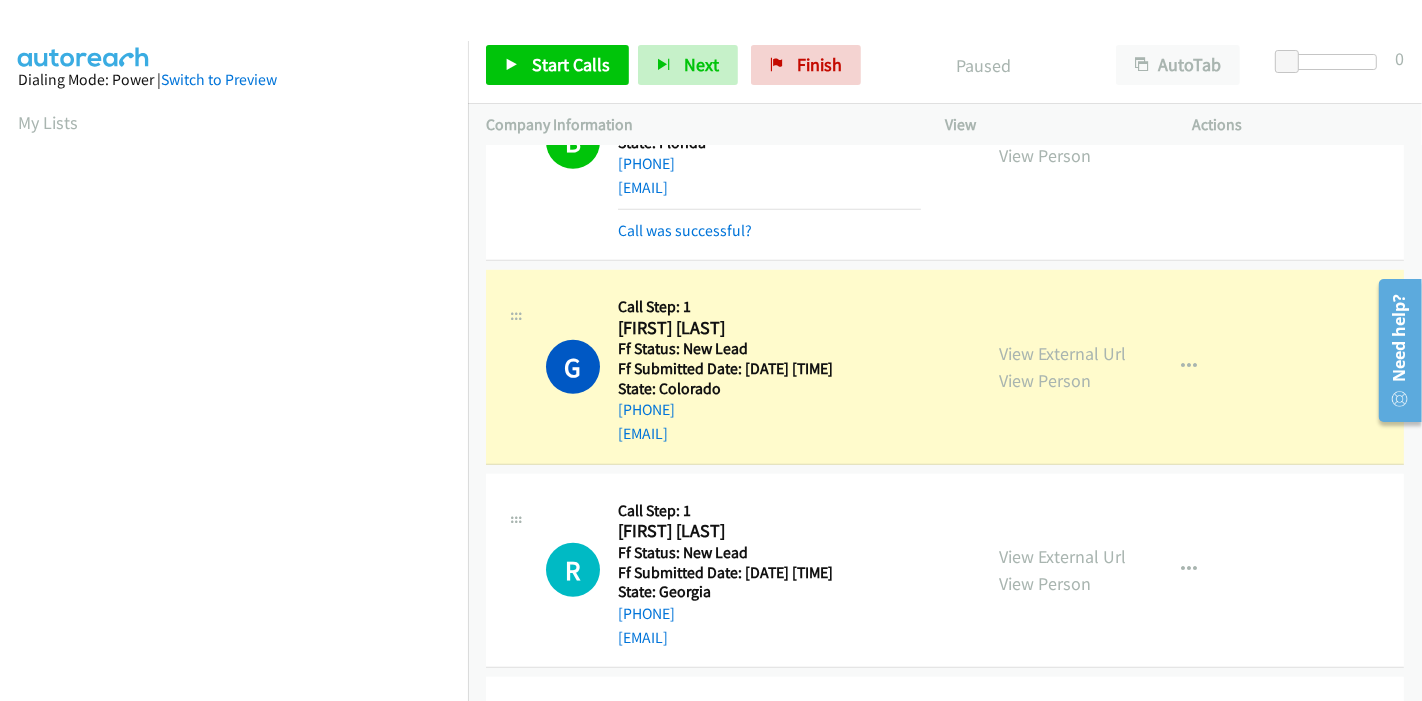 scroll, scrollTop: 422, scrollLeft: 0, axis: vertical 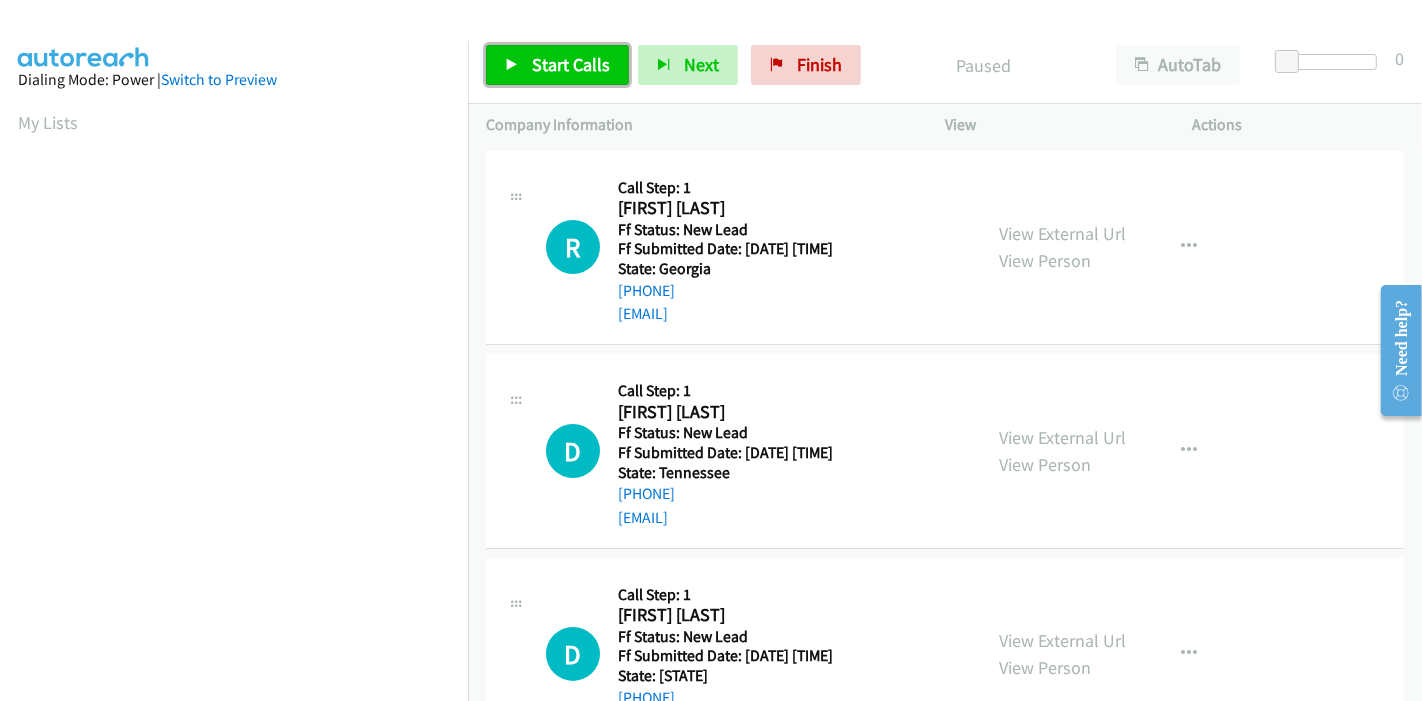 click on "Start Calls" at bounding box center [557, 65] 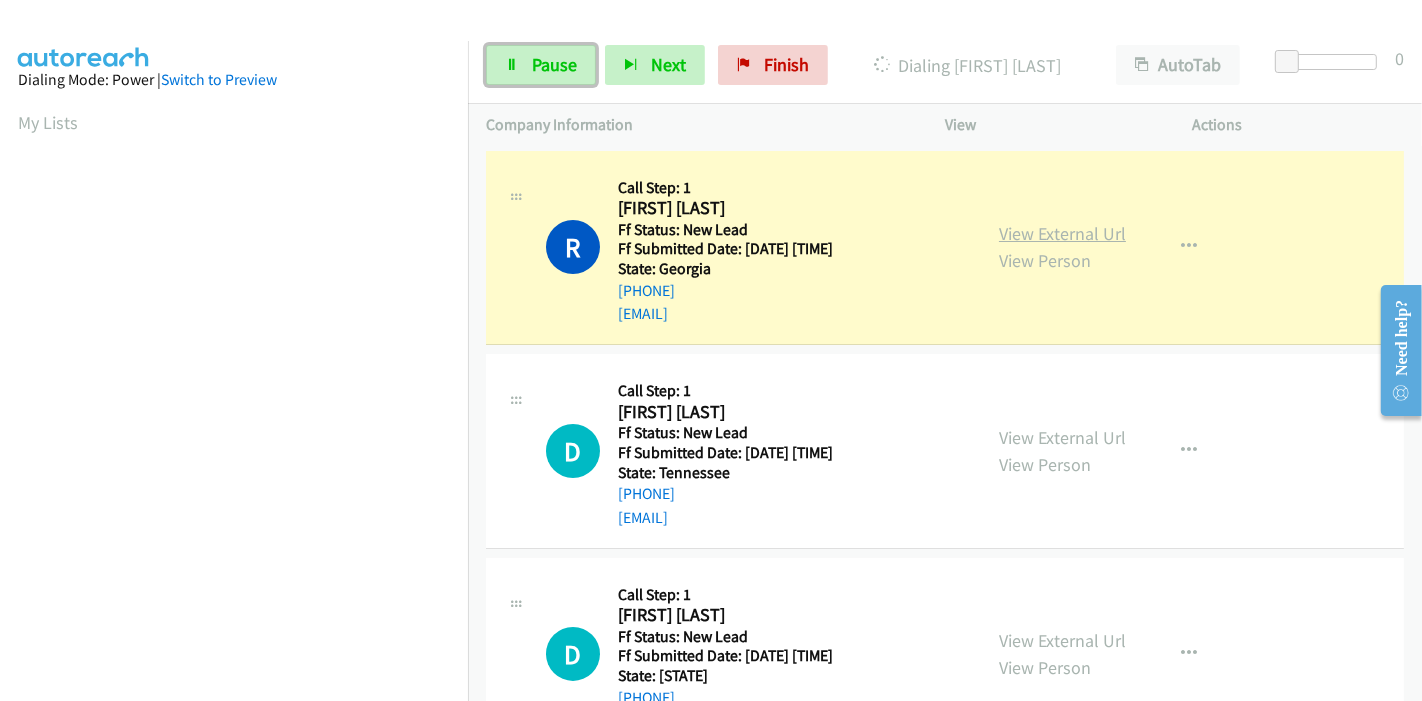 drag, startPoint x: 528, startPoint y: 72, endPoint x: 1071, endPoint y: 240, distance: 568.3951 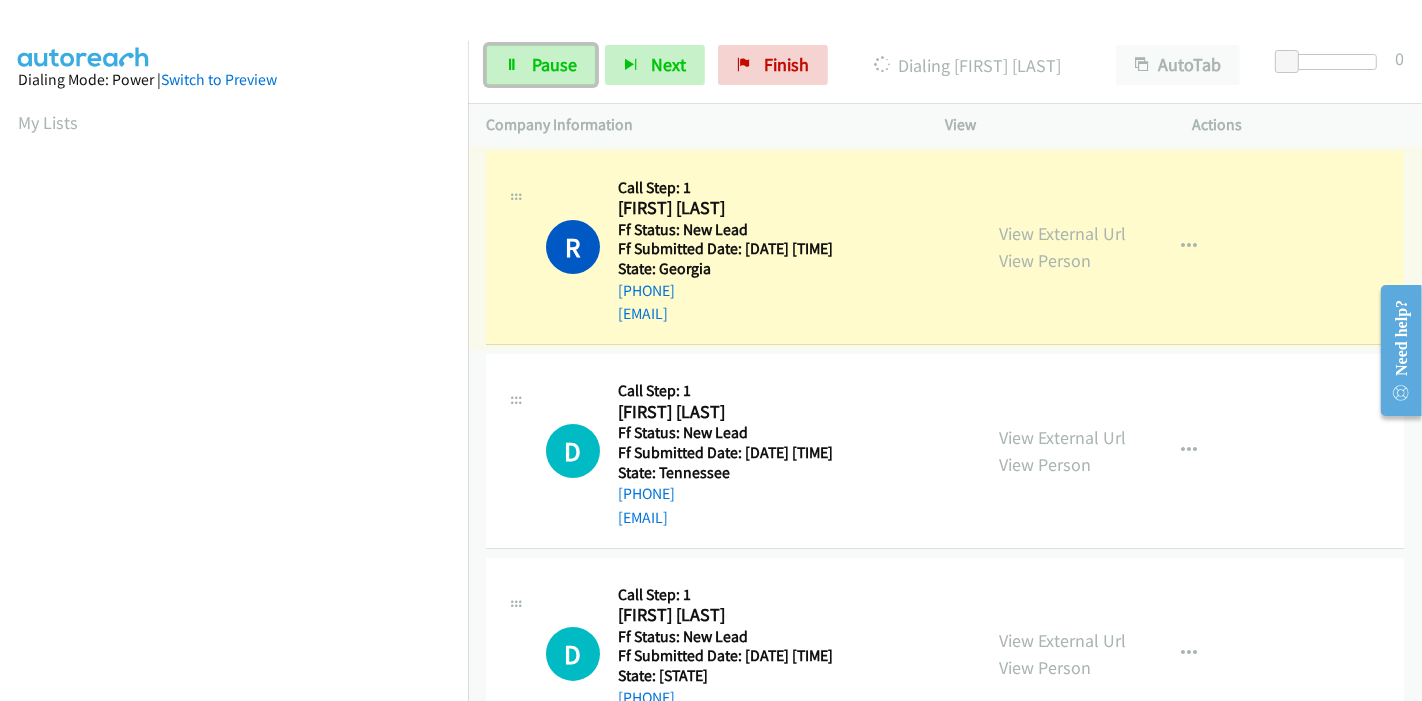 click on "View External Url
View Person
View External Url
Email
Schedule/Manage Callback
Skip Call
Add to do not call list" at bounding box center (1114, 248) 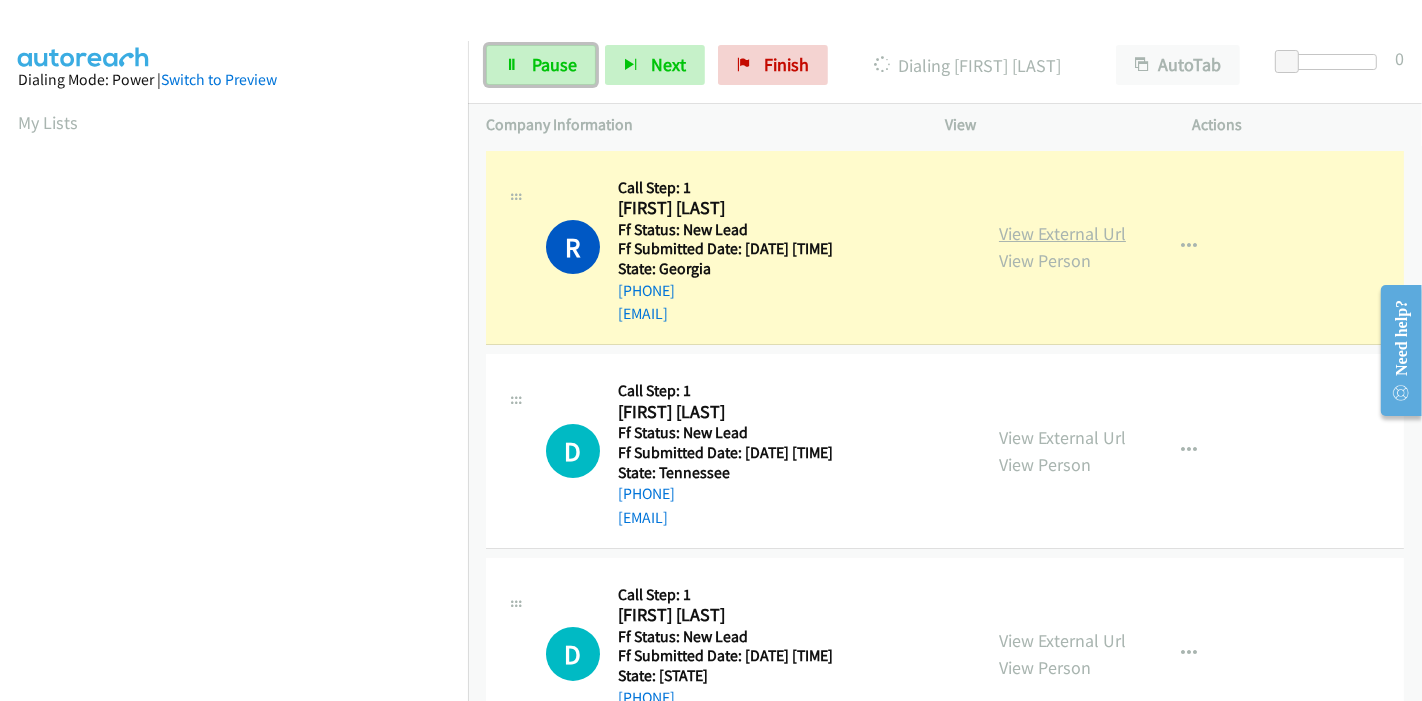 click on "View External Url" at bounding box center (1062, 233) 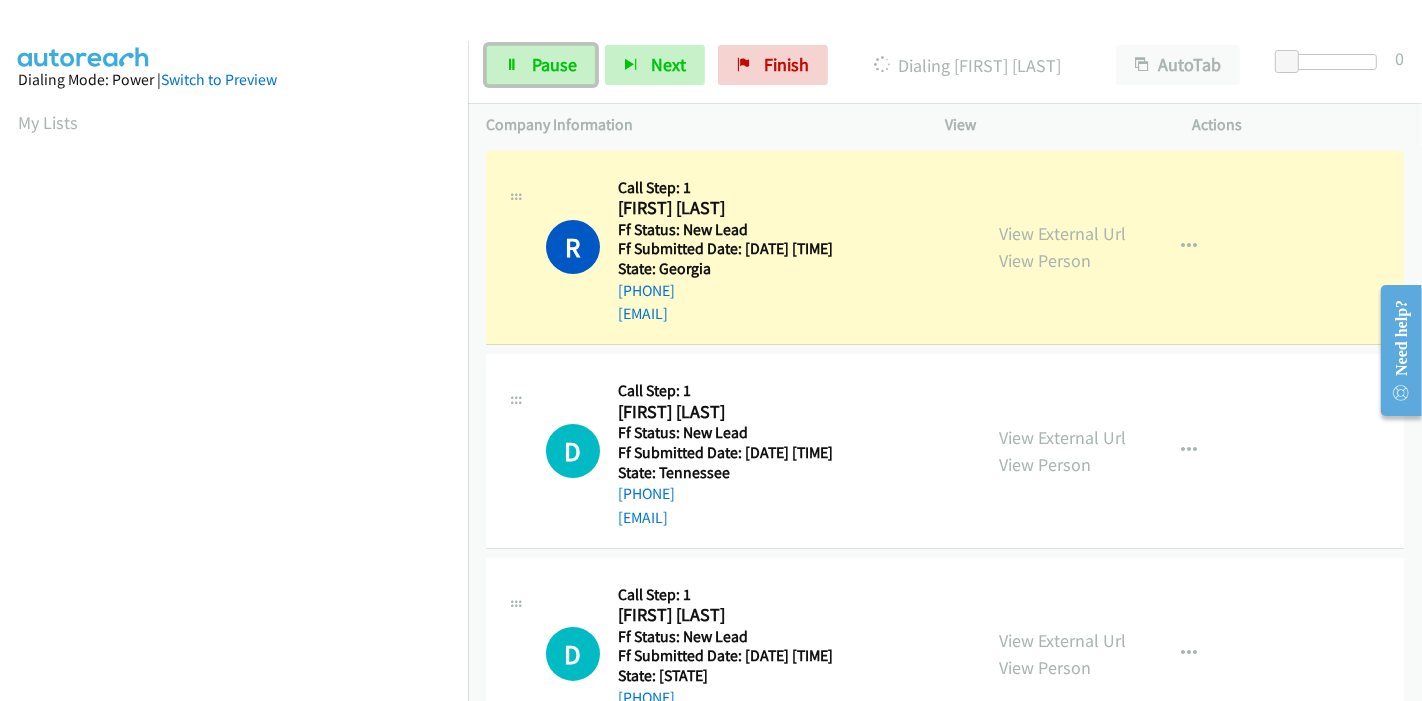 scroll, scrollTop: 422, scrollLeft: 0, axis: vertical 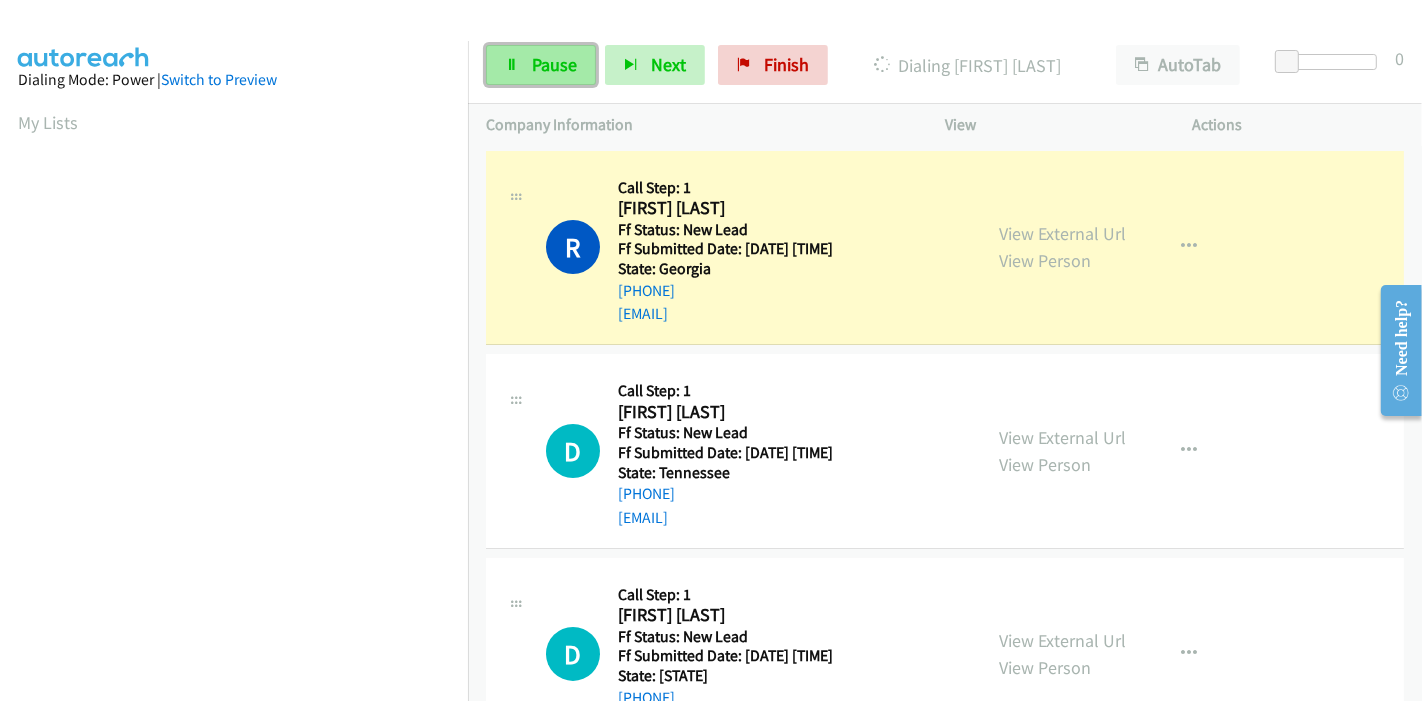 click on "Pause" at bounding box center (554, 64) 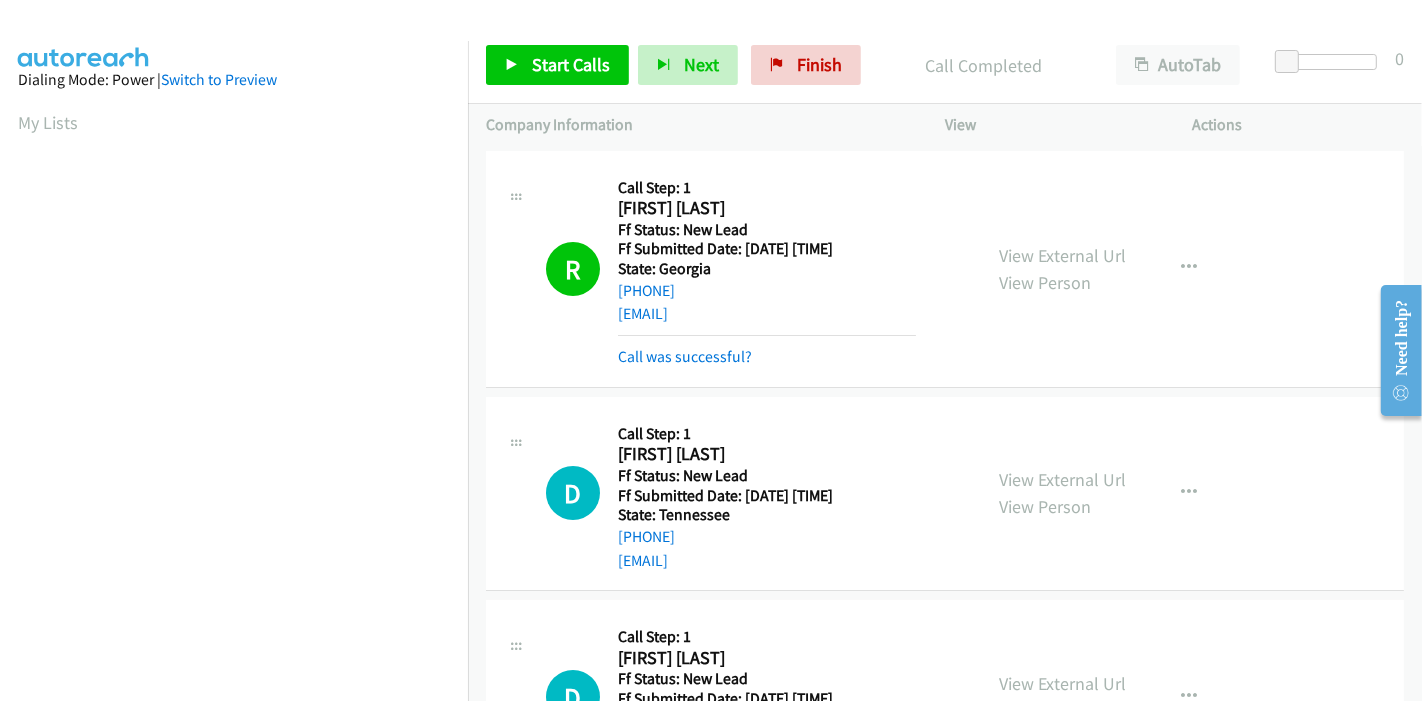 scroll, scrollTop: 422, scrollLeft: 0, axis: vertical 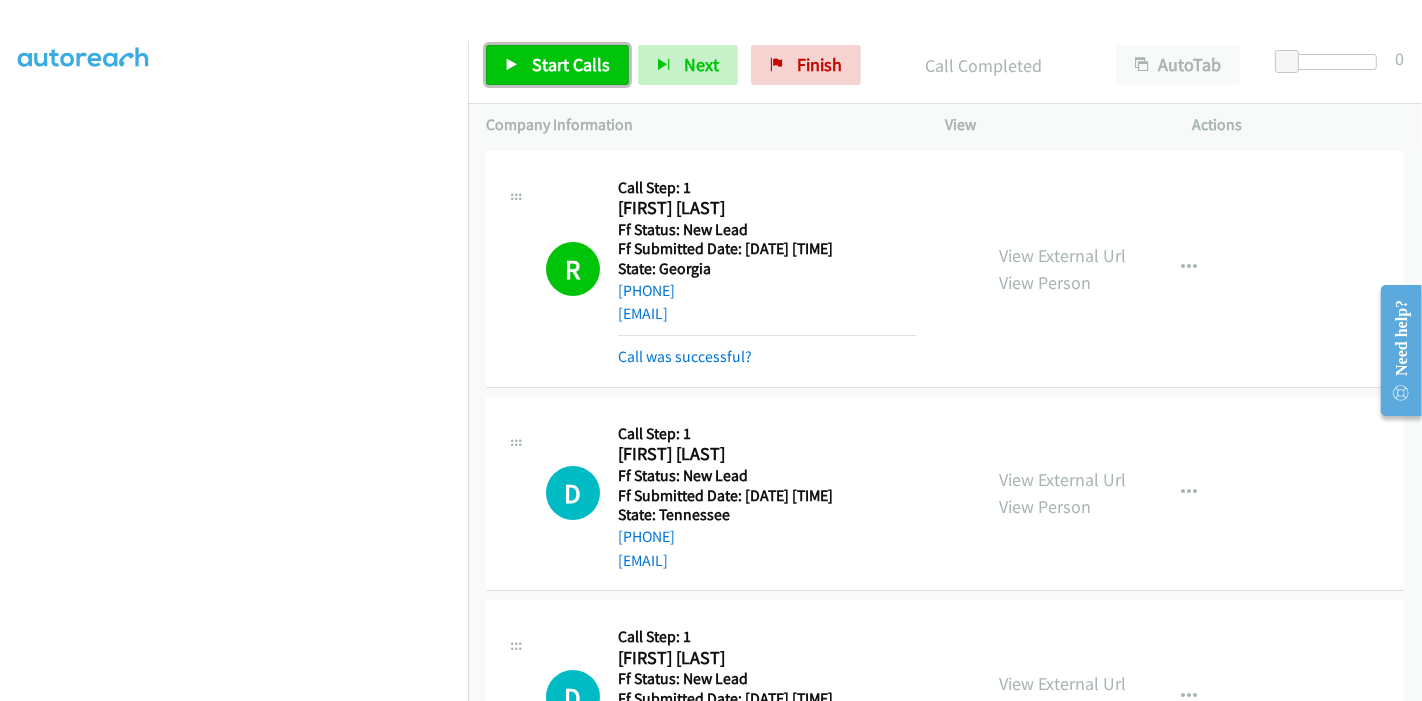 click on "Start Calls" at bounding box center [571, 64] 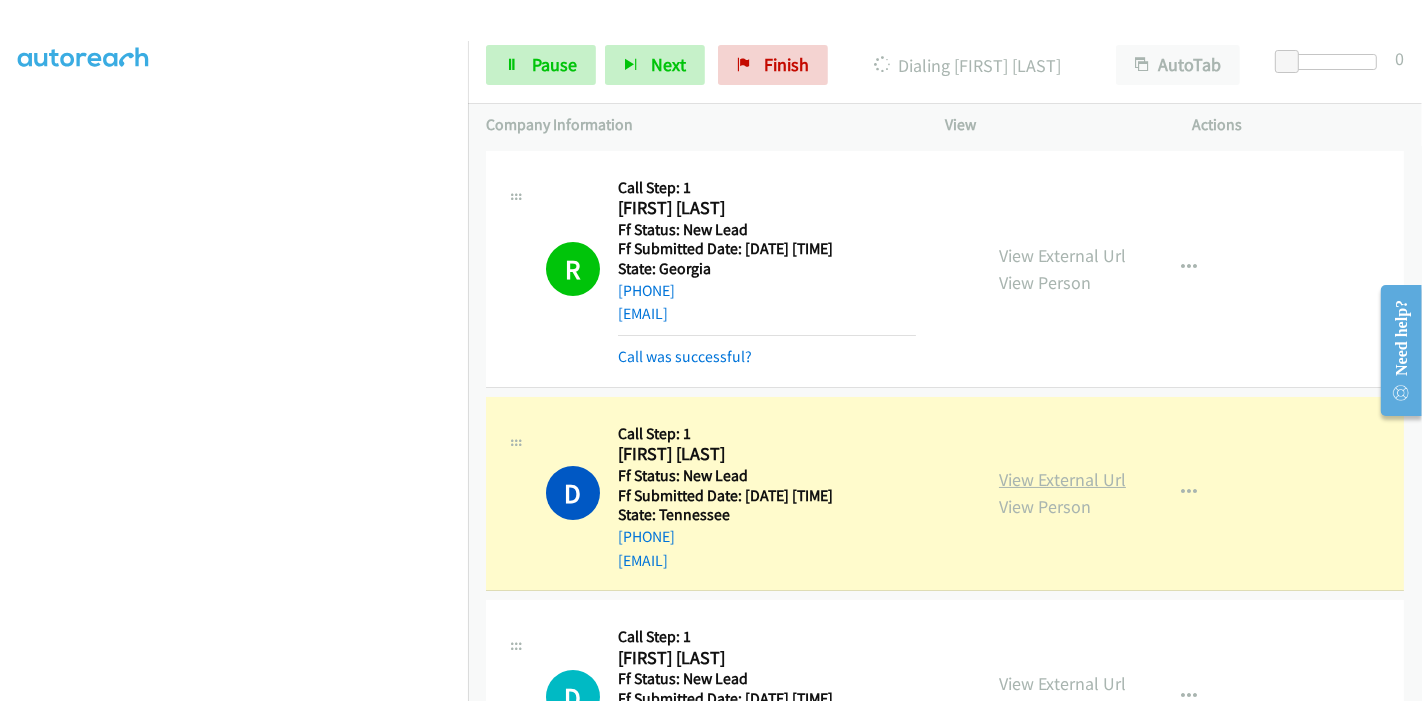drag, startPoint x: 1076, startPoint y: 480, endPoint x: 1051, endPoint y: 472, distance: 26.24881 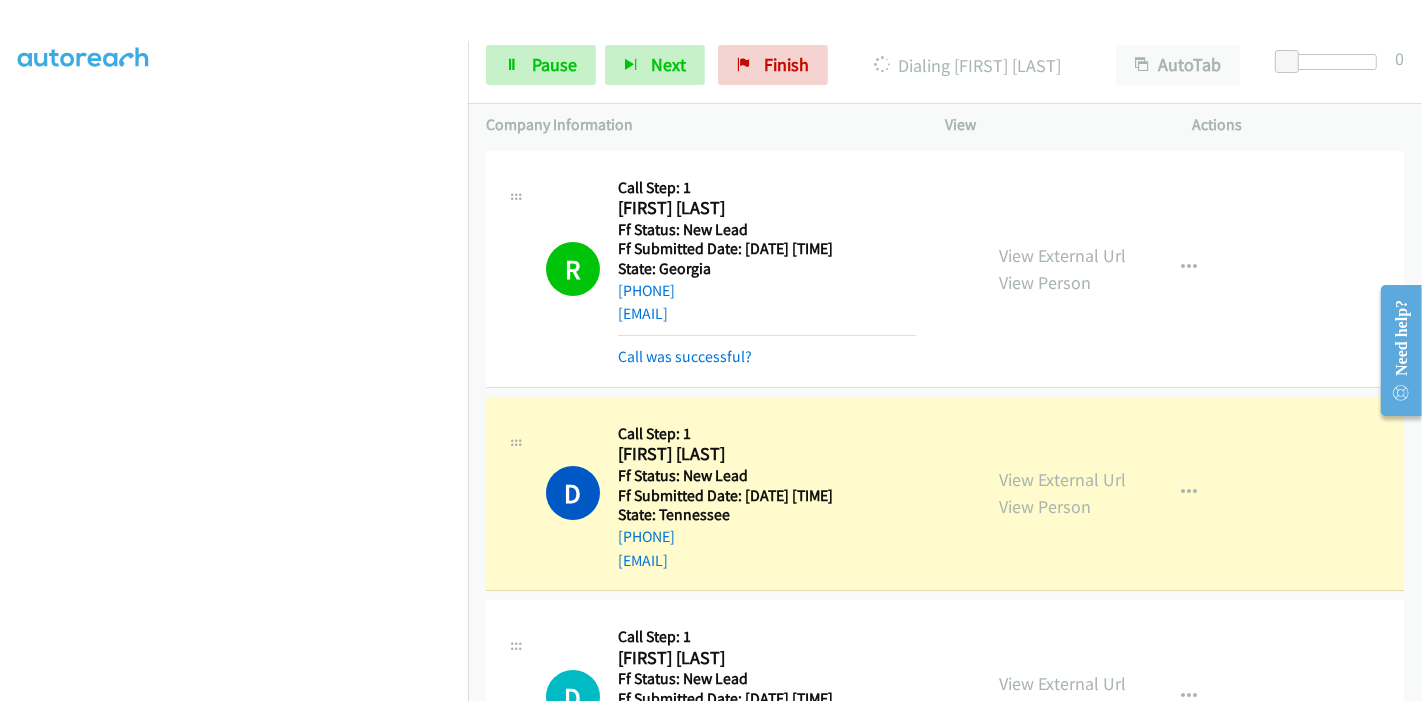 scroll, scrollTop: 0, scrollLeft: 0, axis: both 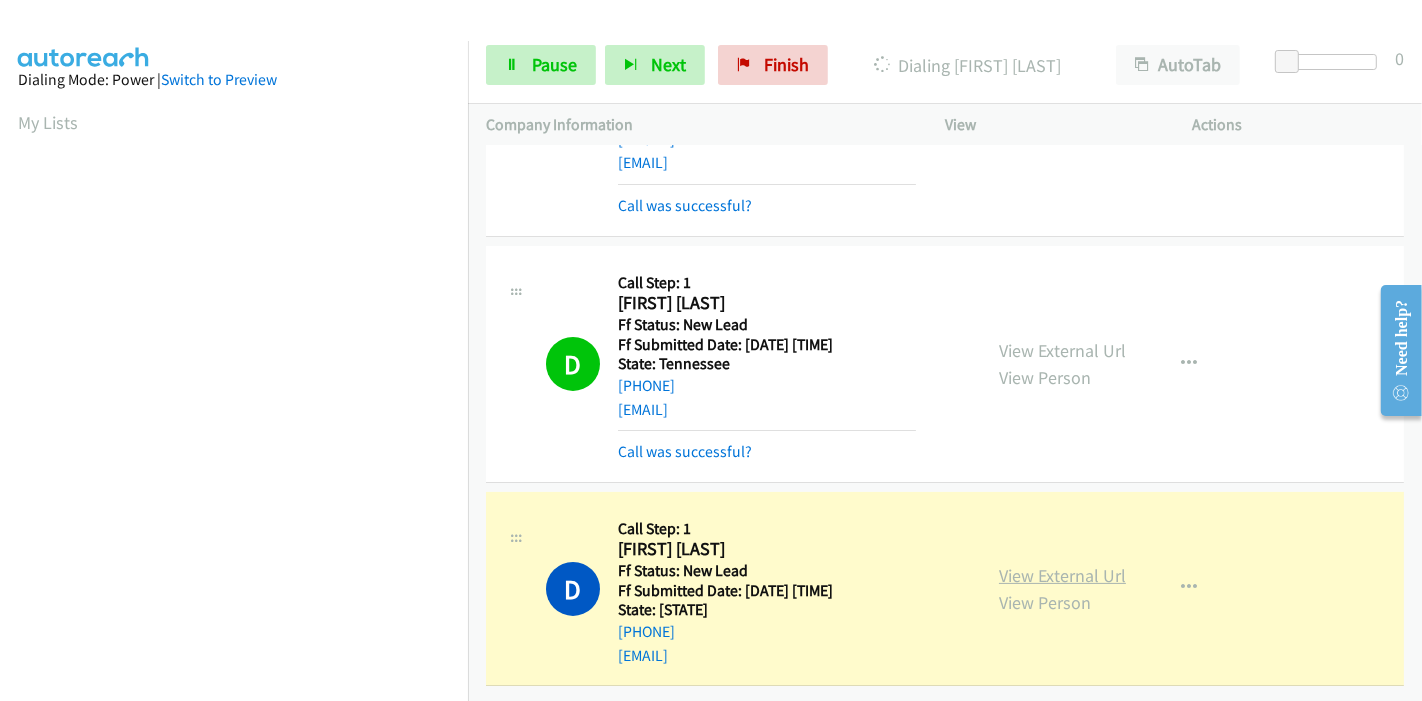 click on "View External Url" at bounding box center [1062, 575] 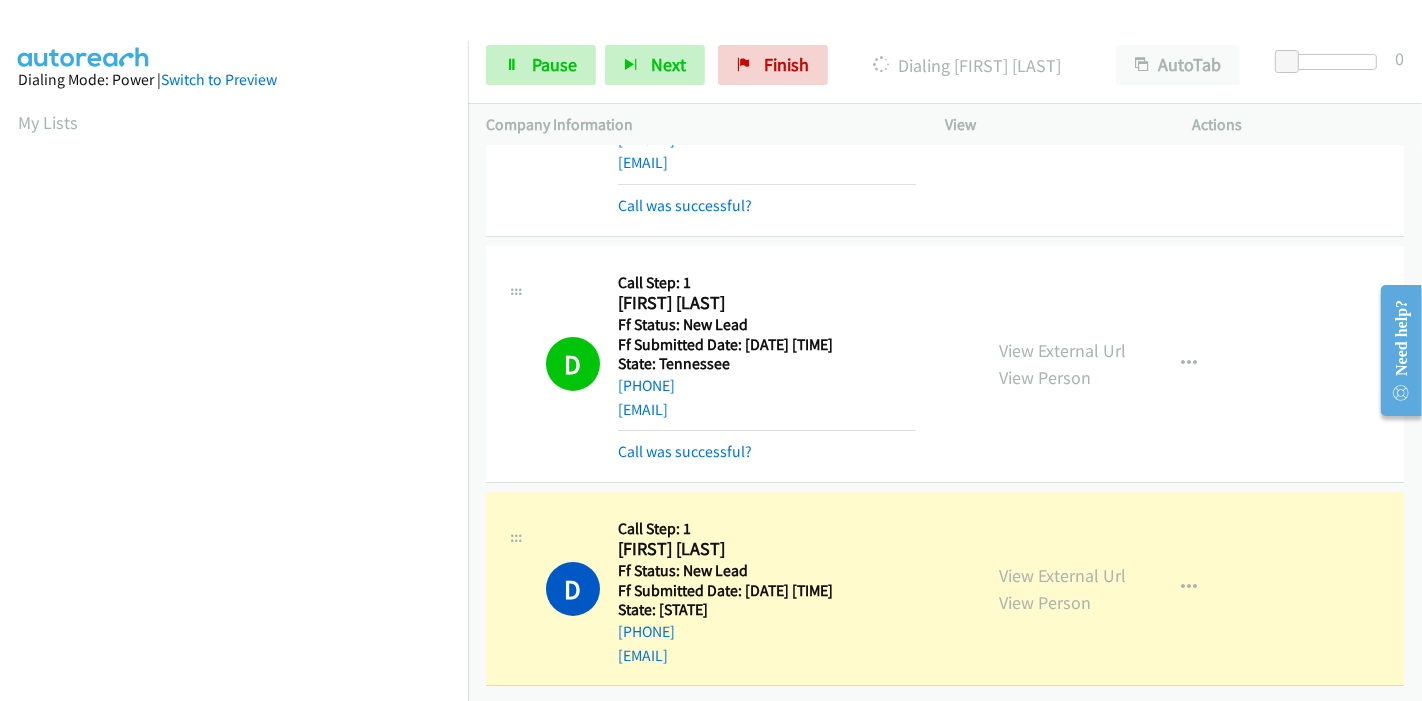scroll, scrollTop: 422, scrollLeft: 0, axis: vertical 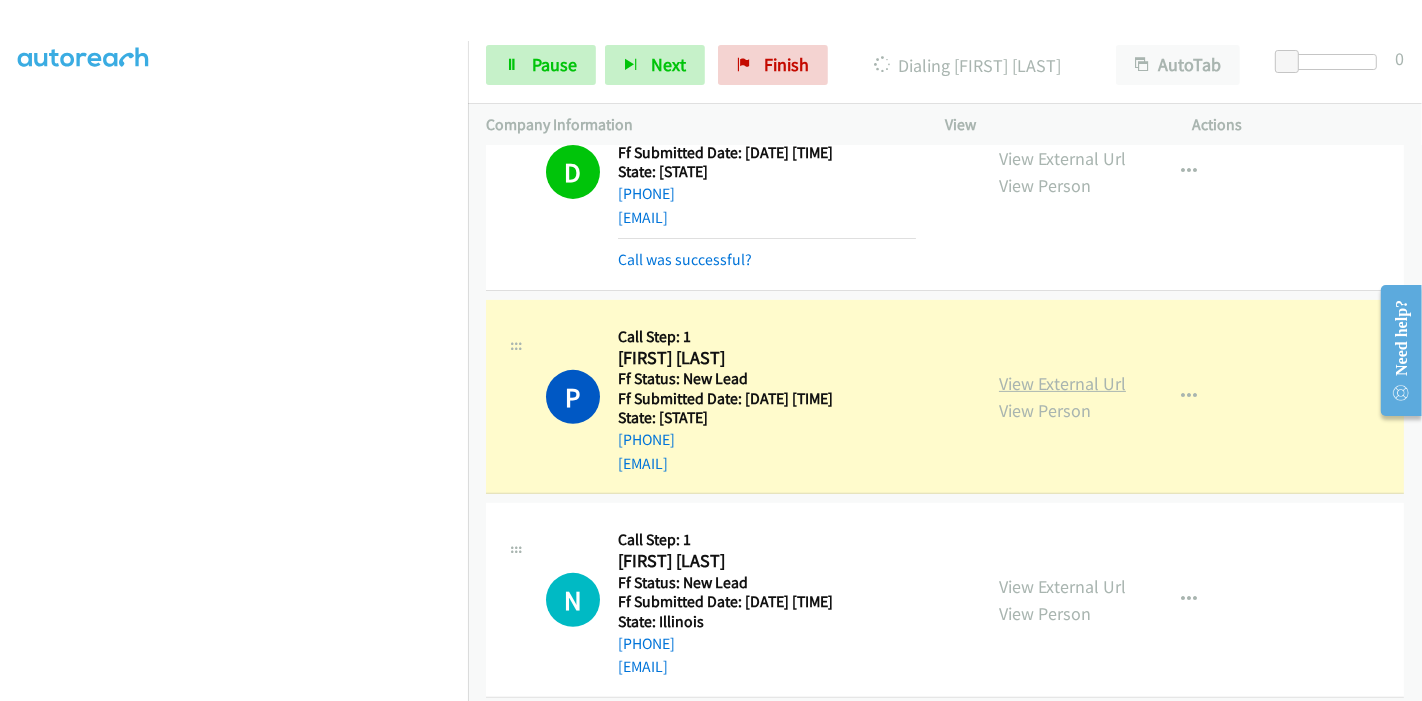 click on "View External Url" at bounding box center [1062, 383] 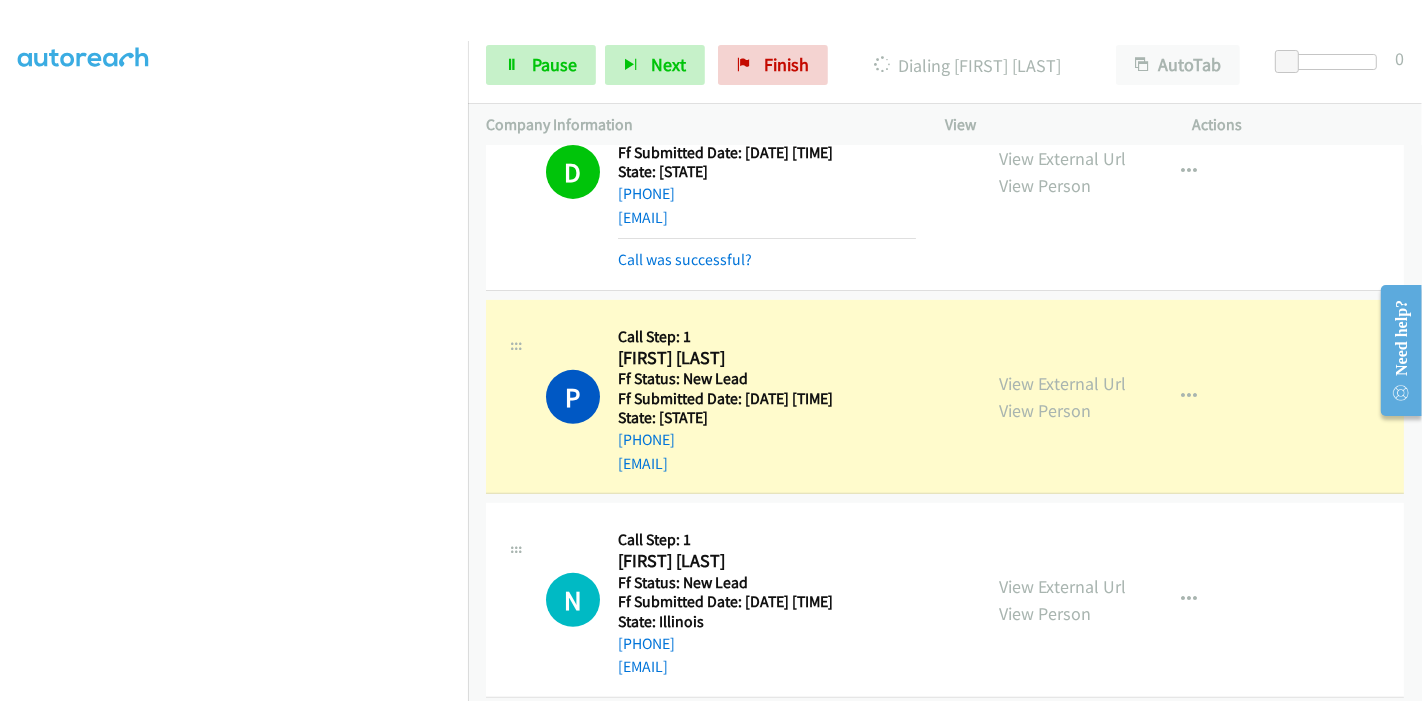 scroll, scrollTop: 0, scrollLeft: 0, axis: both 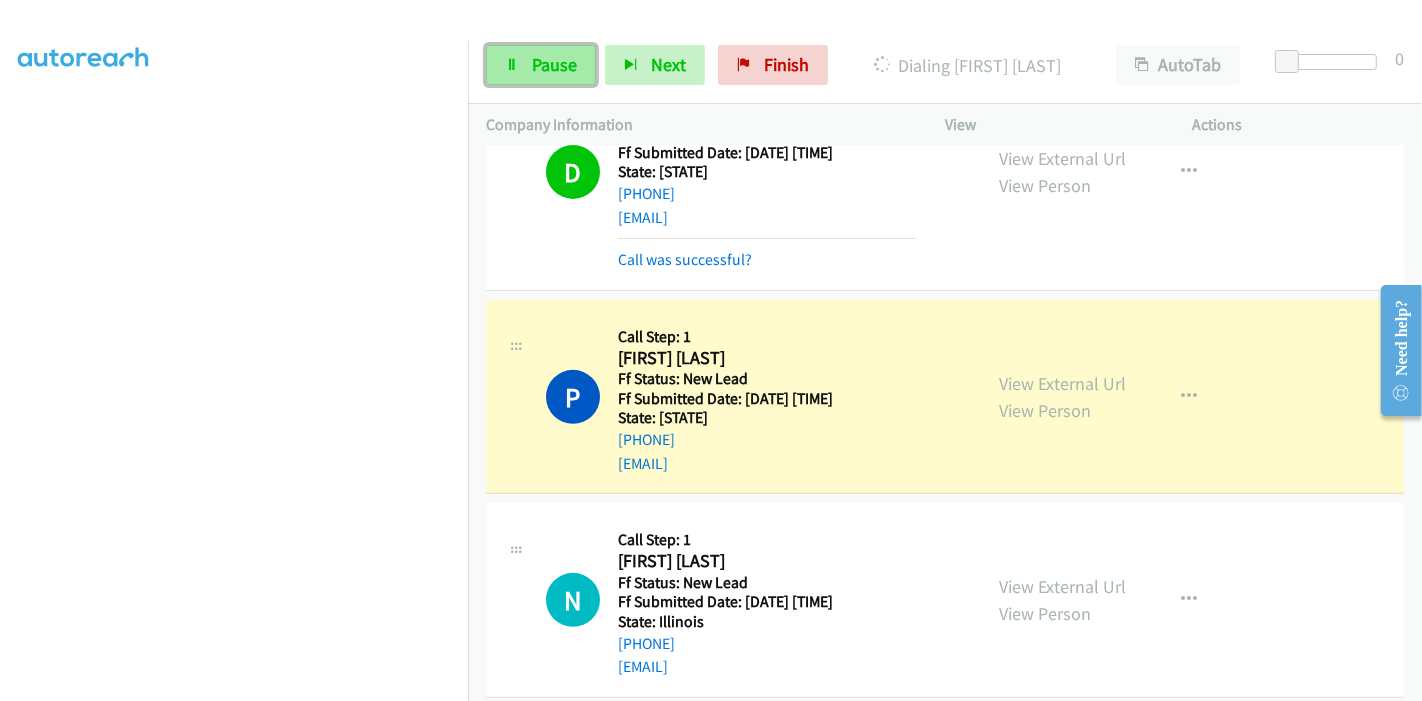 click on "Pause" at bounding box center [554, 64] 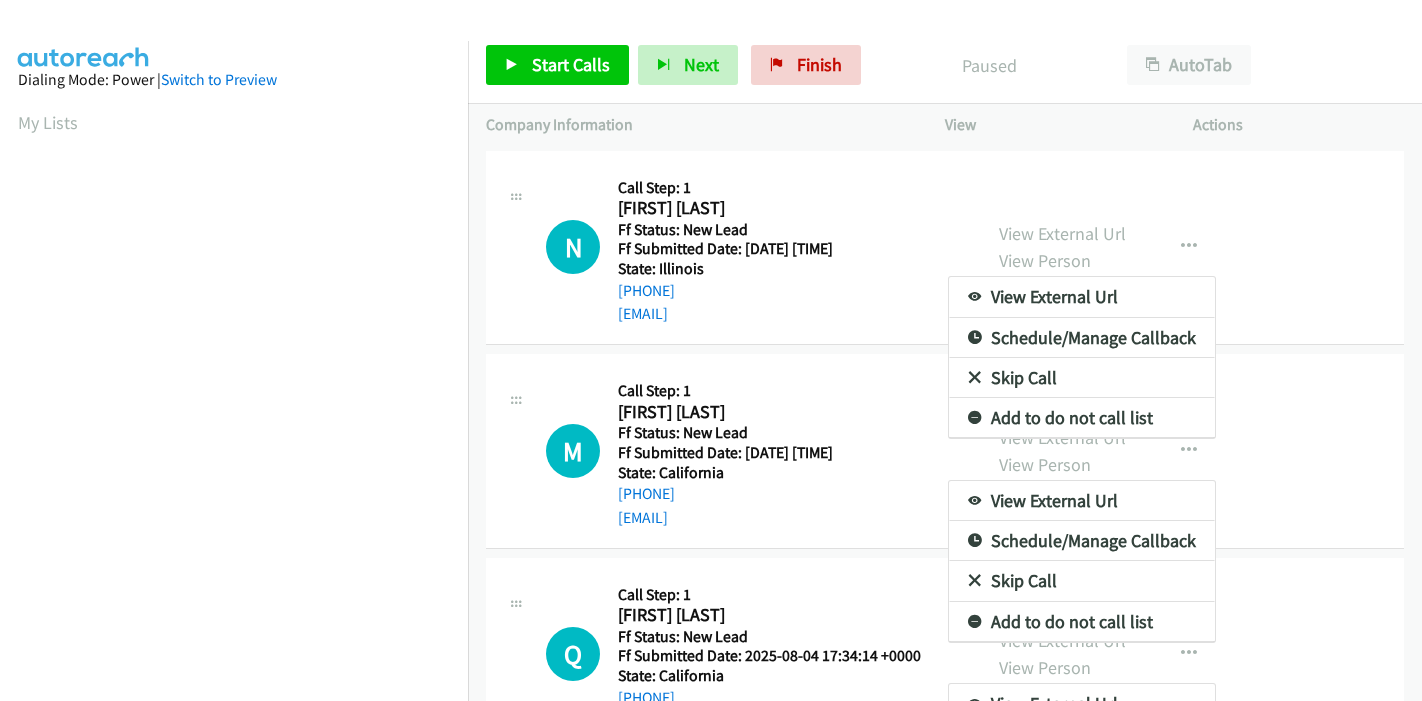 scroll, scrollTop: 0, scrollLeft: 0, axis: both 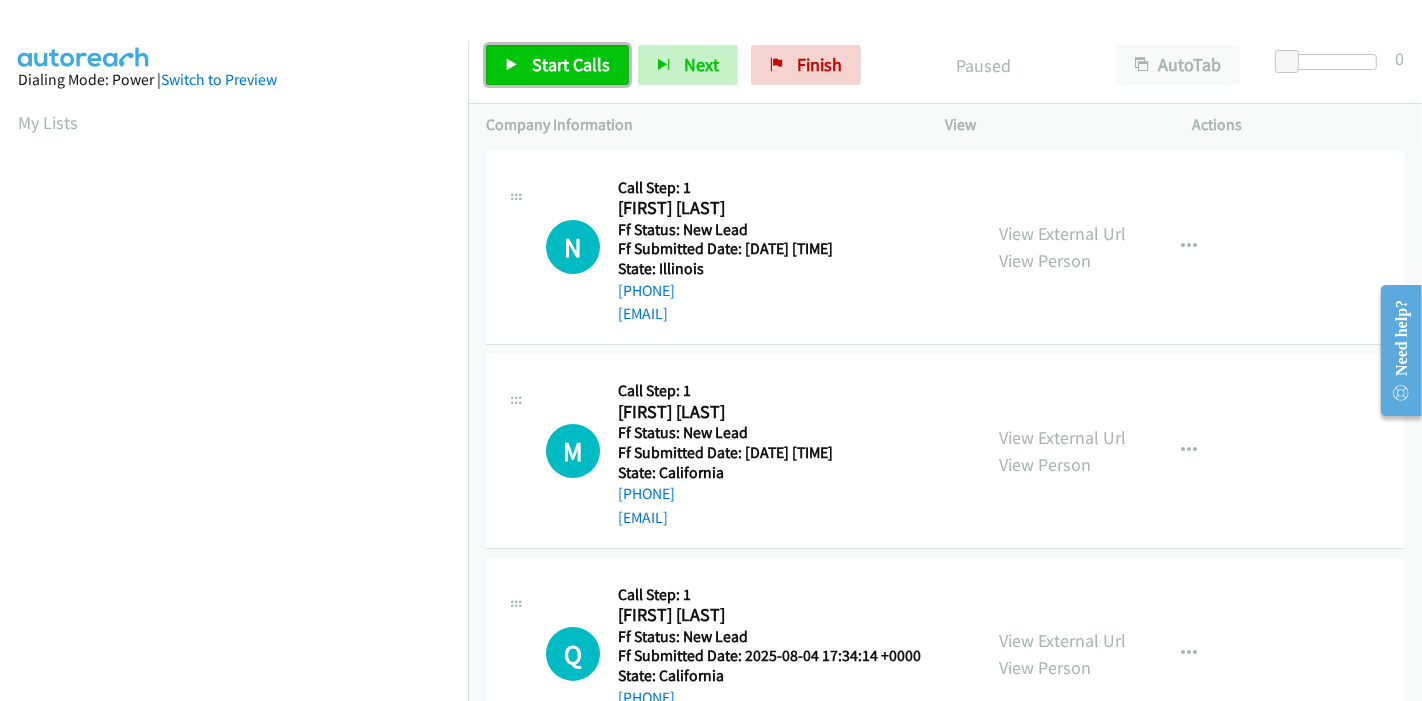 click at bounding box center (512, 66) 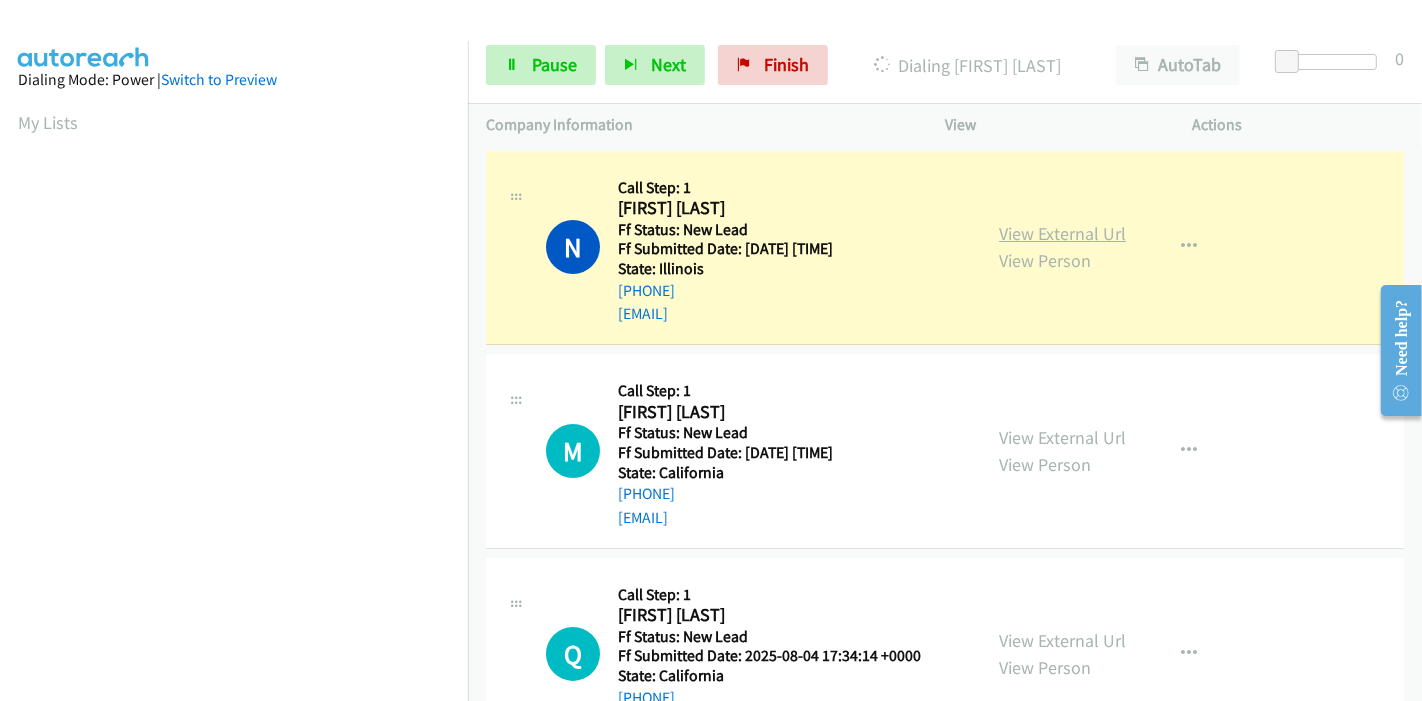 click on "View External Url" at bounding box center (1062, 233) 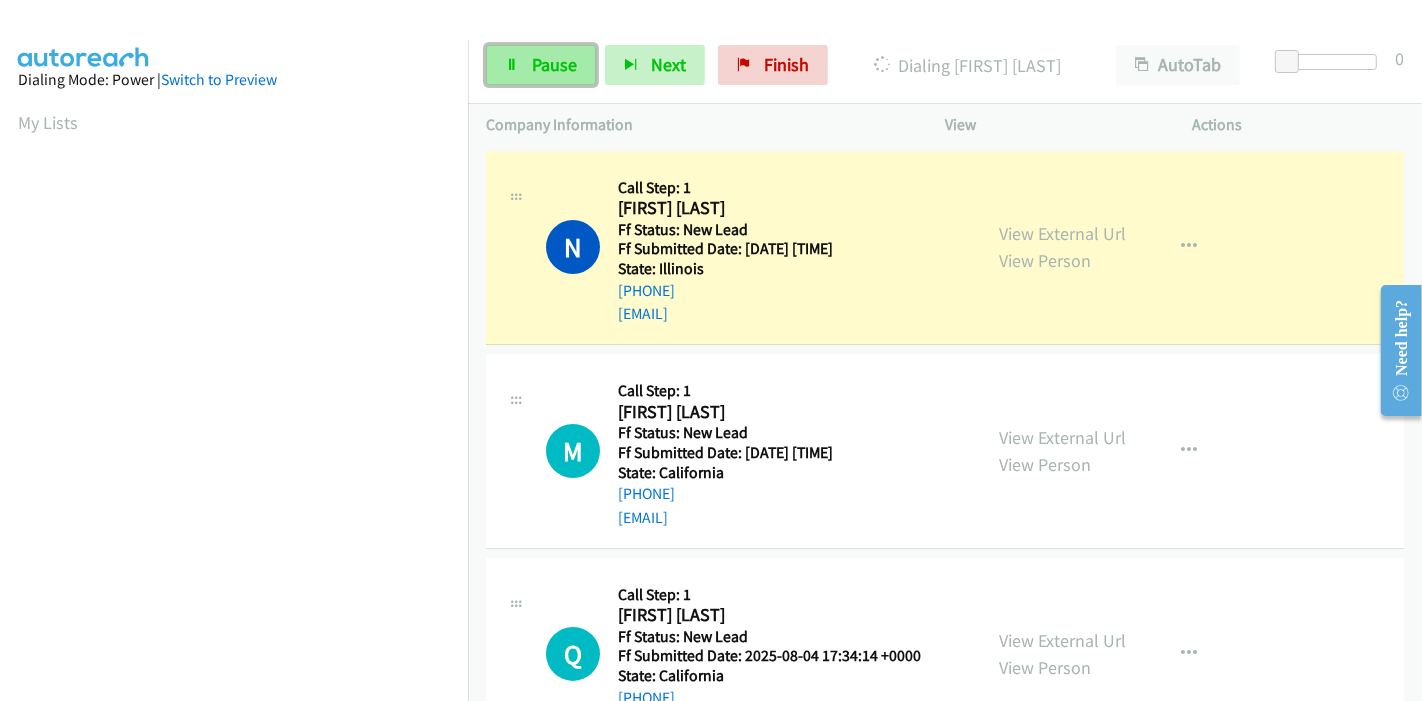 click on "Pause" at bounding box center [541, 65] 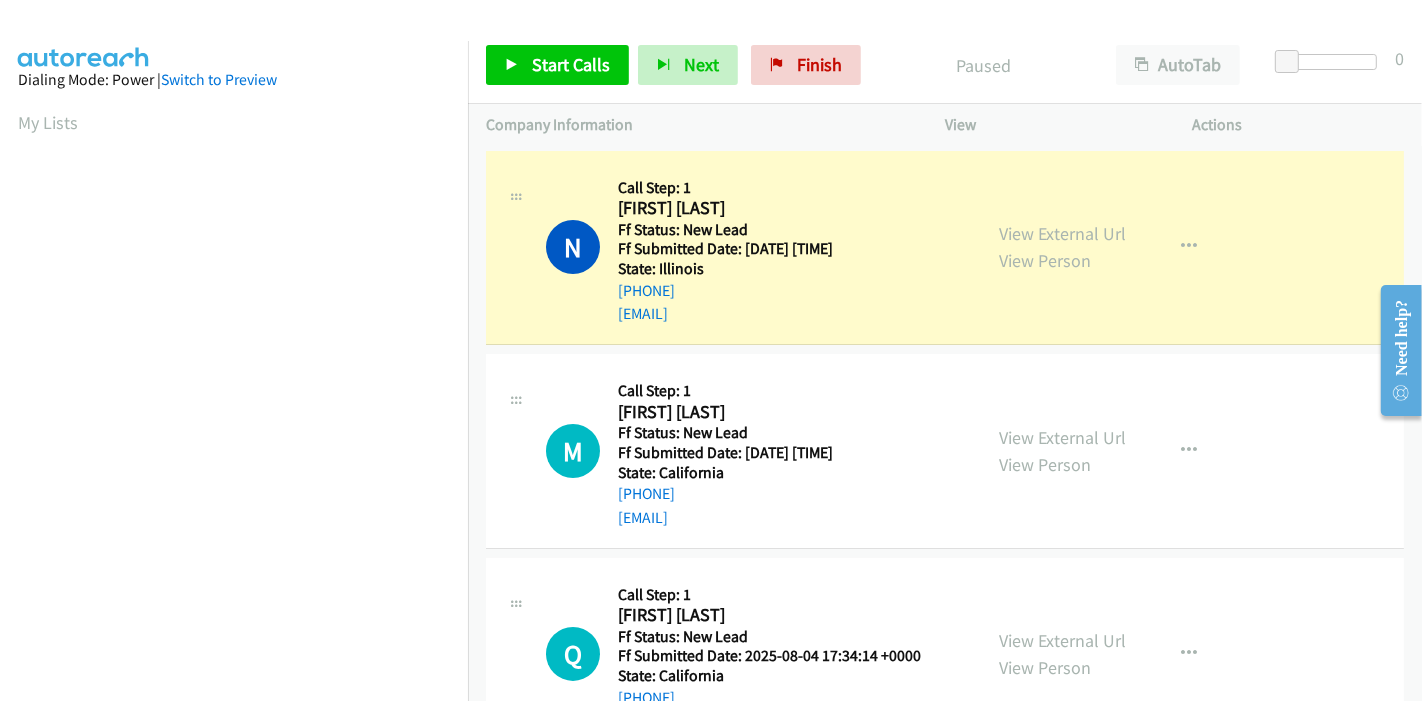 scroll, scrollTop: 422, scrollLeft: 0, axis: vertical 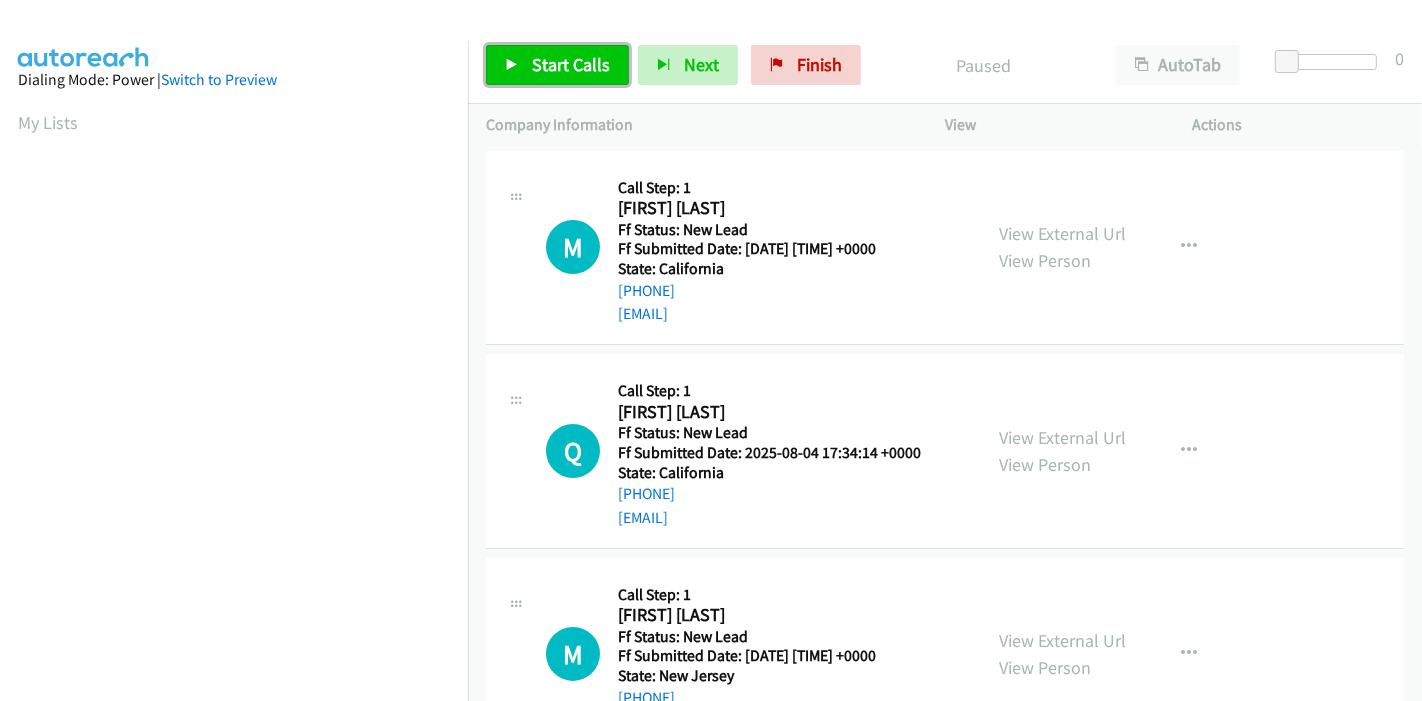 click on "Start Calls" at bounding box center (571, 64) 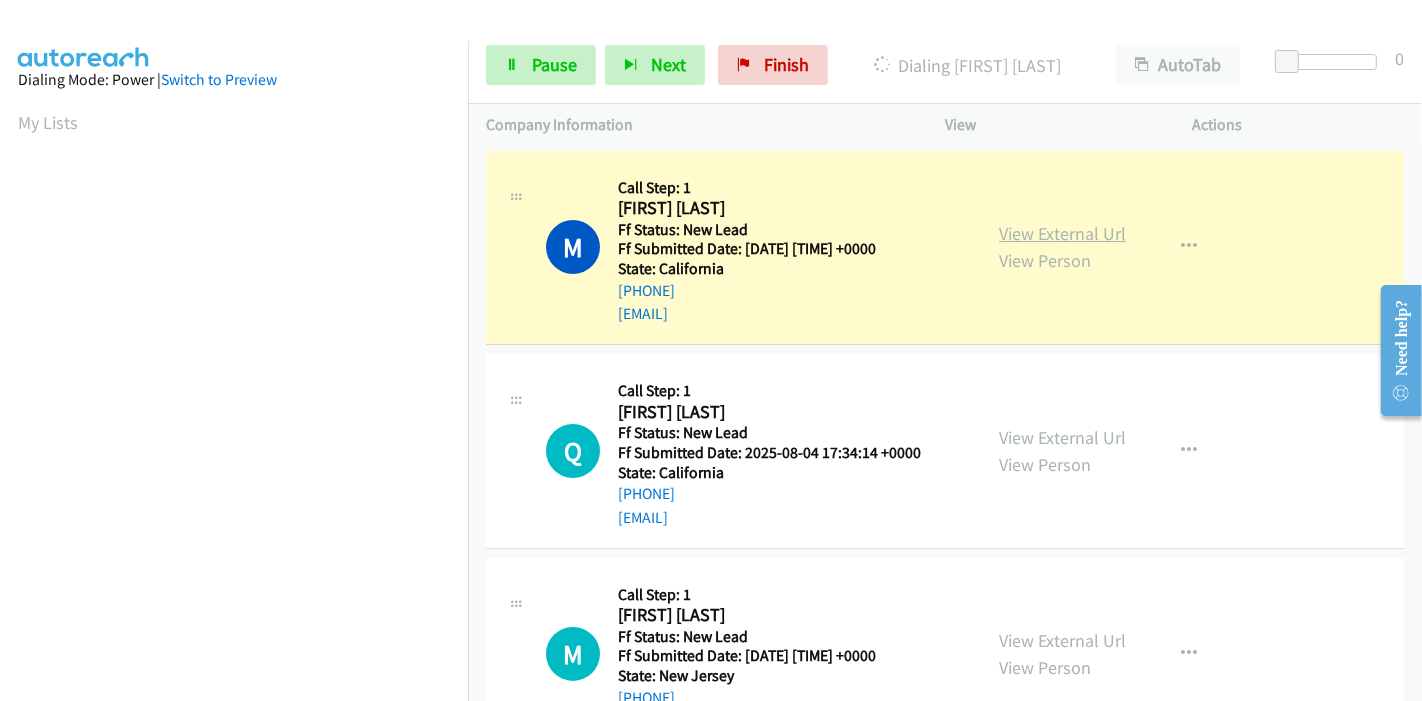 click on "View External Url" at bounding box center [1062, 233] 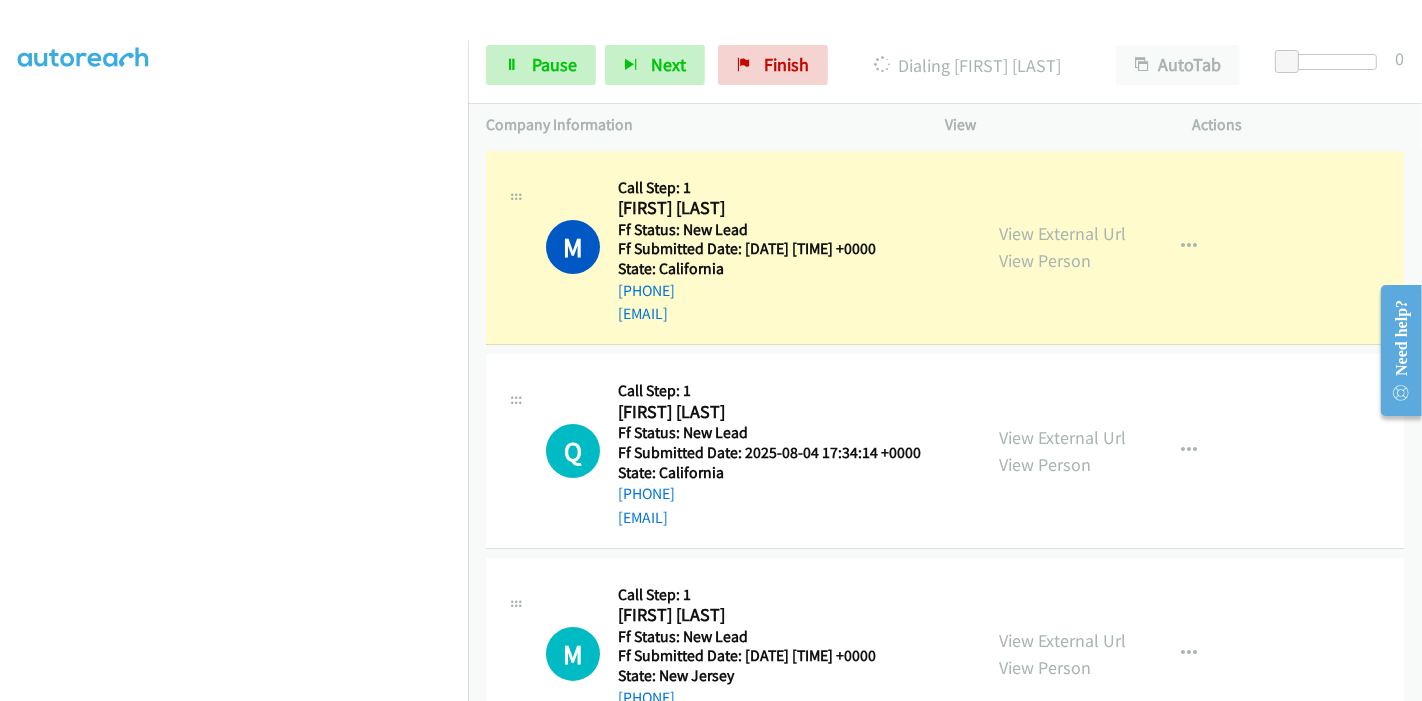 scroll, scrollTop: 0, scrollLeft: 0, axis: both 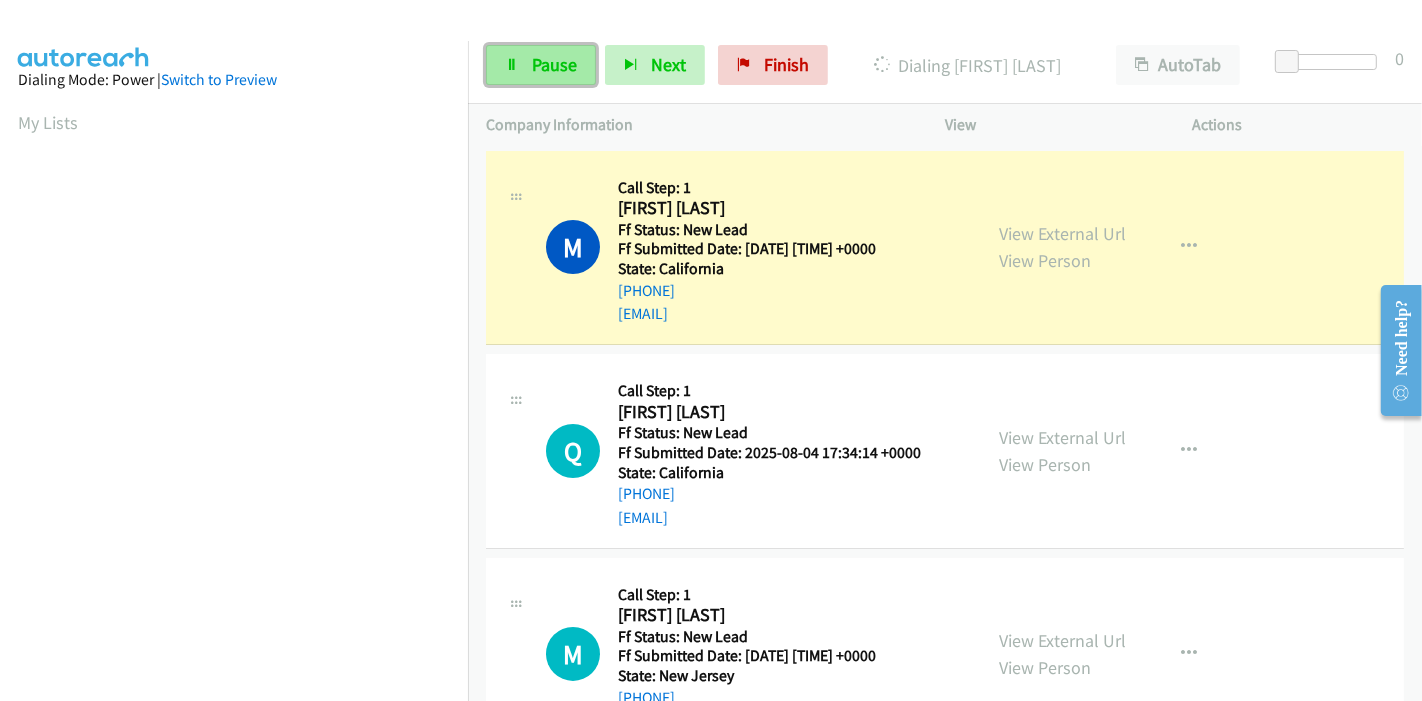 click on "Pause" at bounding box center [554, 64] 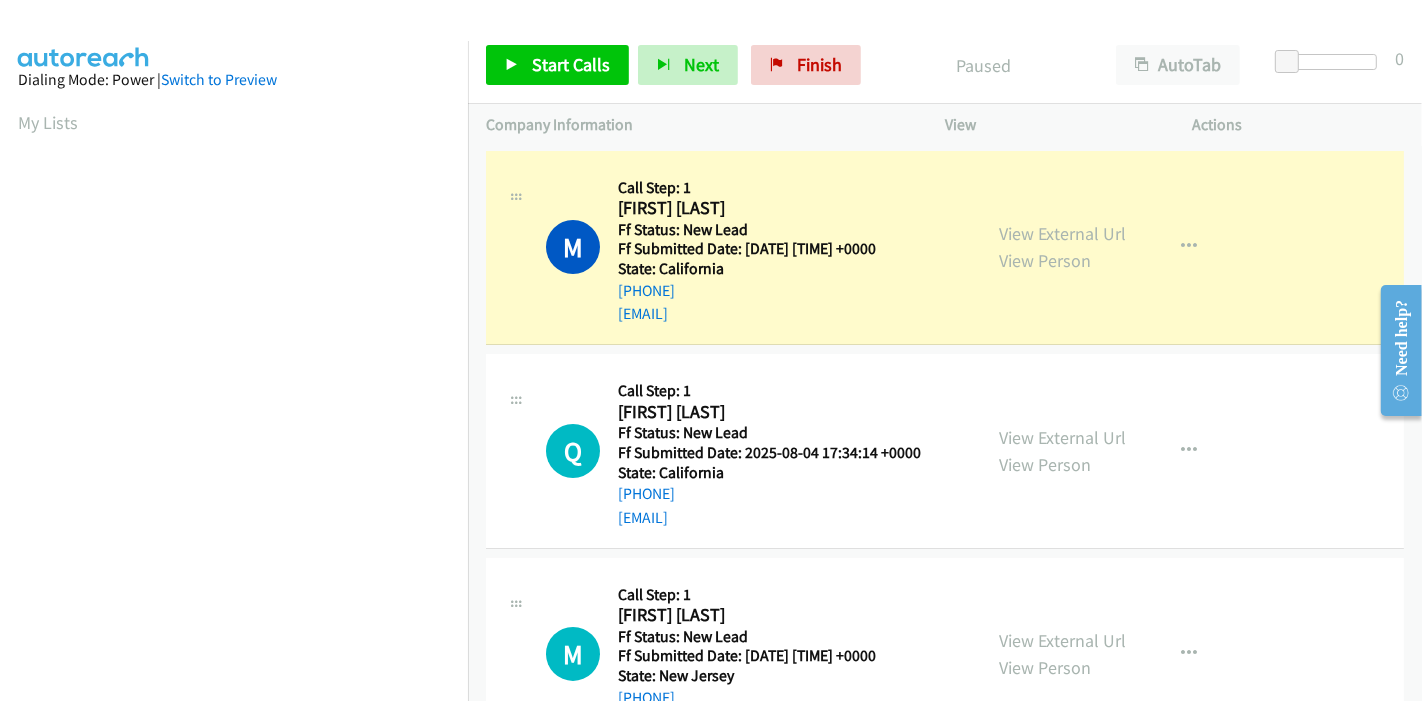 scroll, scrollTop: 422, scrollLeft: 0, axis: vertical 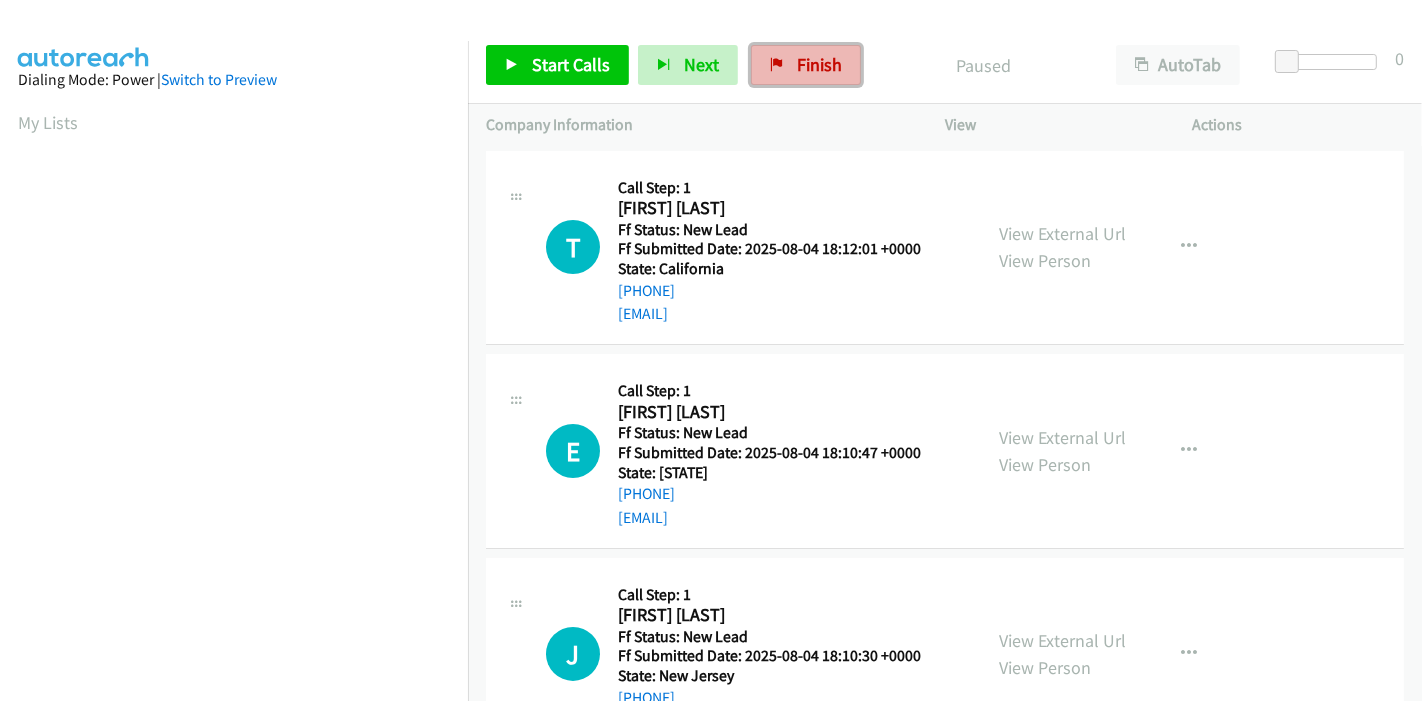 click on "Finish" at bounding box center (806, 65) 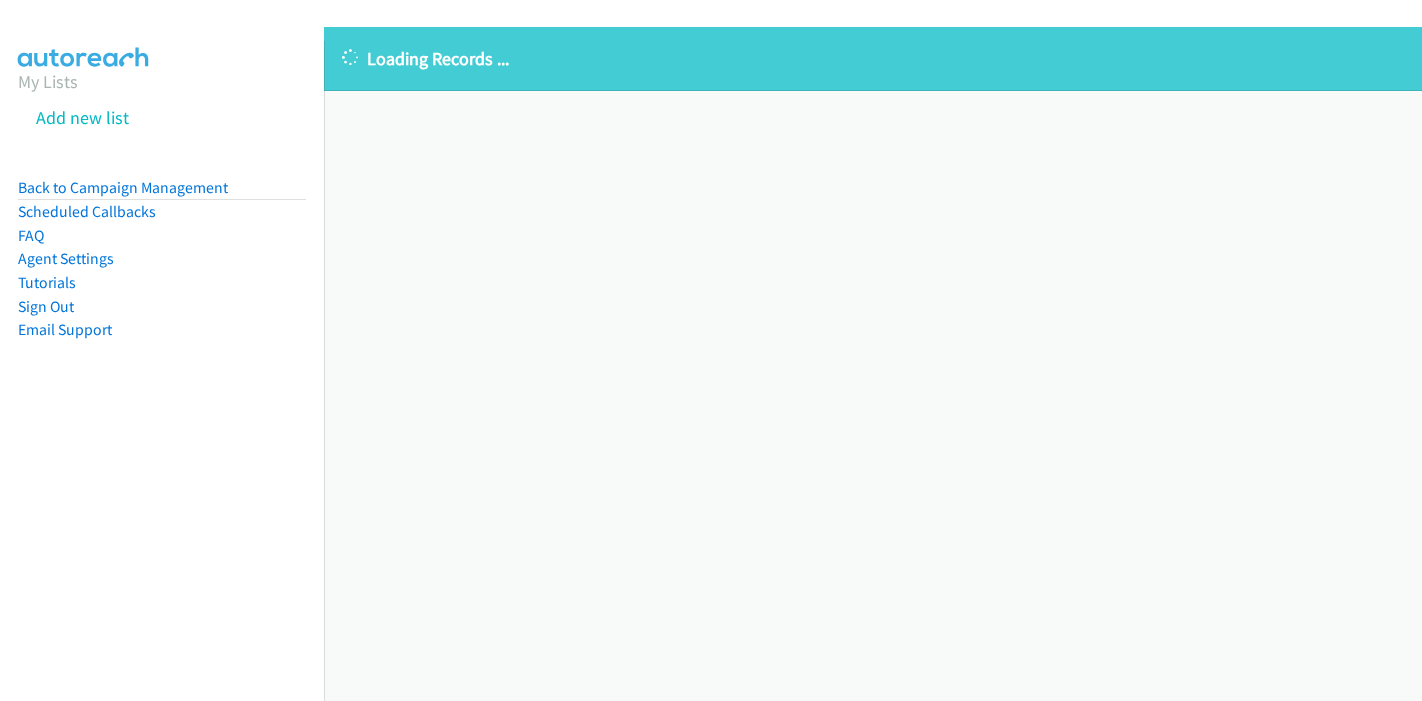 scroll, scrollTop: 0, scrollLeft: 0, axis: both 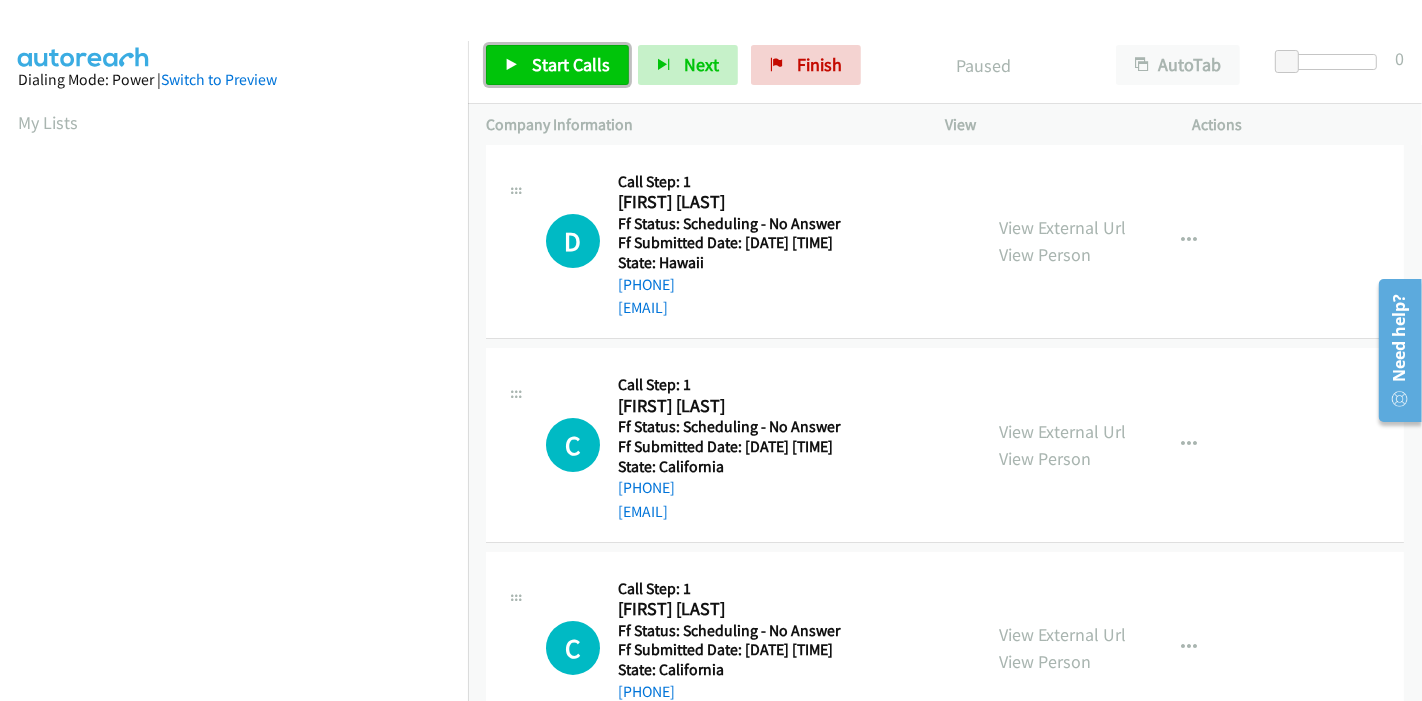 click on "Start Calls" at bounding box center [571, 64] 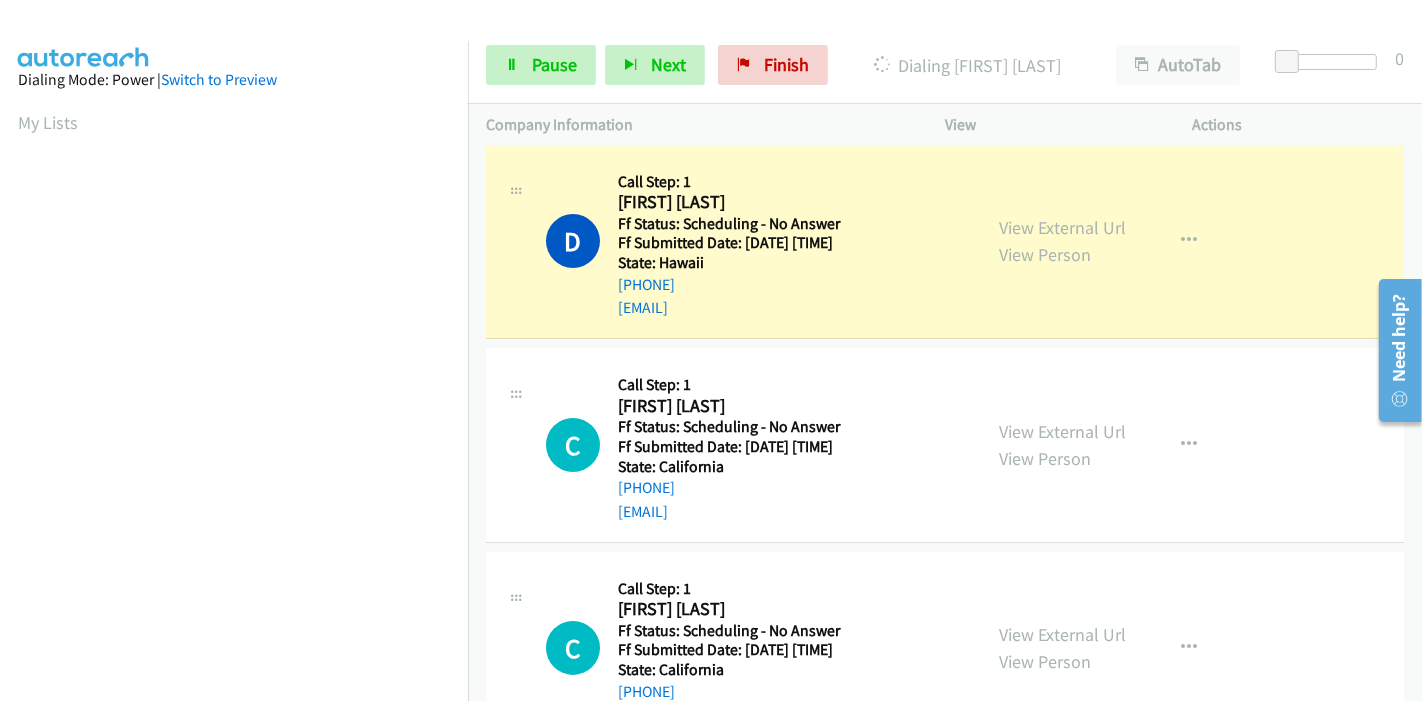 scroll, scrollTop: 422, scrollLeft: 0, axis: vertical 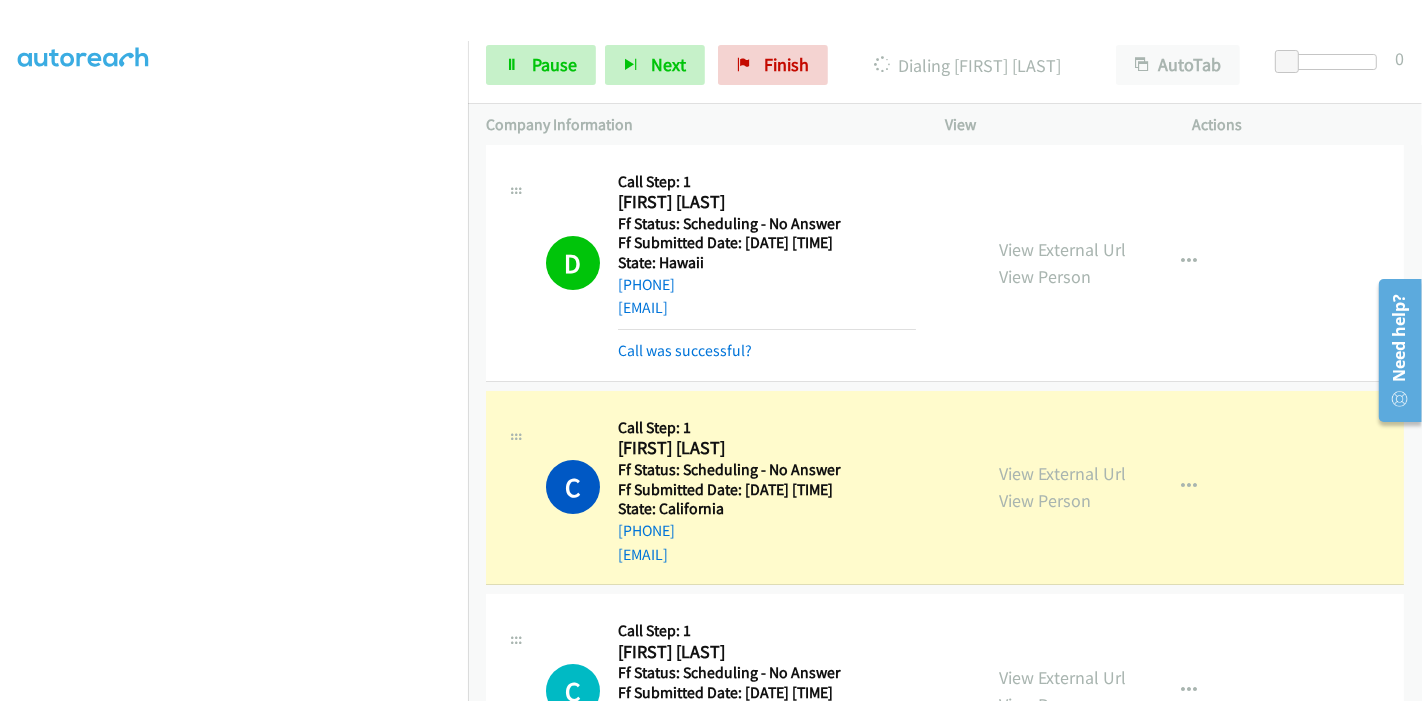 click on "View External Url" at bounding box center (1062, 249) 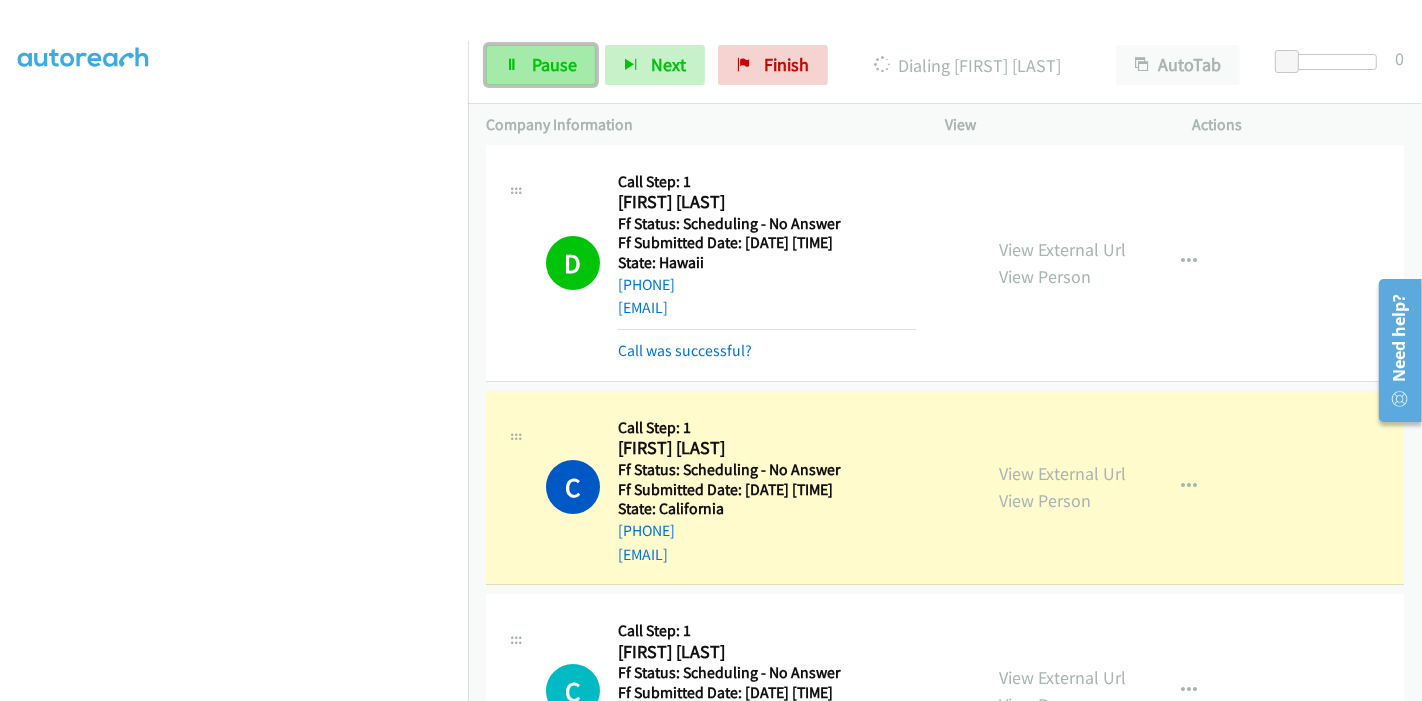 click on "Pause" at bounding box center [541, 65] 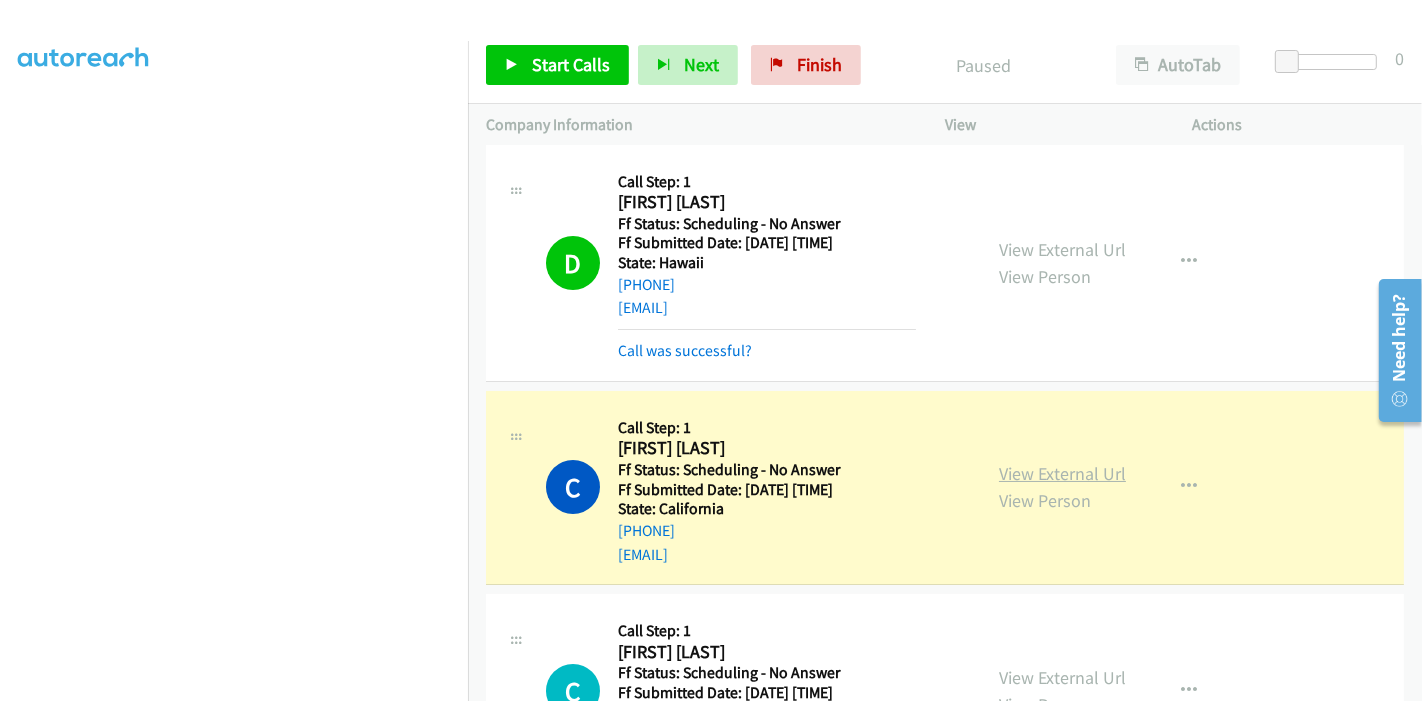 click on "View External Url" at bounding box center (1062, 473) 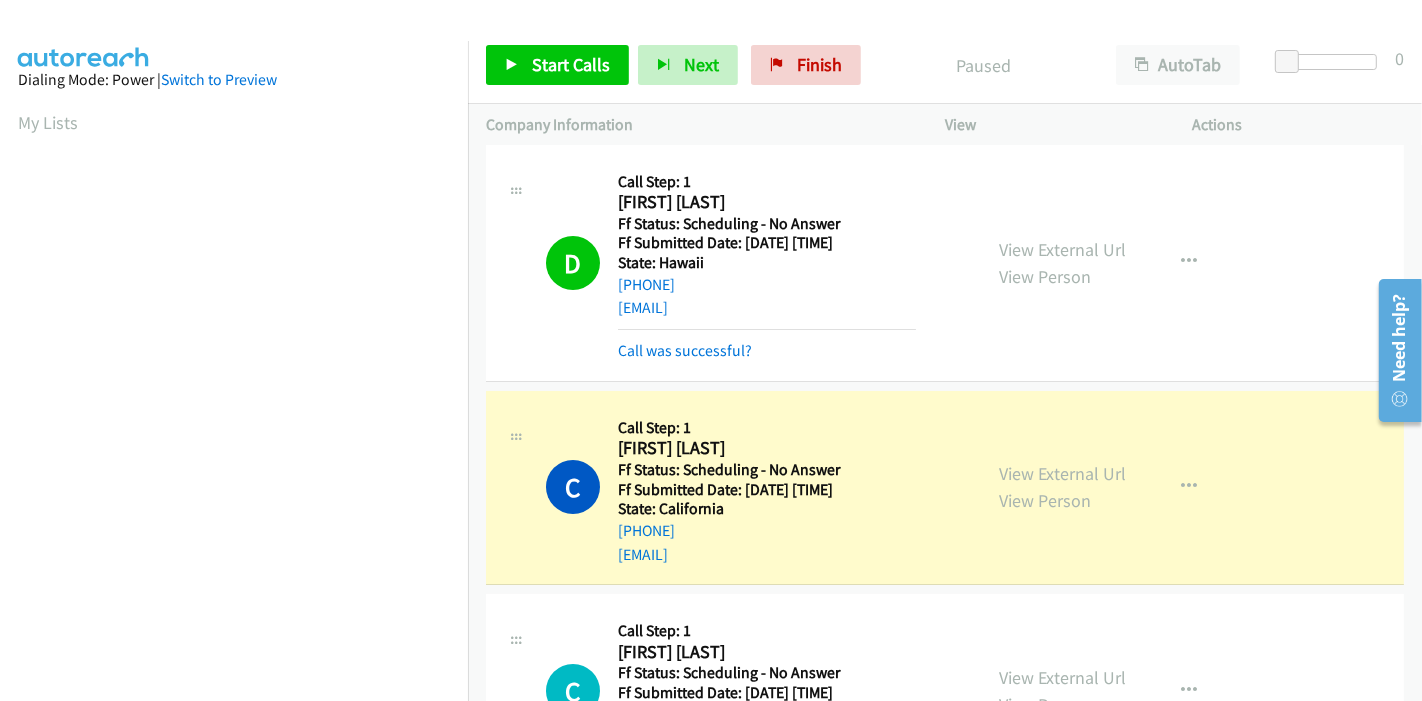 scroll, scrollTop: 422, scrollLeft: 0, axis: vertical 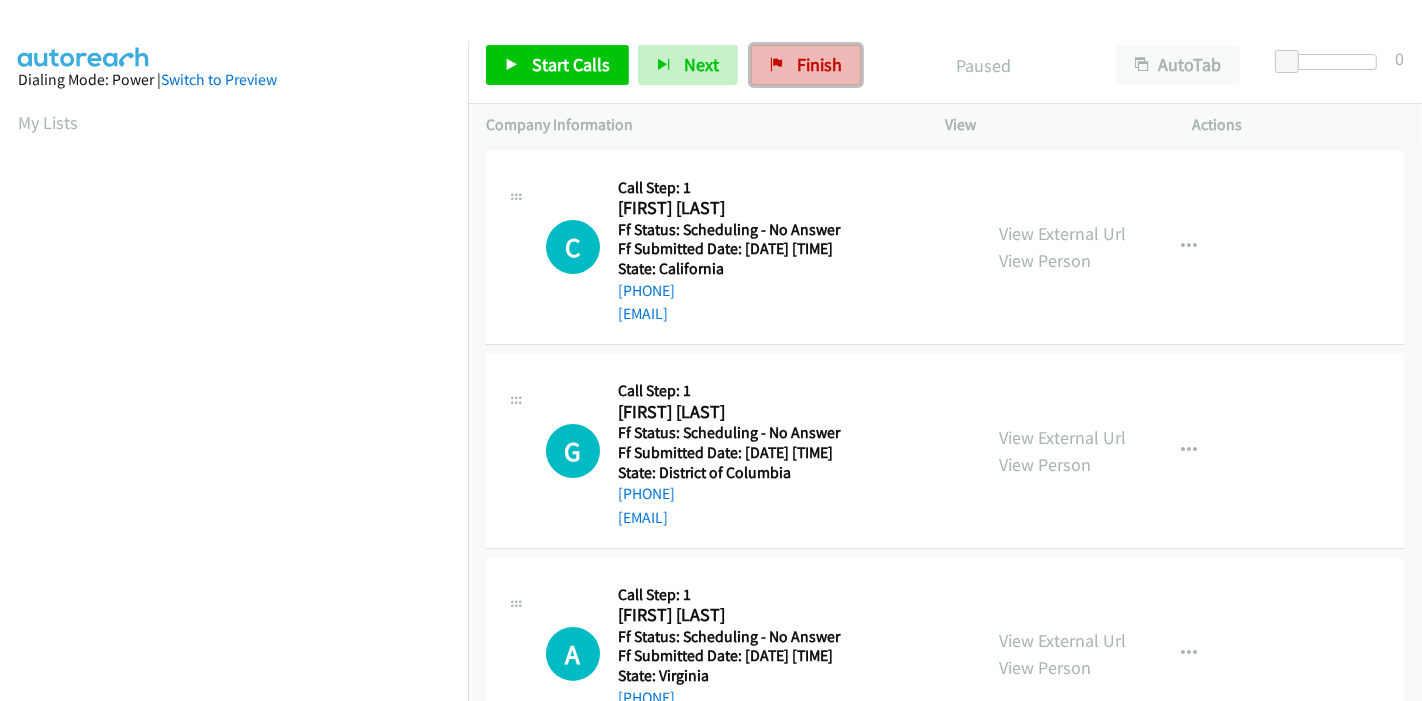 click on "Finish" at bounding box center (819, 64) 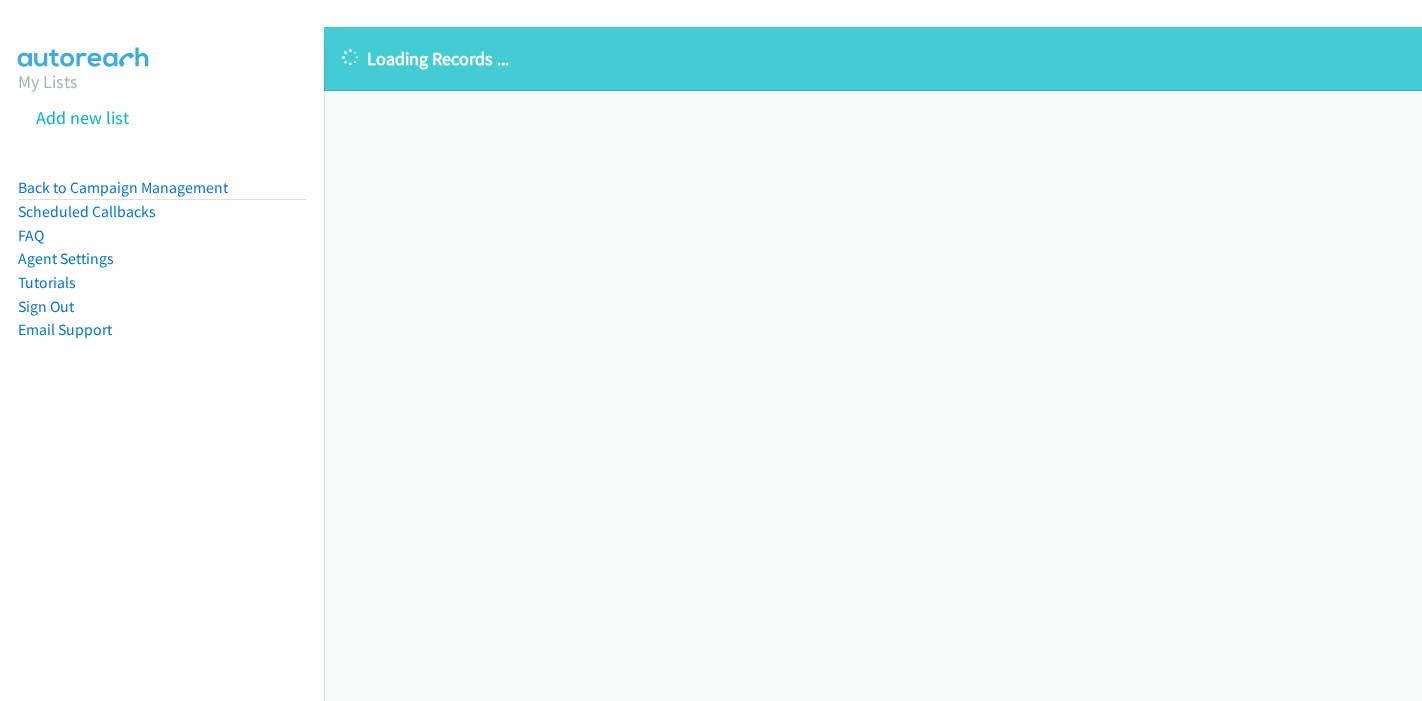 scroll, scrollTop: 0, scrollLeft: 0, axis: both 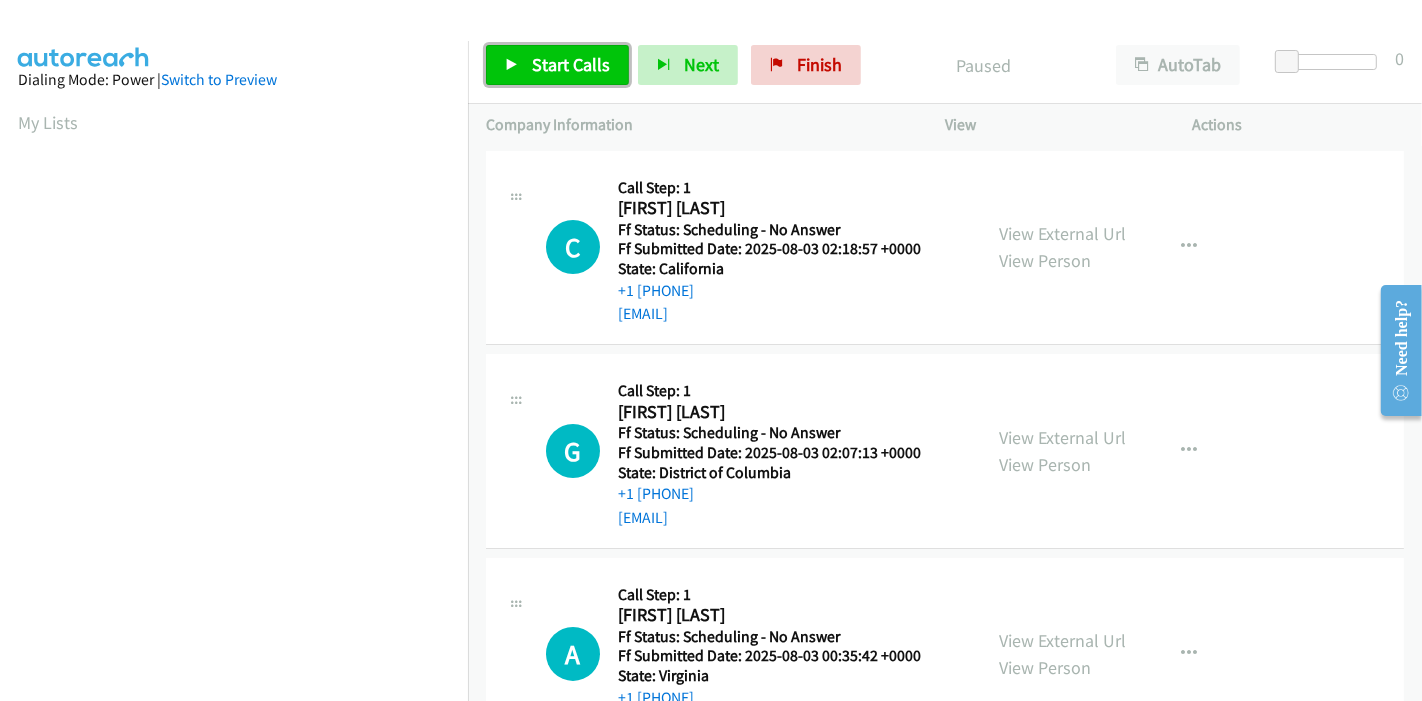 click on "Start Calls" at bounding box center (571, 64) 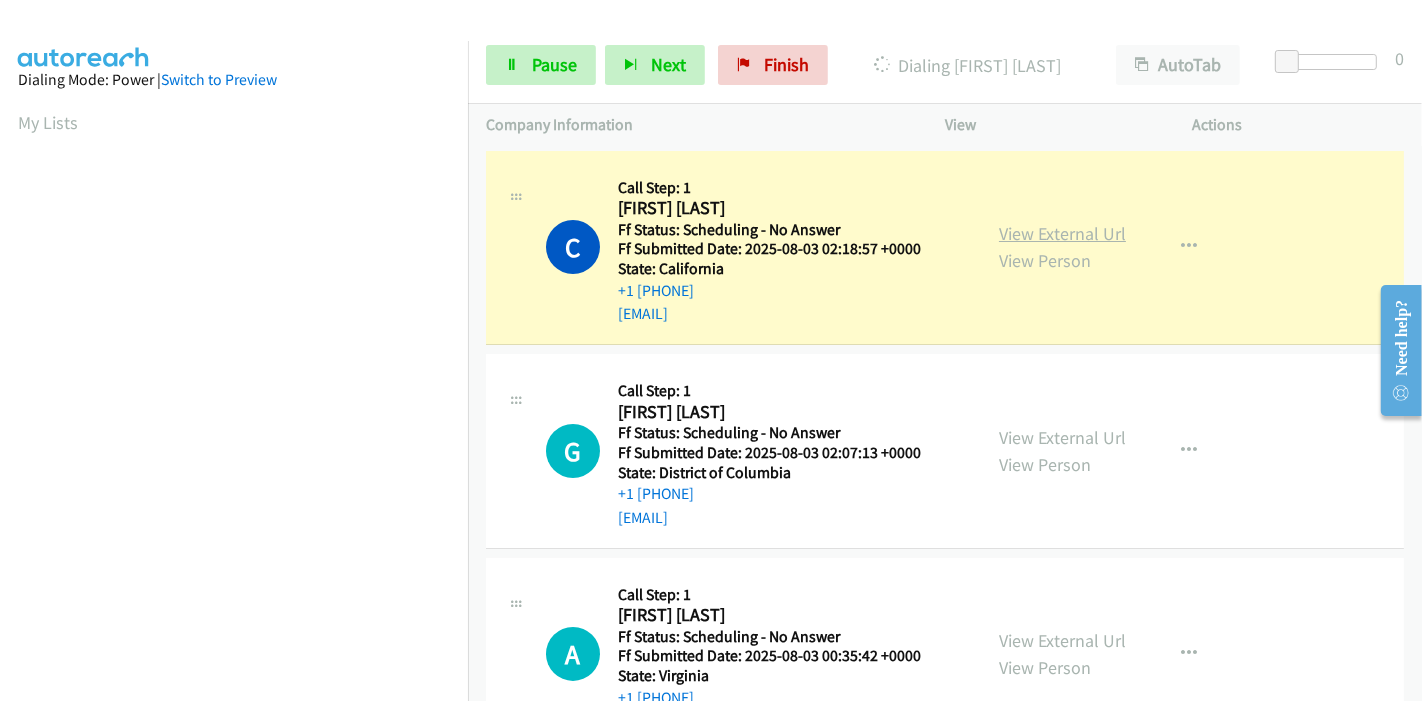 click on "View External Url" at bounding box center (1062, 233) 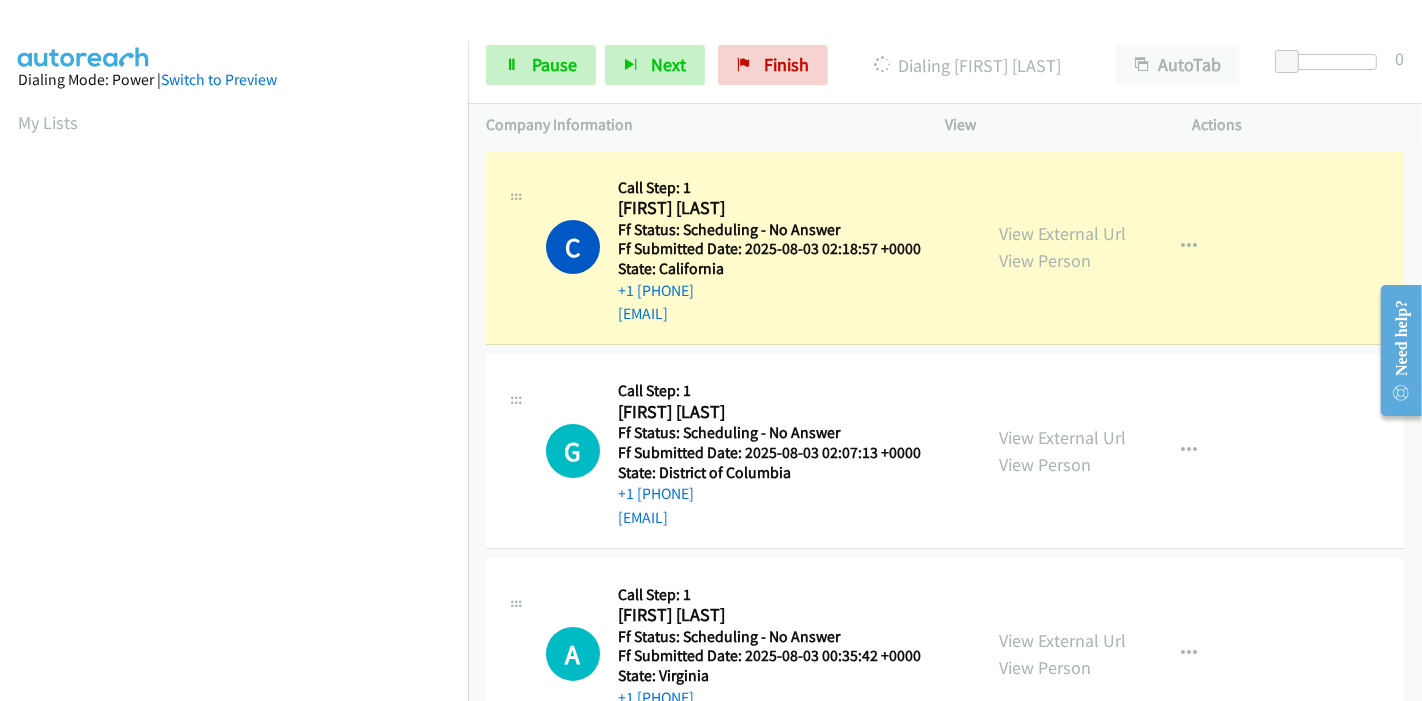 scroll, scrollTop: 422, scrollLeft: 0, axis: vertical 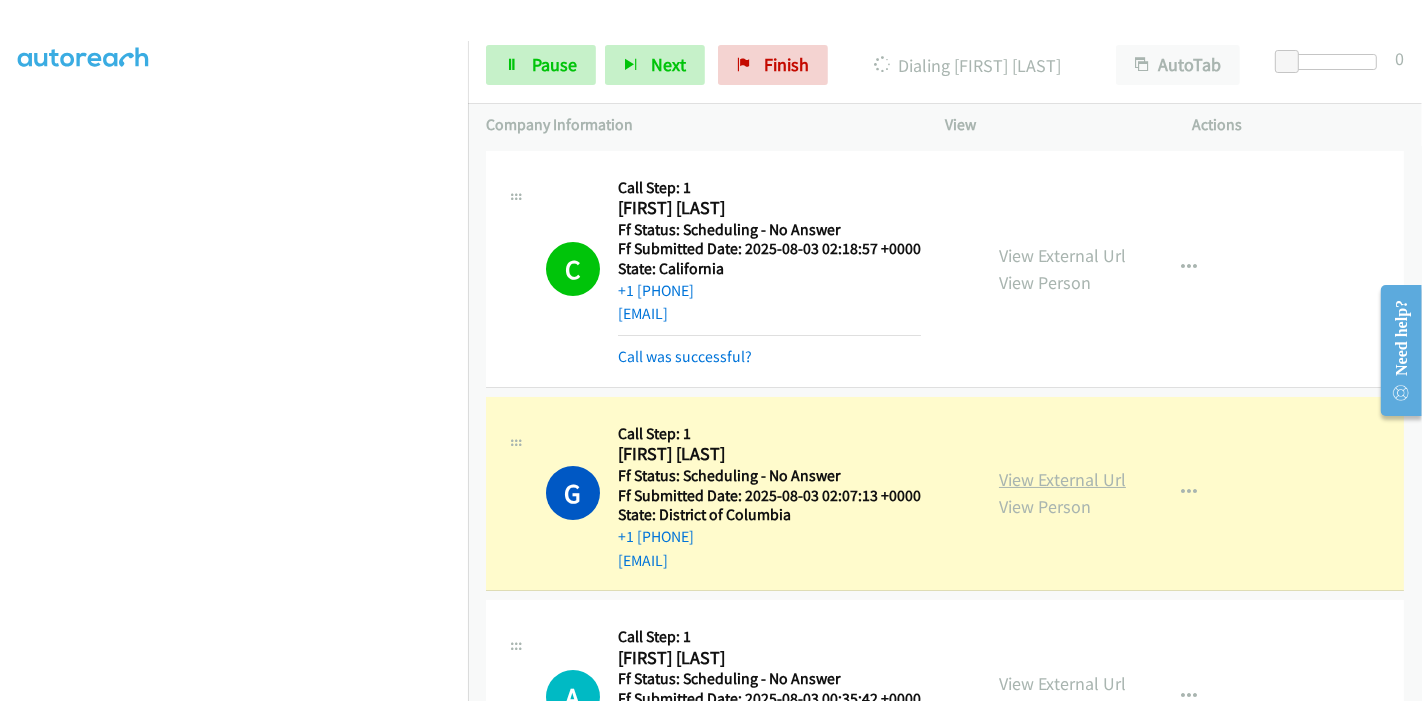 click on "View External Url" at bounding box center [1062, 479] 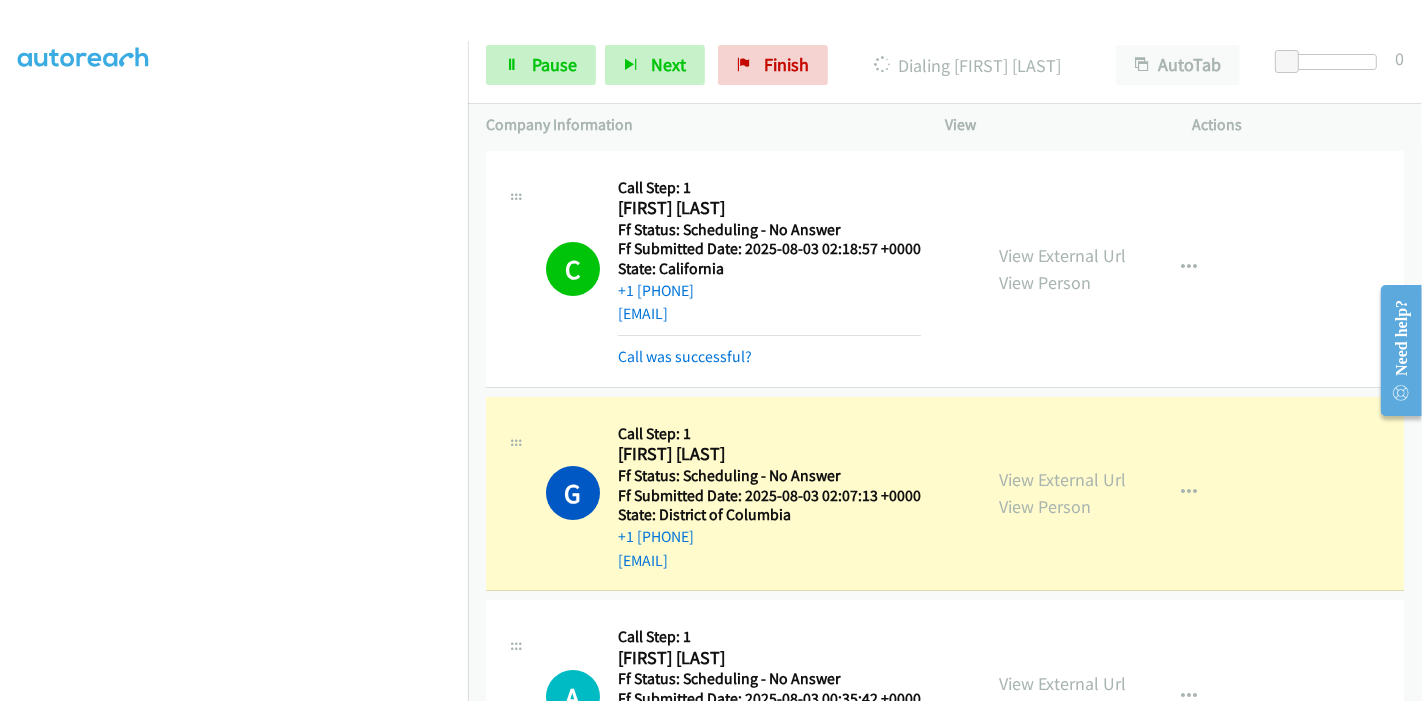 scroll, scrollTop: 0, scrollLeft: 0, axis: both 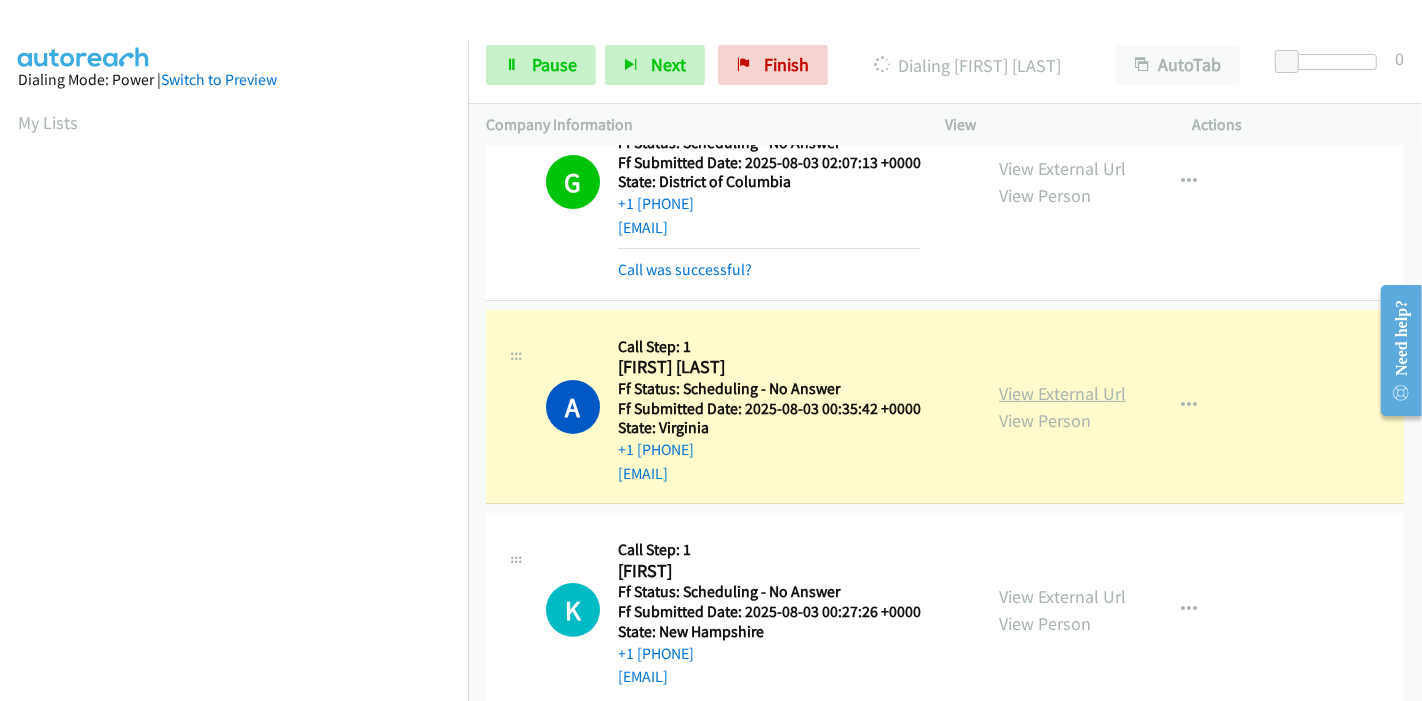 click on "View External Url" at bounding box center [1062, 393] 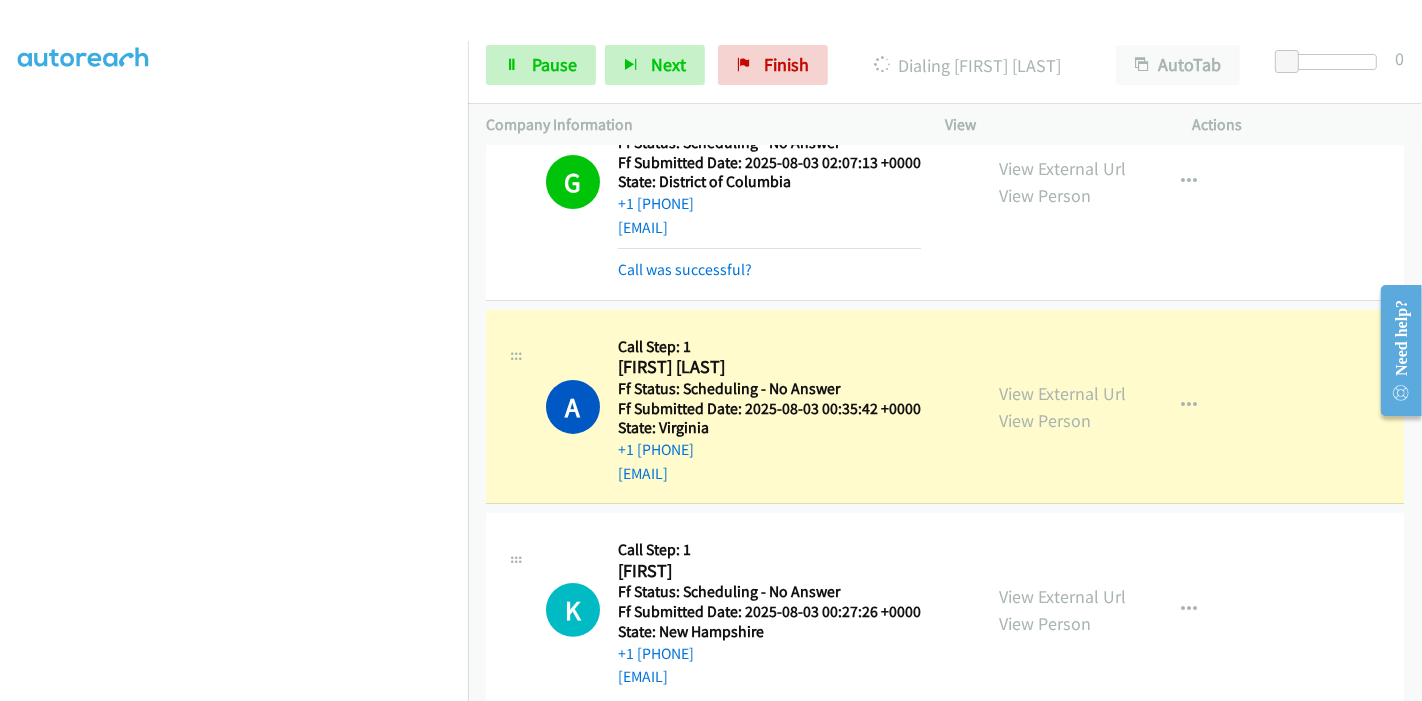 scroll, scrollTop: 0, scrollLeft: 0, axis: both 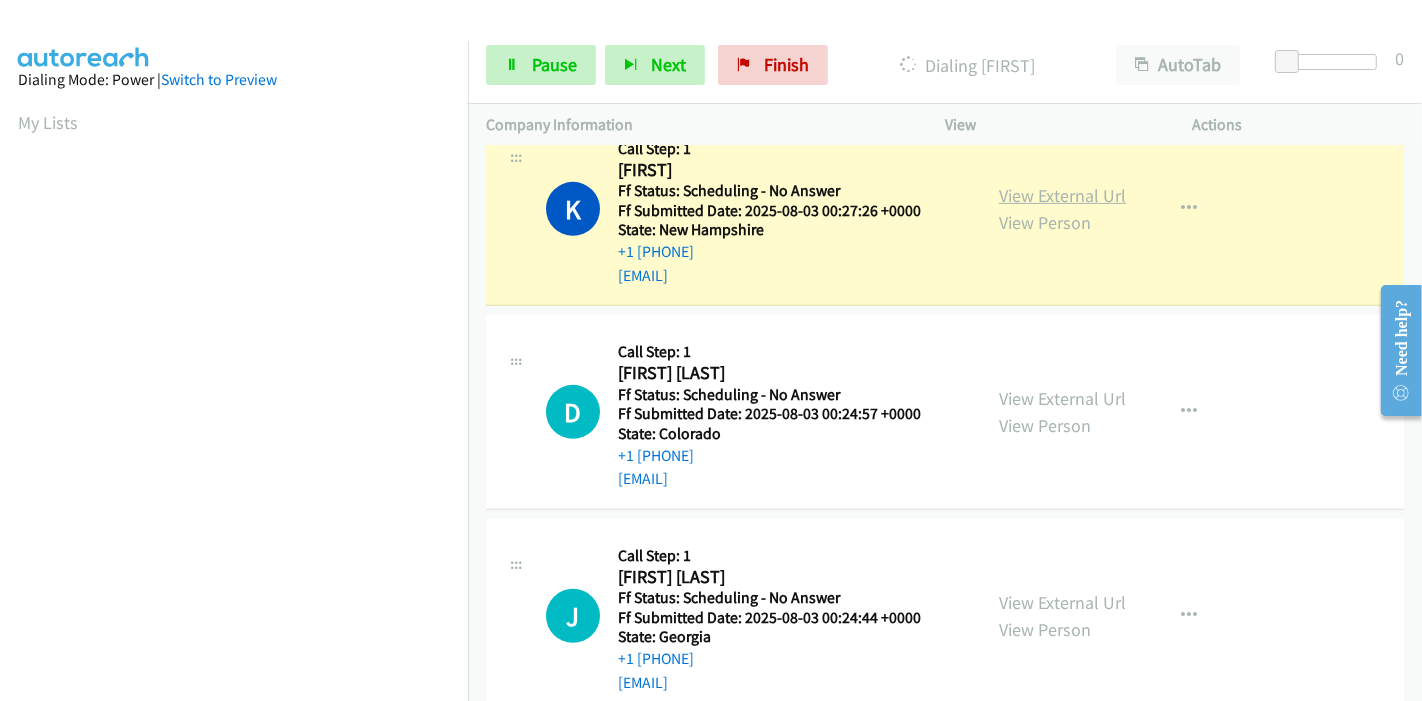 click on "View External Url" at bounding box center [1062, 195] 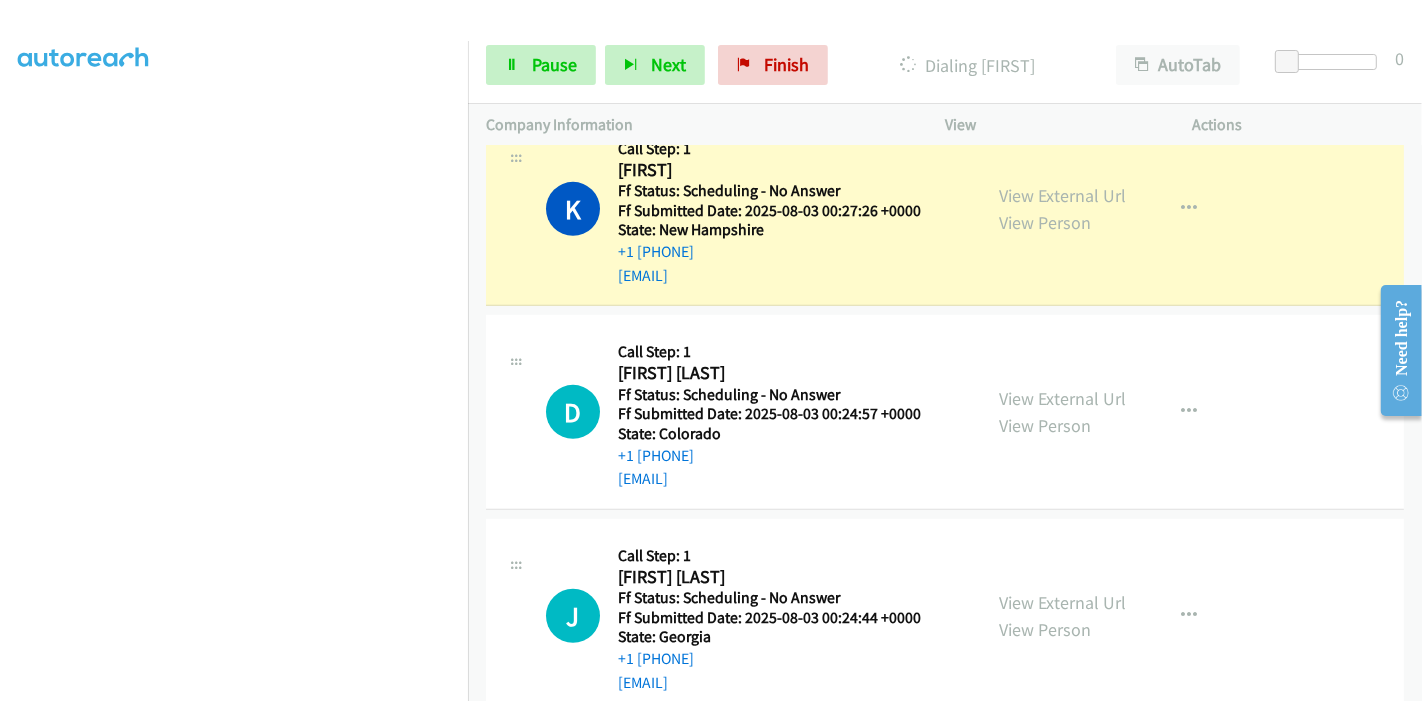 scroll, scrollTop: 0, scrollLeft: 0, axis: both 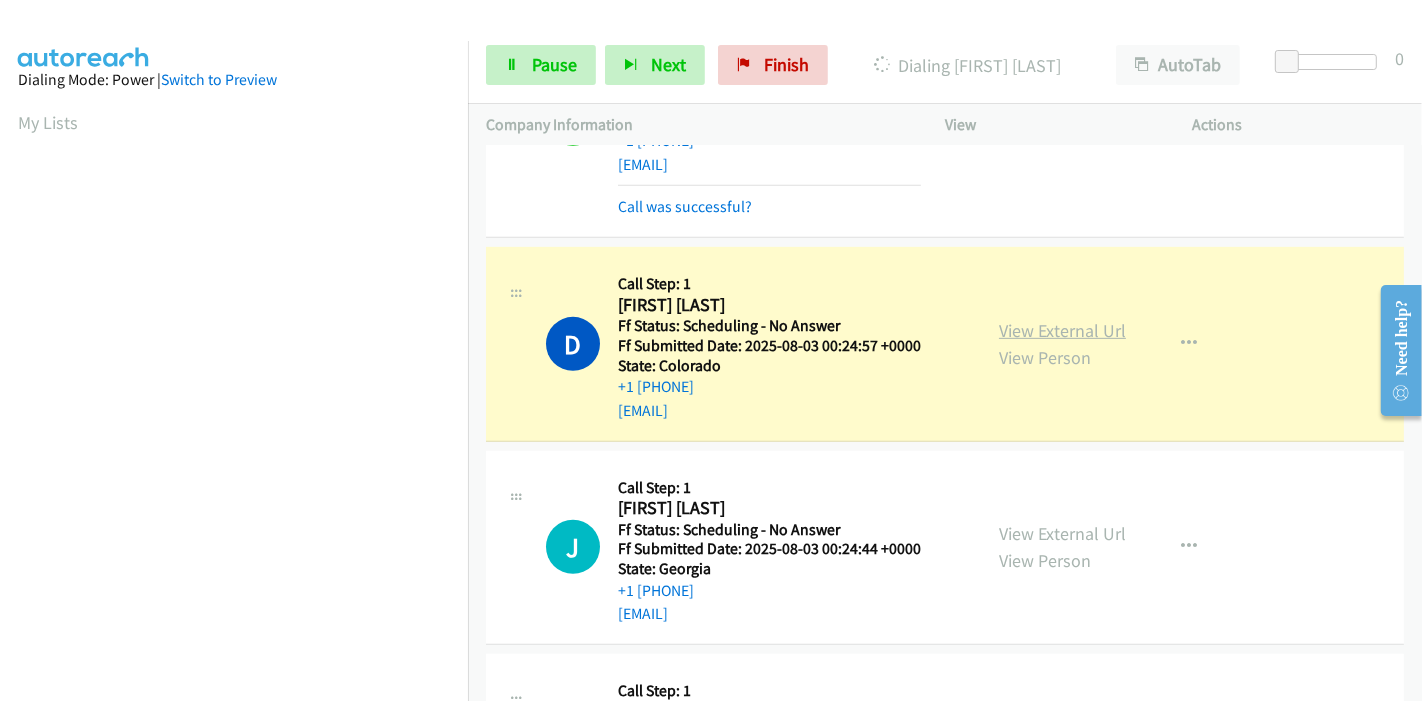 click on "View External Url" at bounding box center (1062, 330) 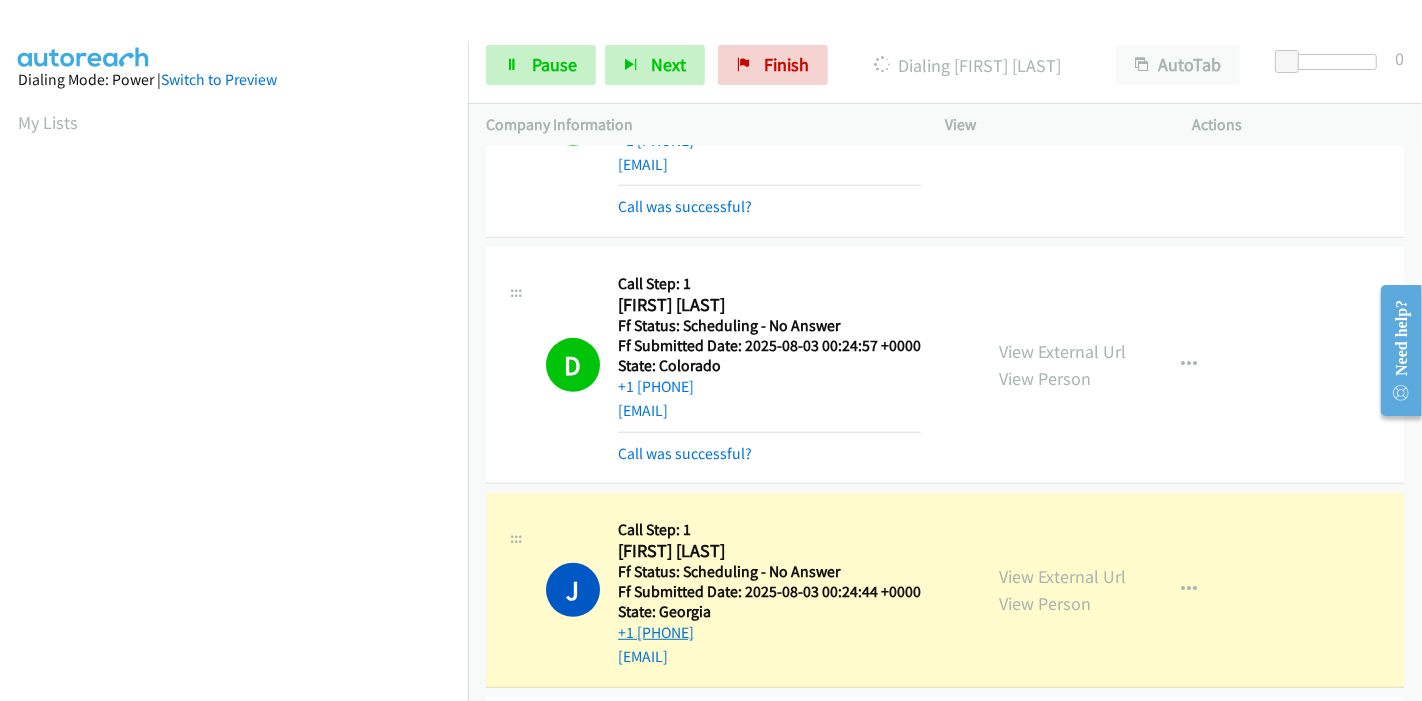 scroll, scrollTop: 422, scrollLeft: 0, axis: vertical 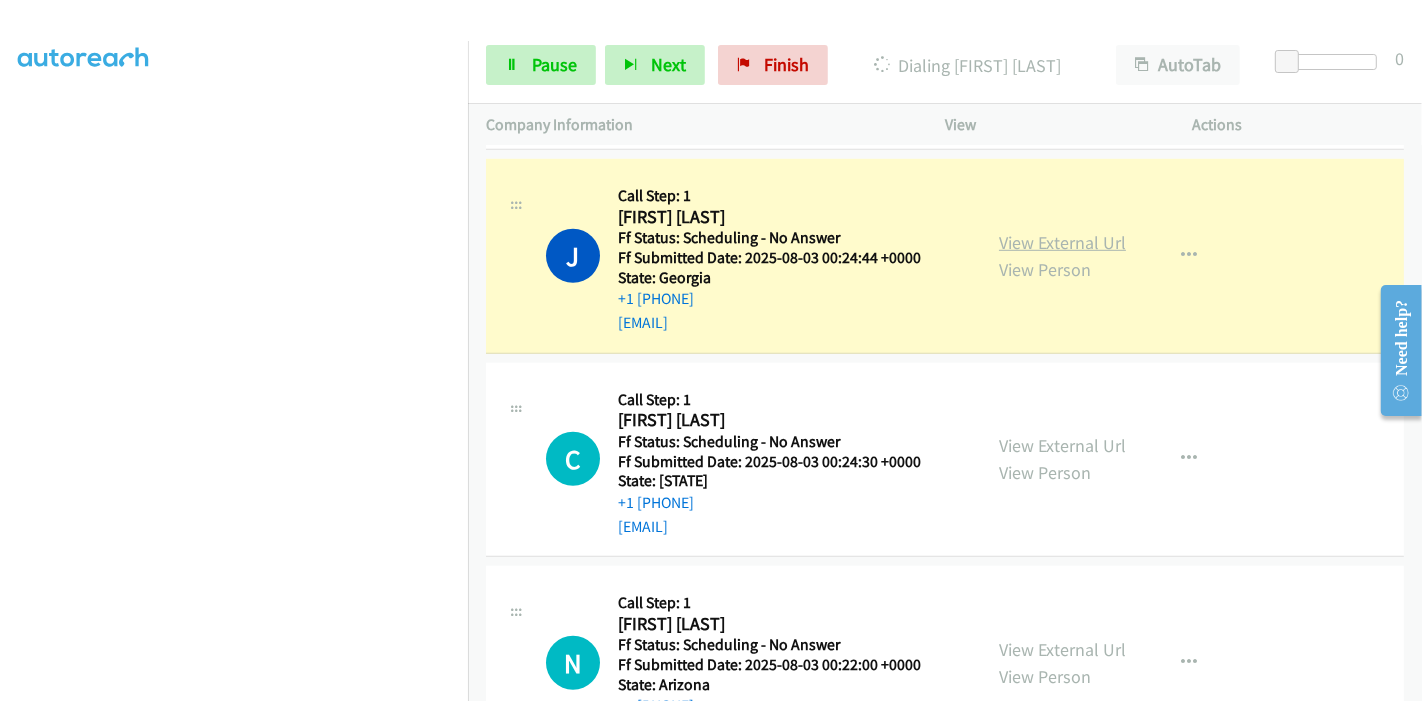 click on "View External Url" at bounding box center [1062, 242] 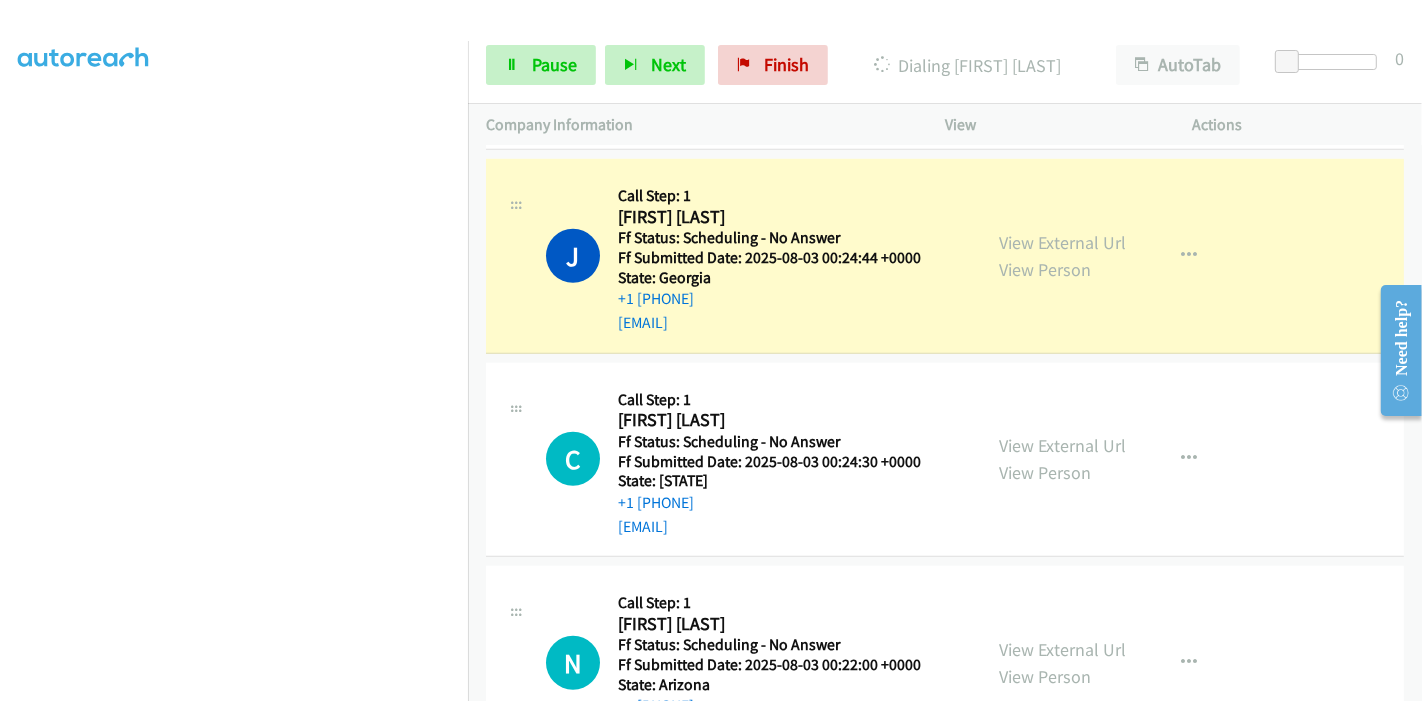 scroll, scrollTop: 0, scrollLeft: 0, axis: both 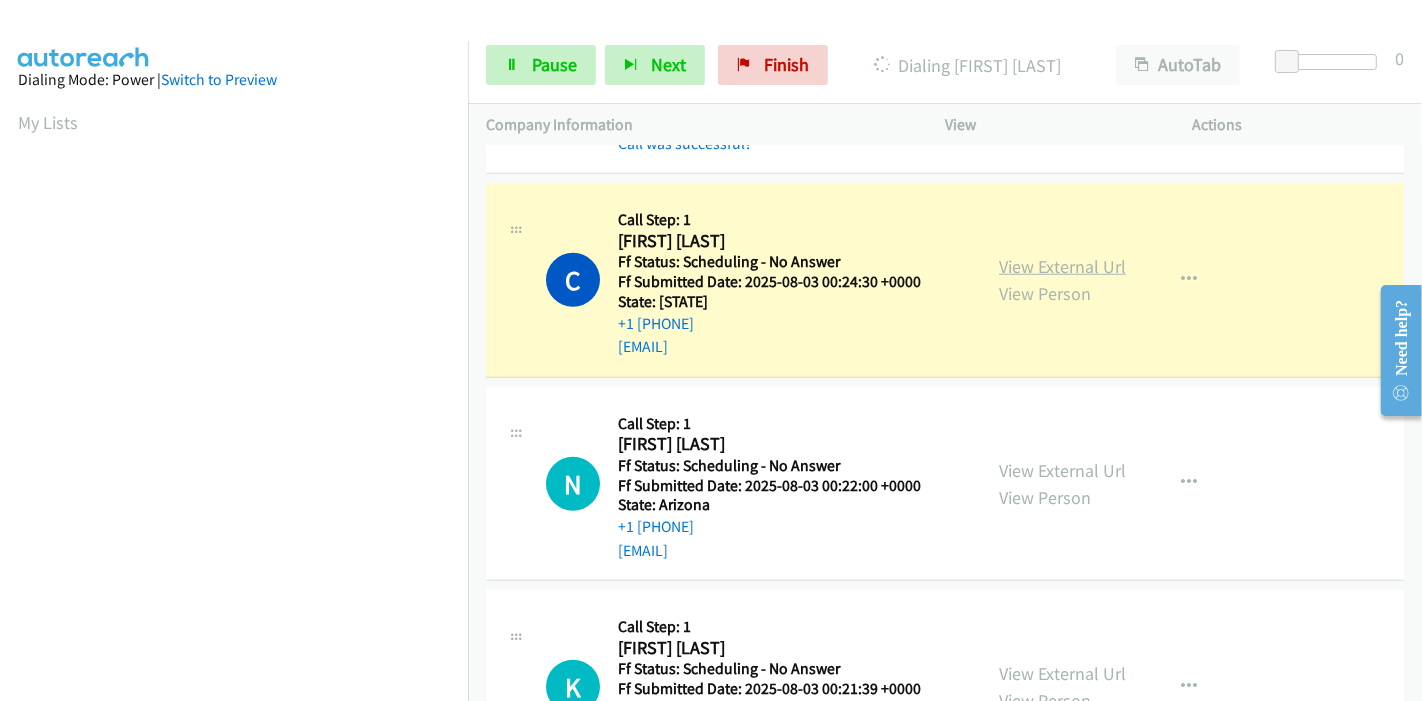 click on "View External Url" at bounding box center (1062, 266) 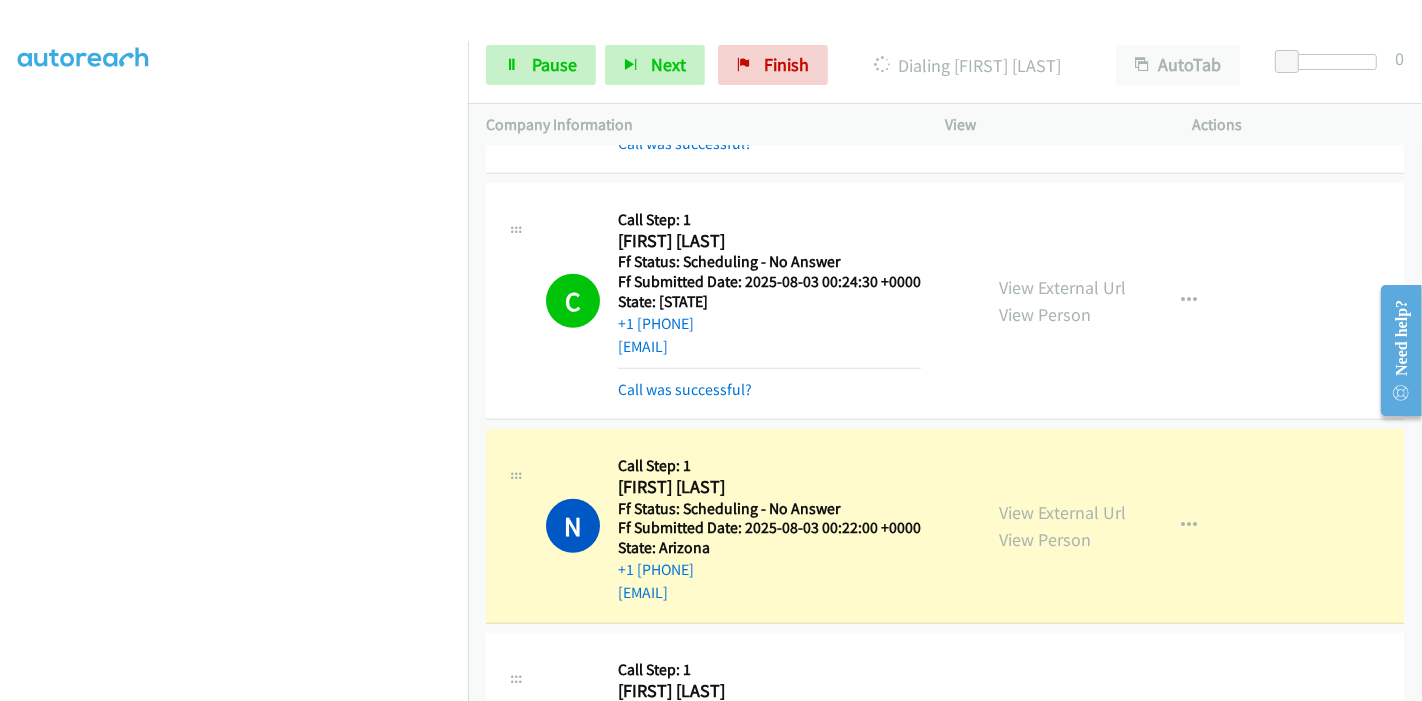 scroll, scrollTop: 422, scrollLeft: 0, axis: vertical 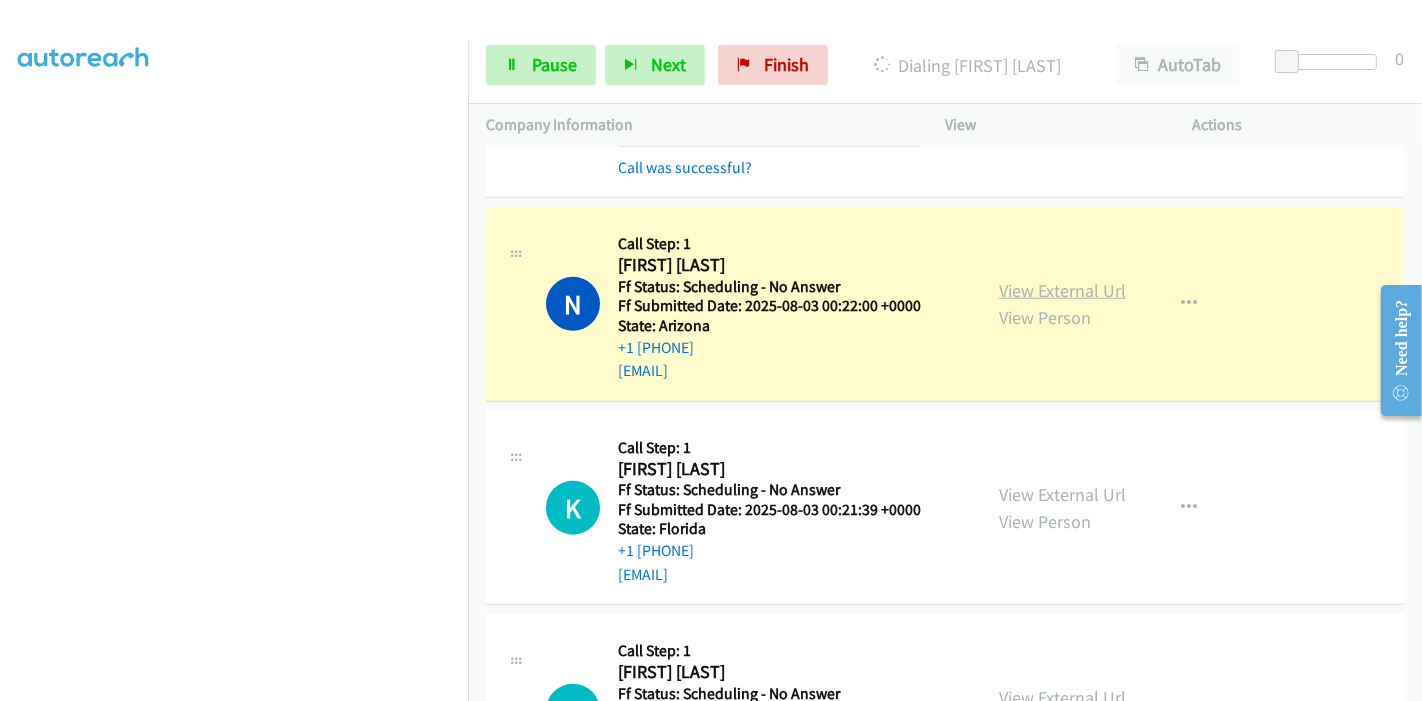 click on "View External Url" at bounding box center [1062, 290] 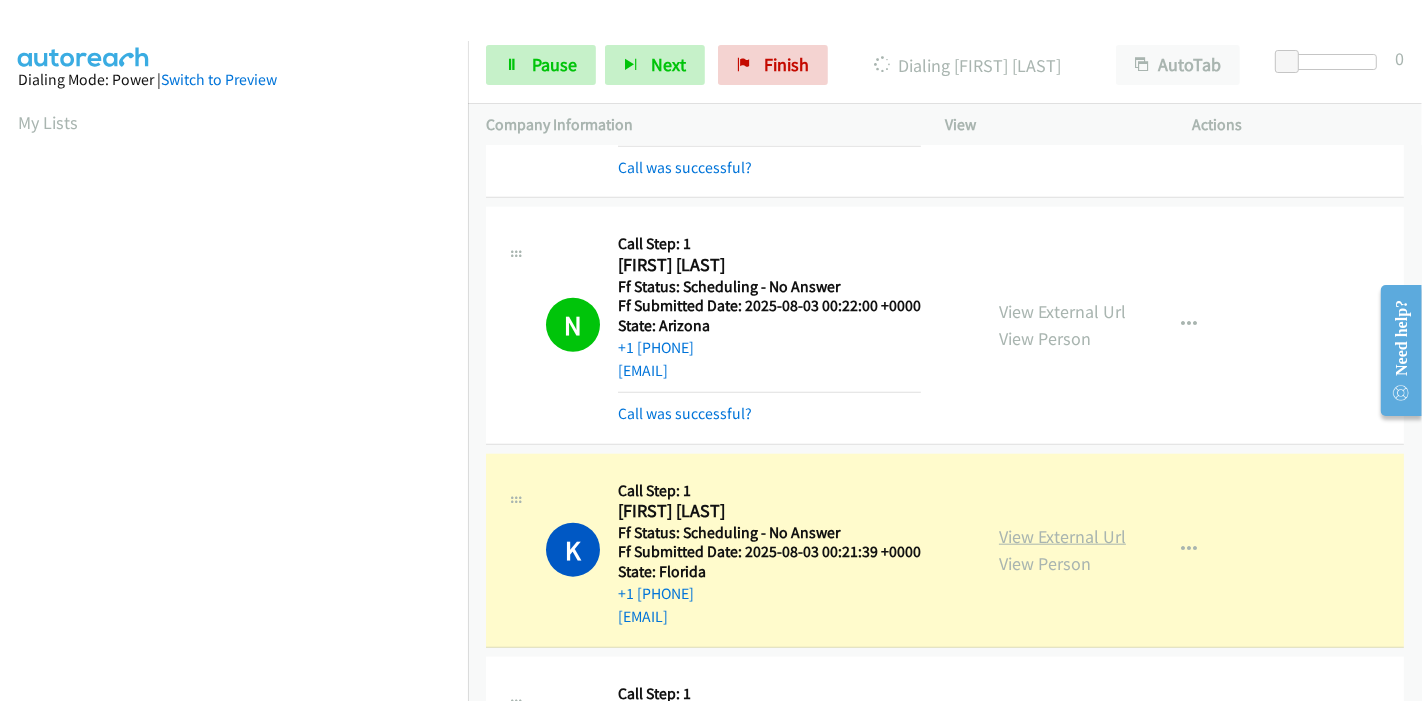 scroll, scrollTop: 422, scrollLeft: 0, axis: vertical 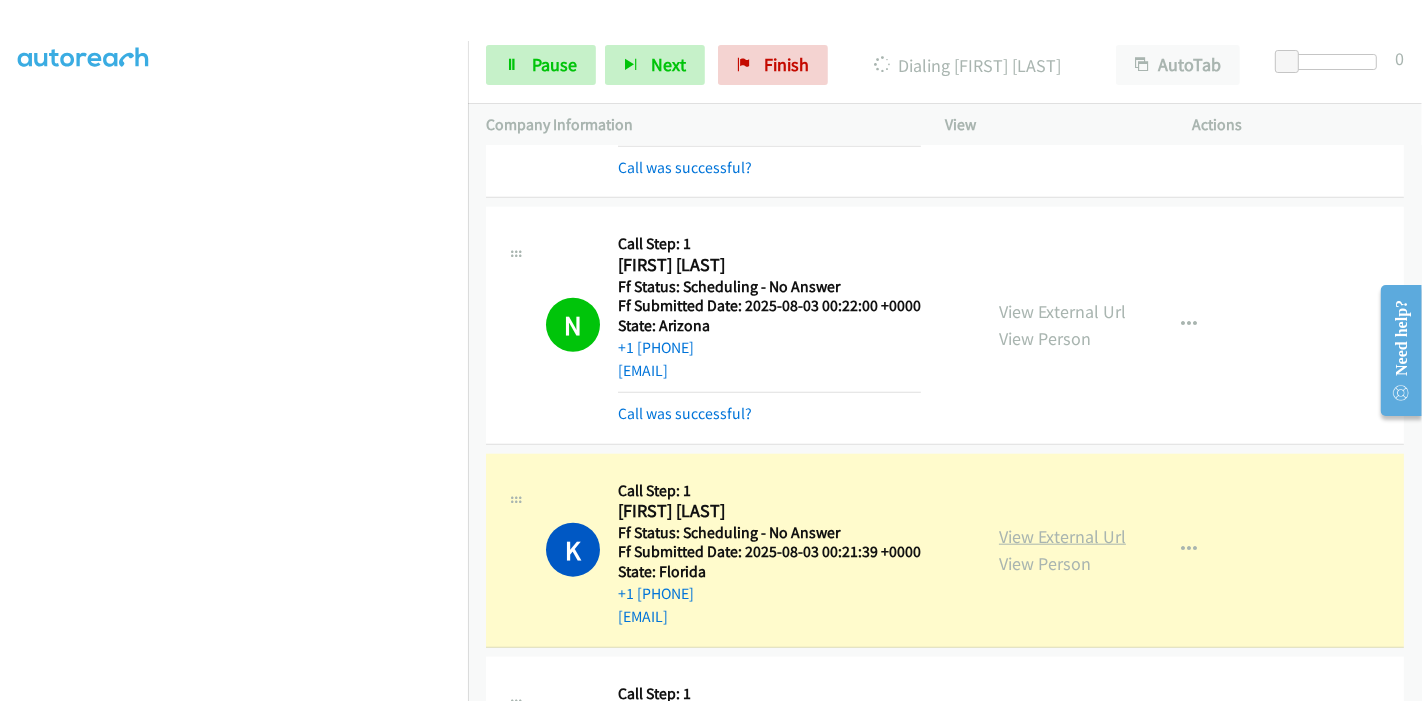 click on "View External Url" at bounding box center [1062, 536] 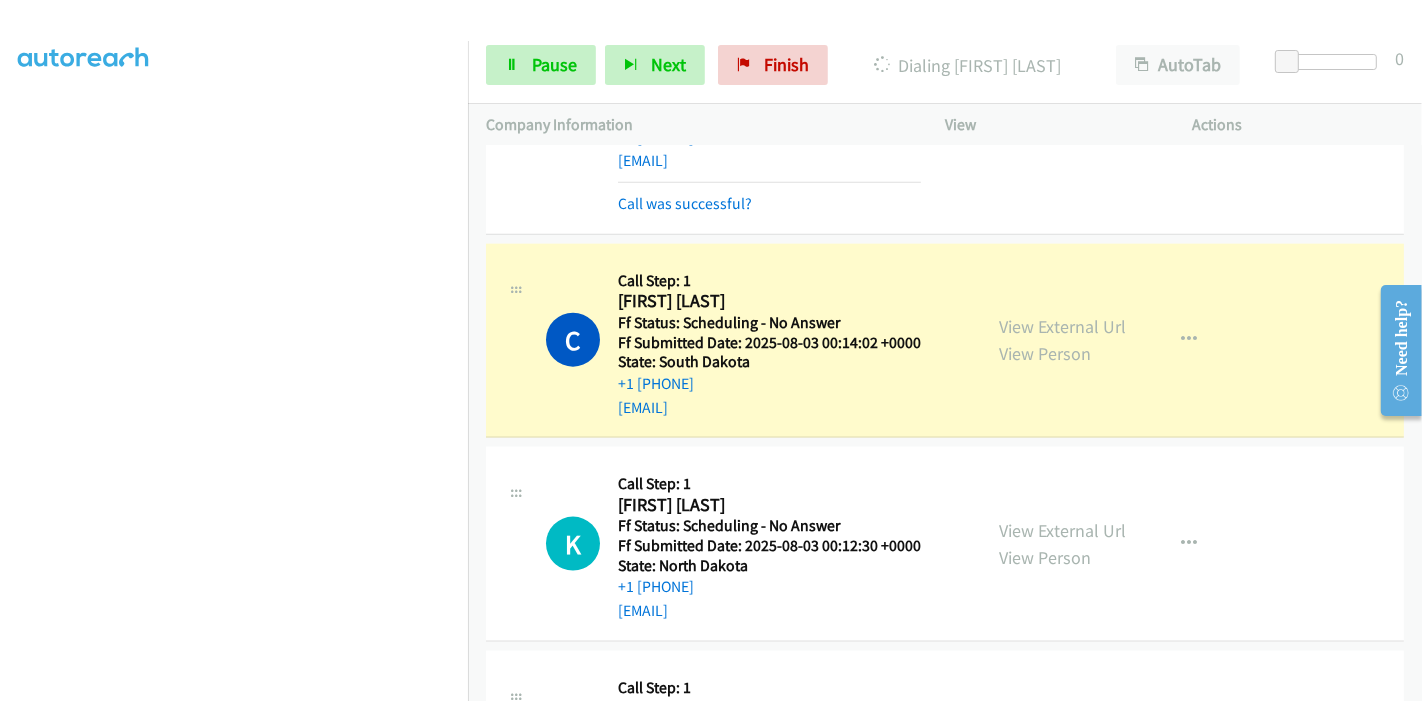scroll, scrollTop: 2222, scrollLeft: 0, axis: vertical 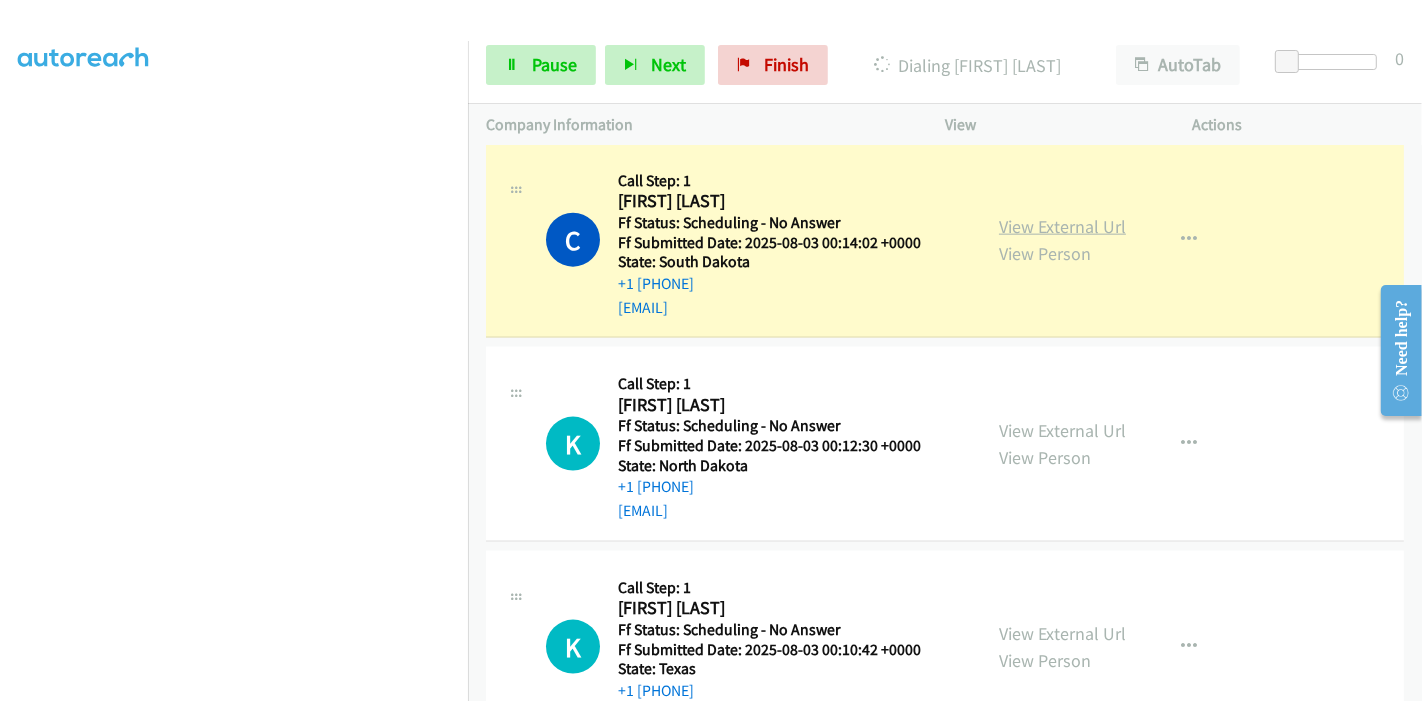 click on "View External Url" at bounding box center [1062, 226] 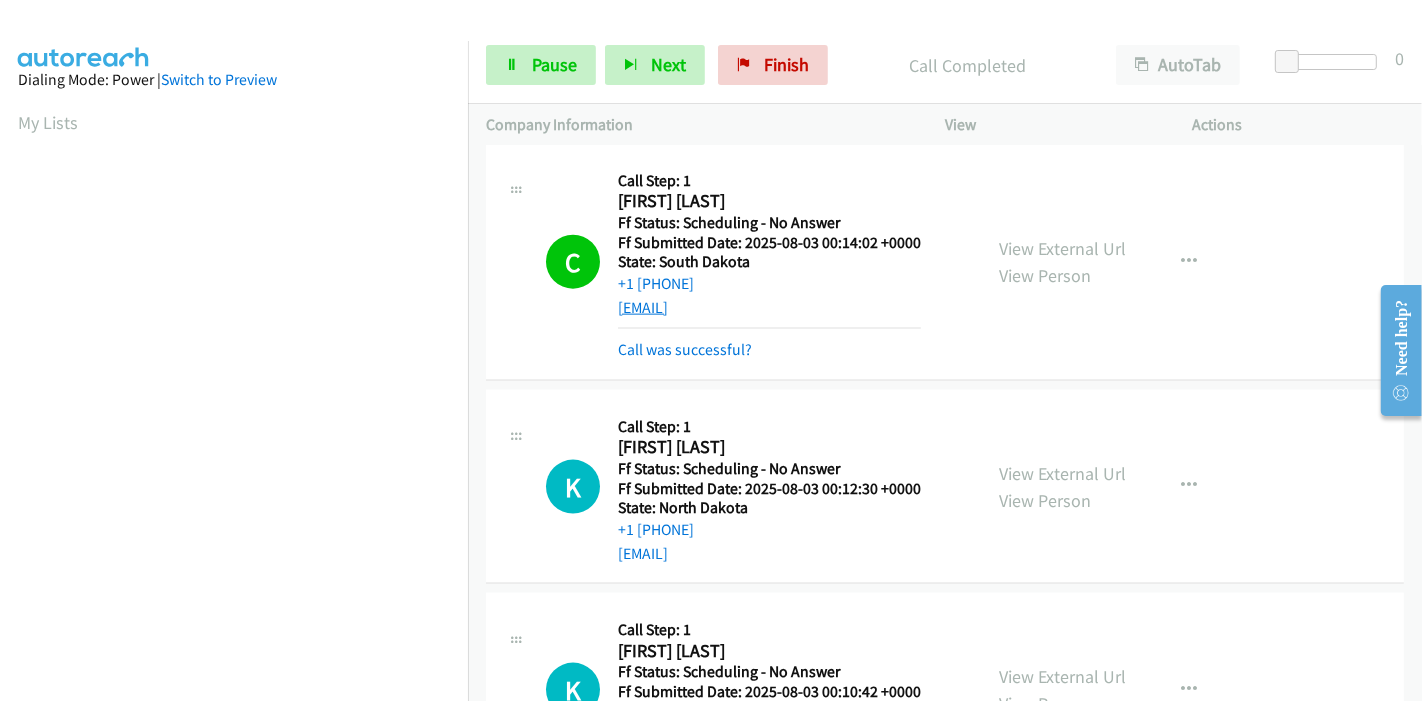 scroll, scrollTop: 422, scrollLeft: 0, axis: vertical 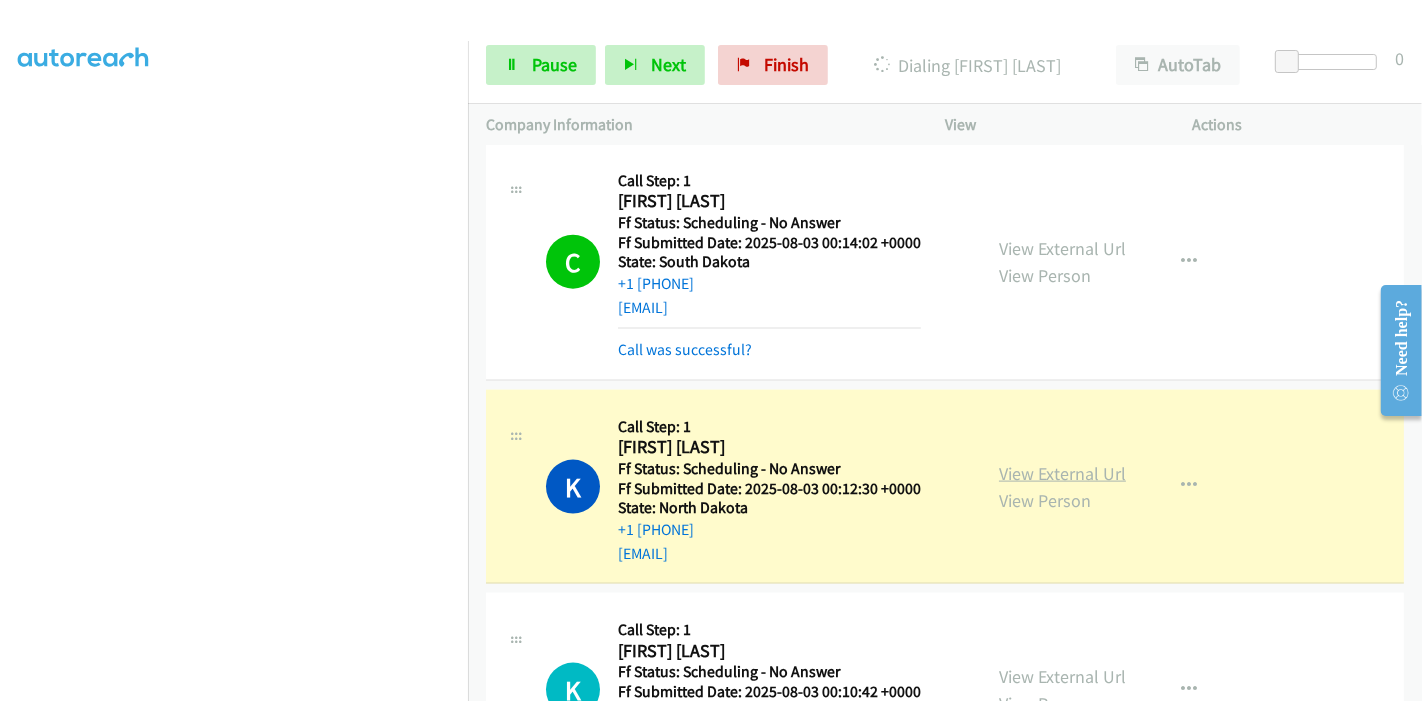 click on "View External Url" at bounding box center [1062, 473] 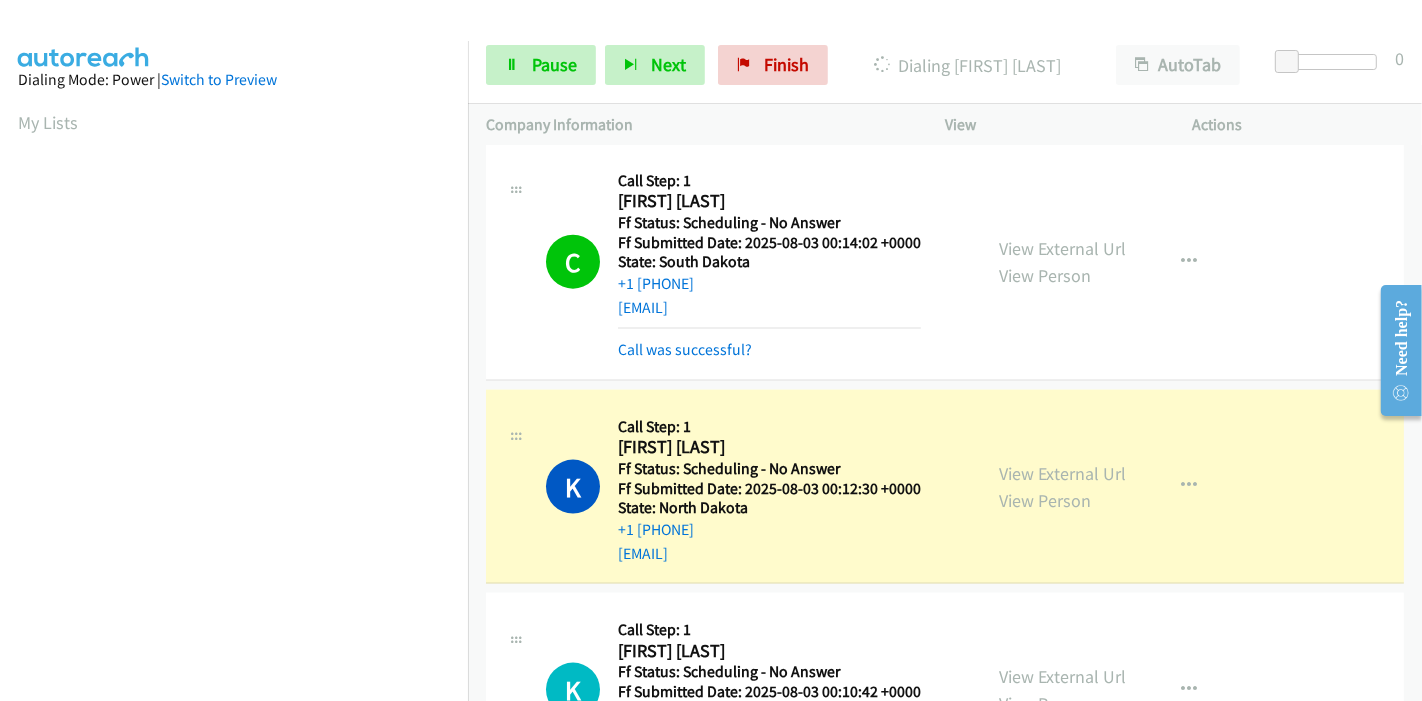 scroll, scrollTop: 422, scrollLeft: 0, axis: vertical 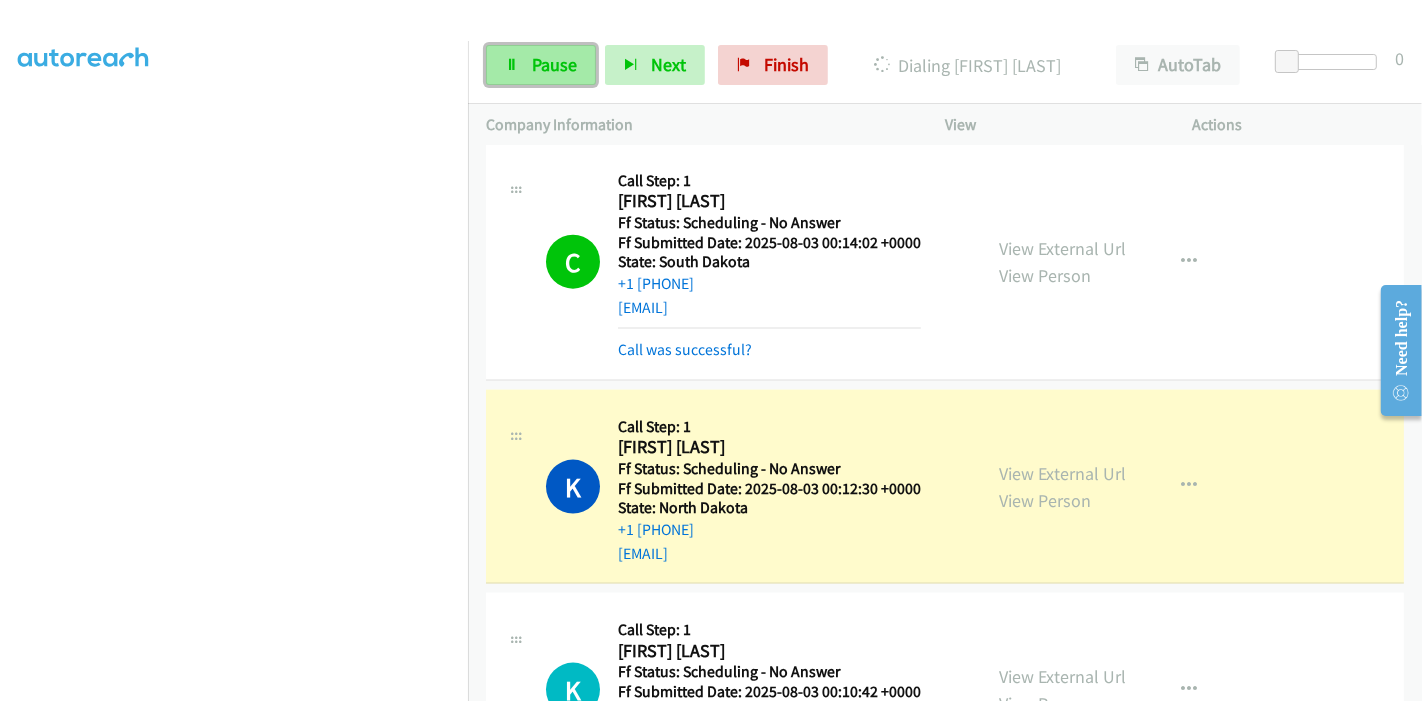 click on "Pause" at bounding box center [554, 64] 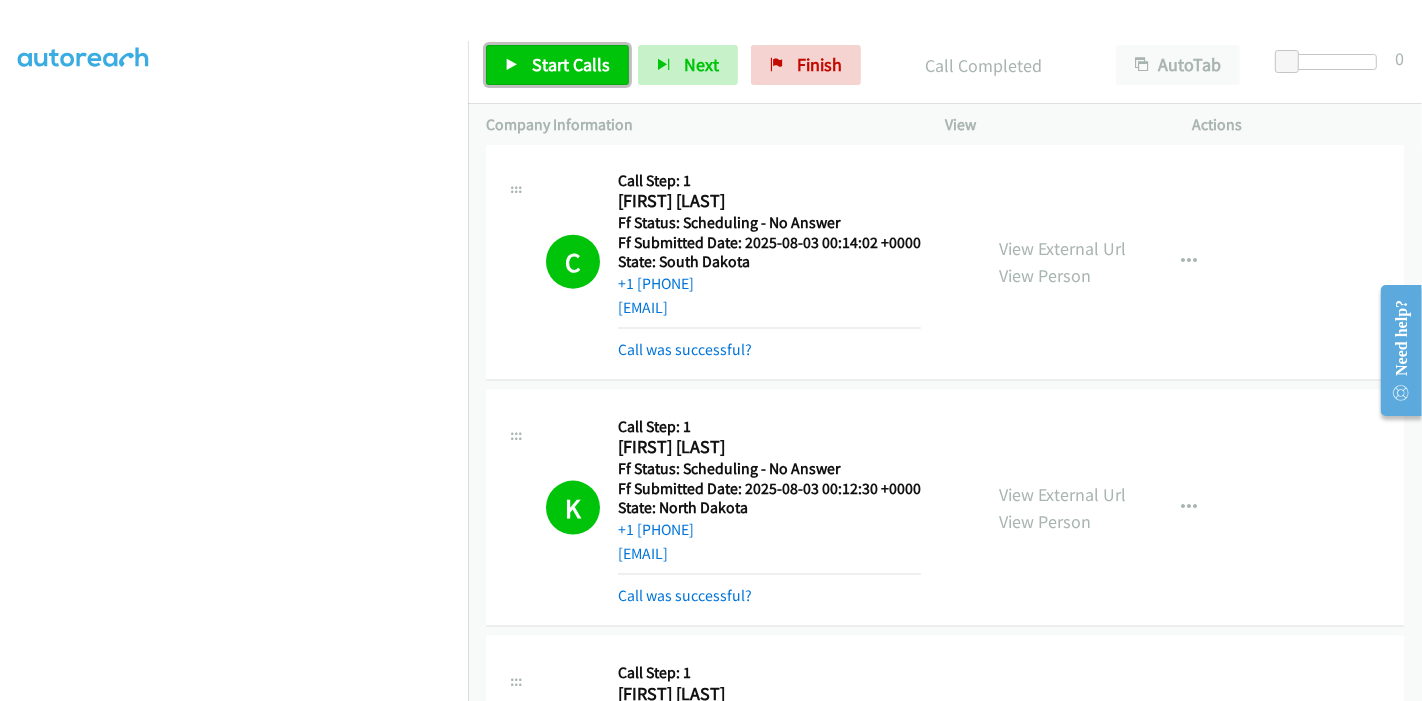 click on "Start Calls" at bounding box center (557, 65) 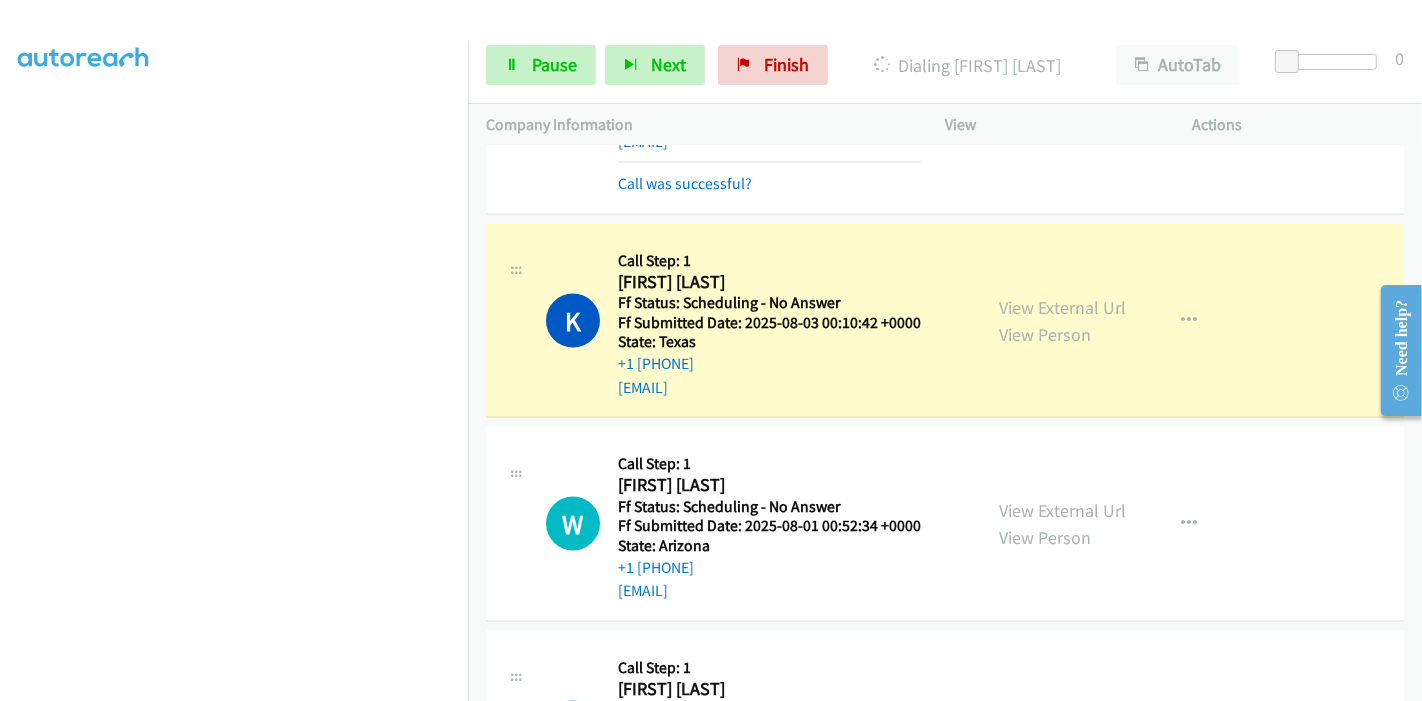 scroll, scrollTop: 2666, scrollLeft: 0, axis: vertical 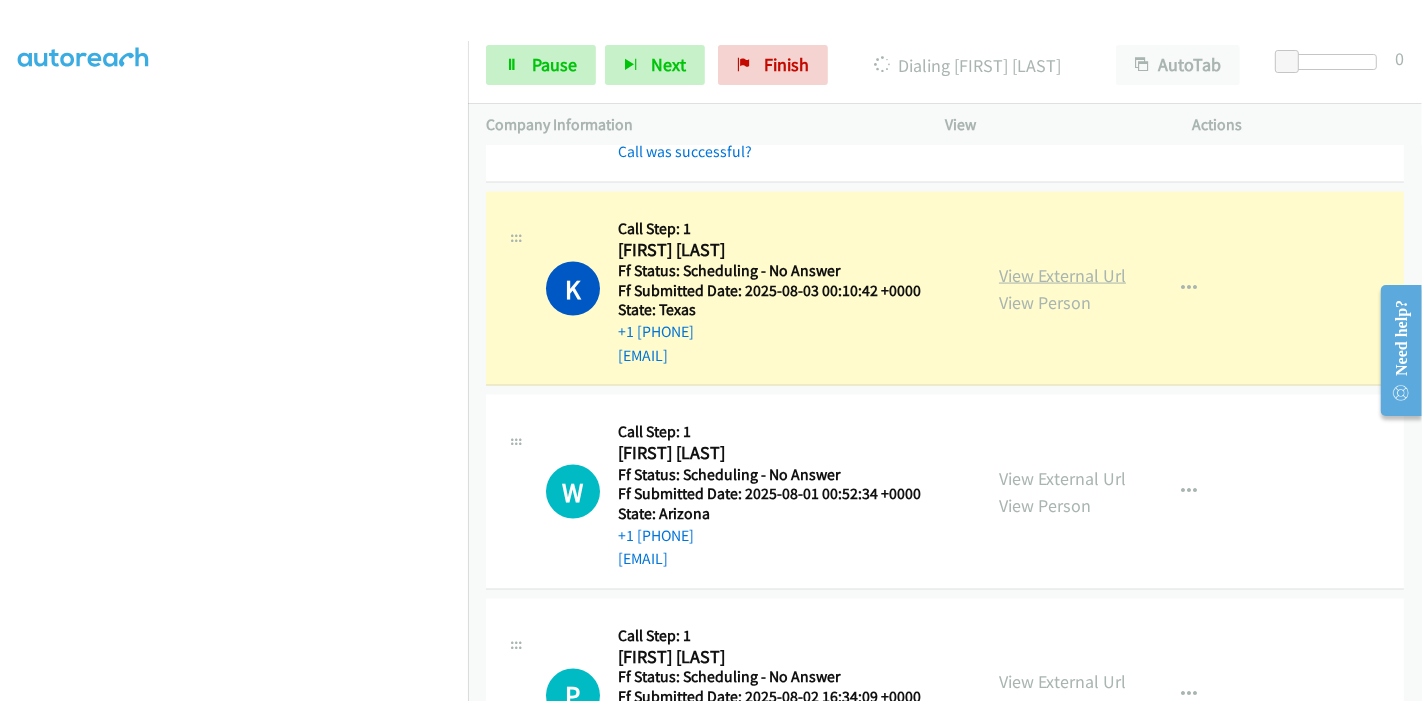 click on "View External Url" at bounding box center [1062, 275] 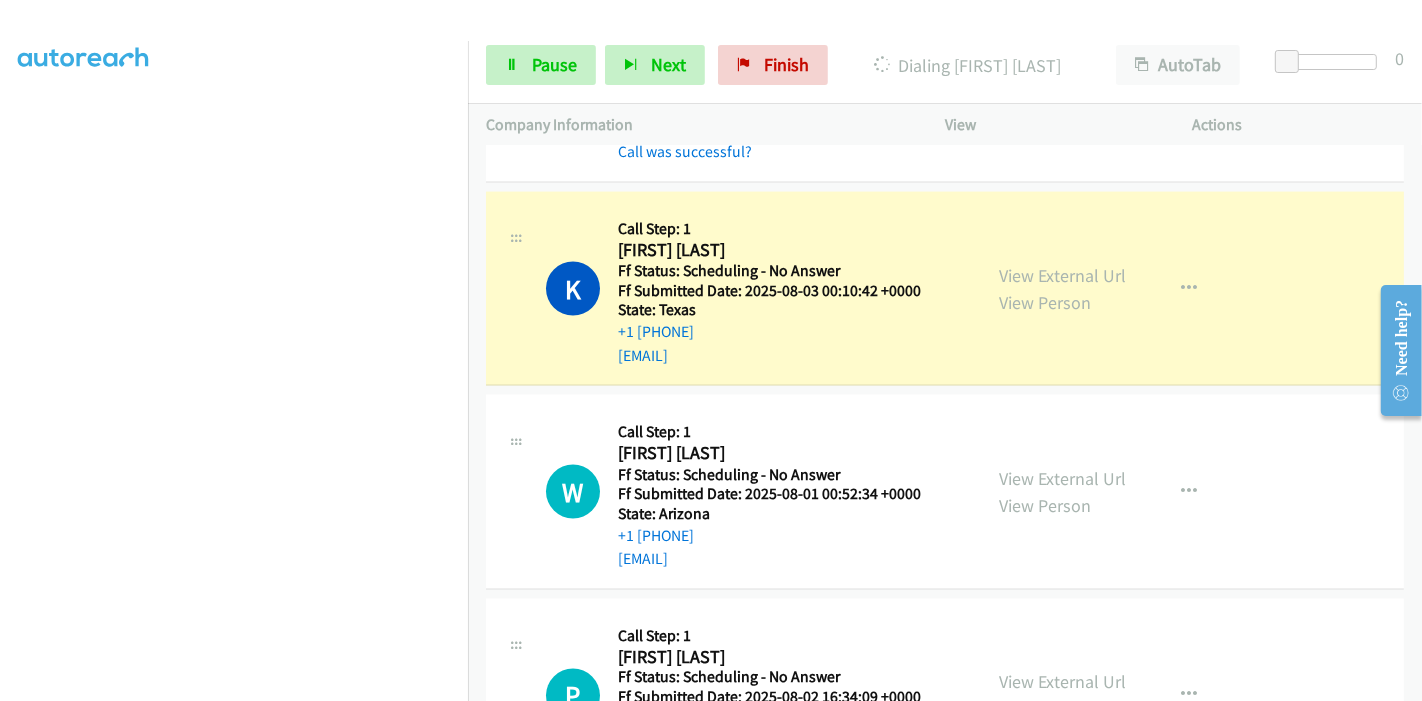 scroll, scrollTop: 0, scrollLeft: 0, axis: both 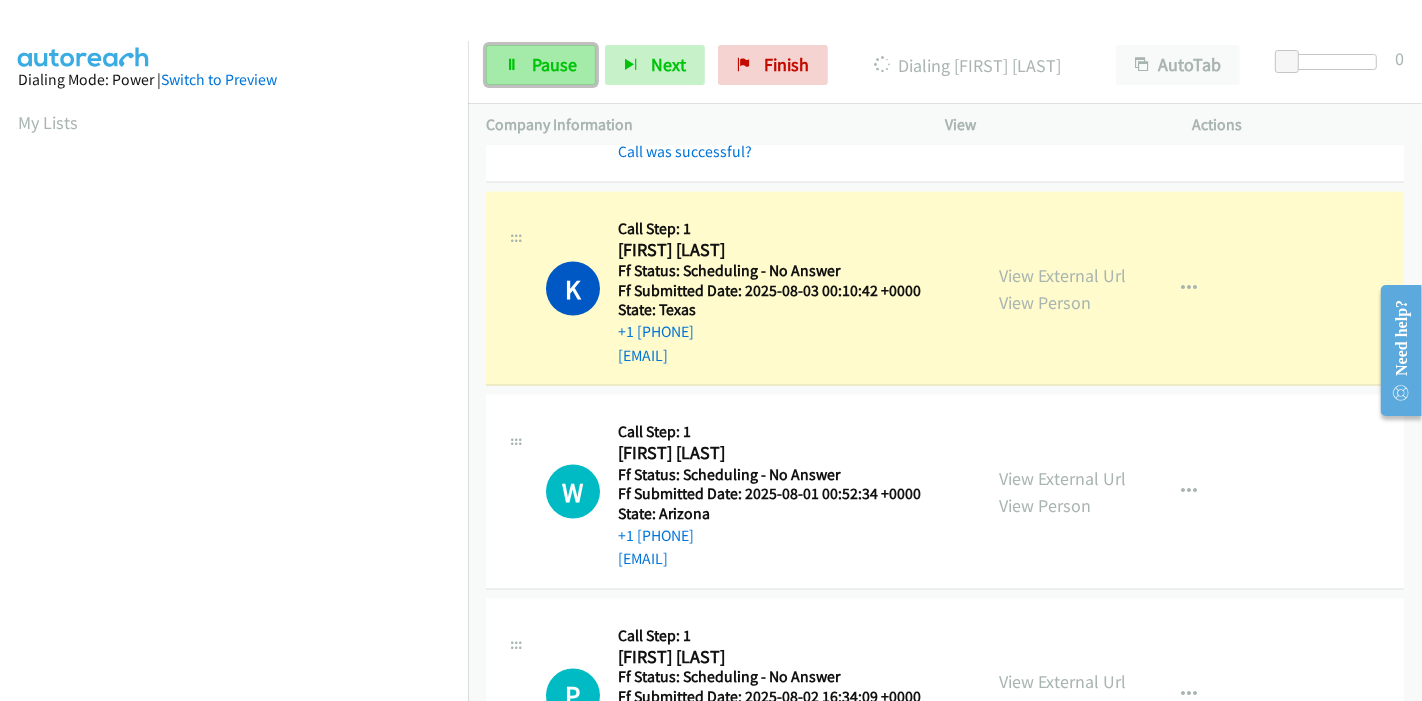 click on "Pause" at bounding box center (541, 65) 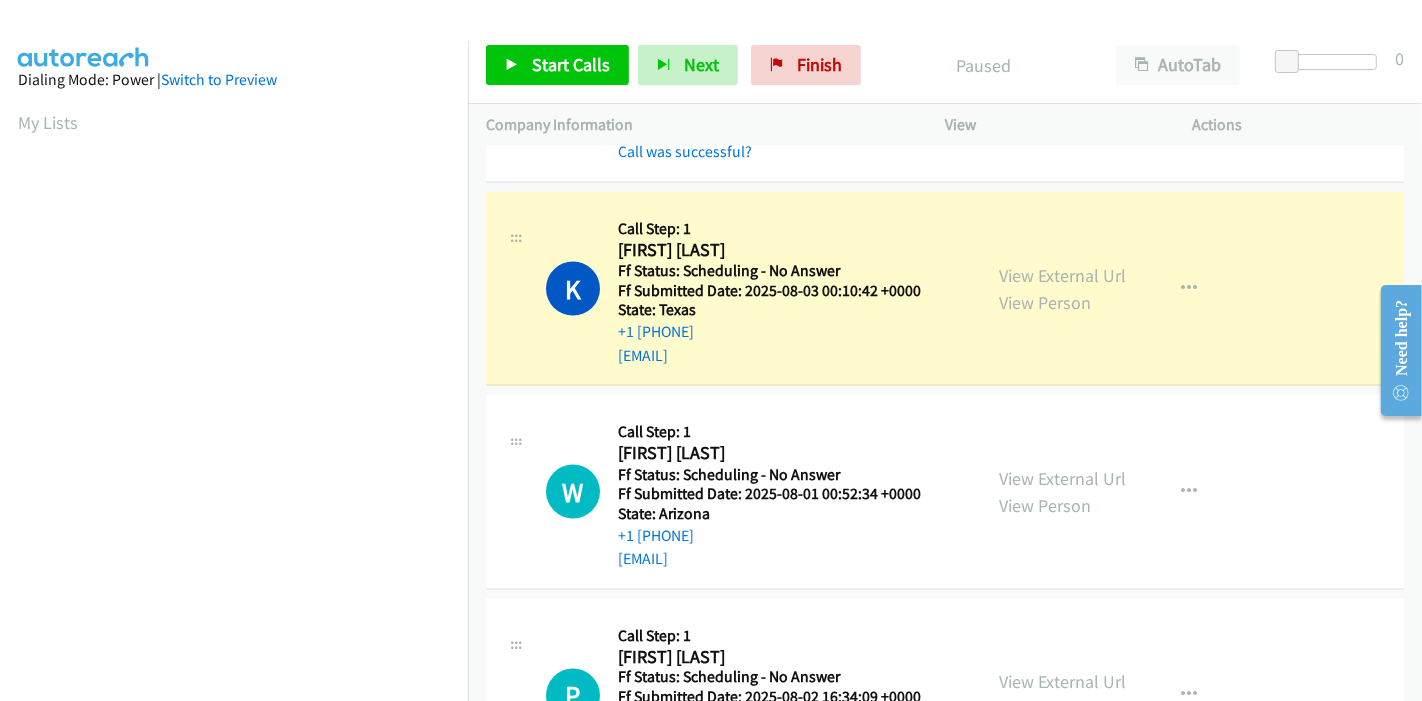 scroll, scrollTop: 422, scrollLeft: 0, axis: vertical 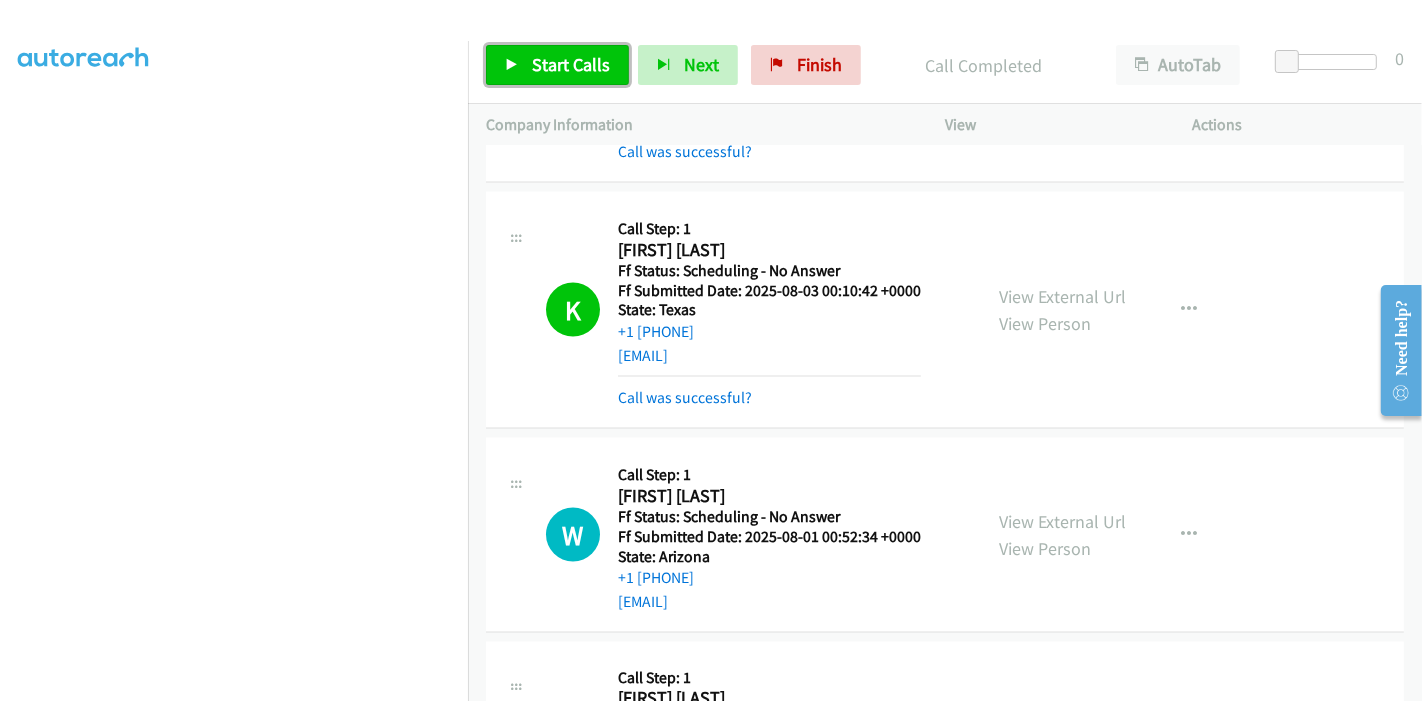 click on "Start Calls" at bounding box center (571, 64) 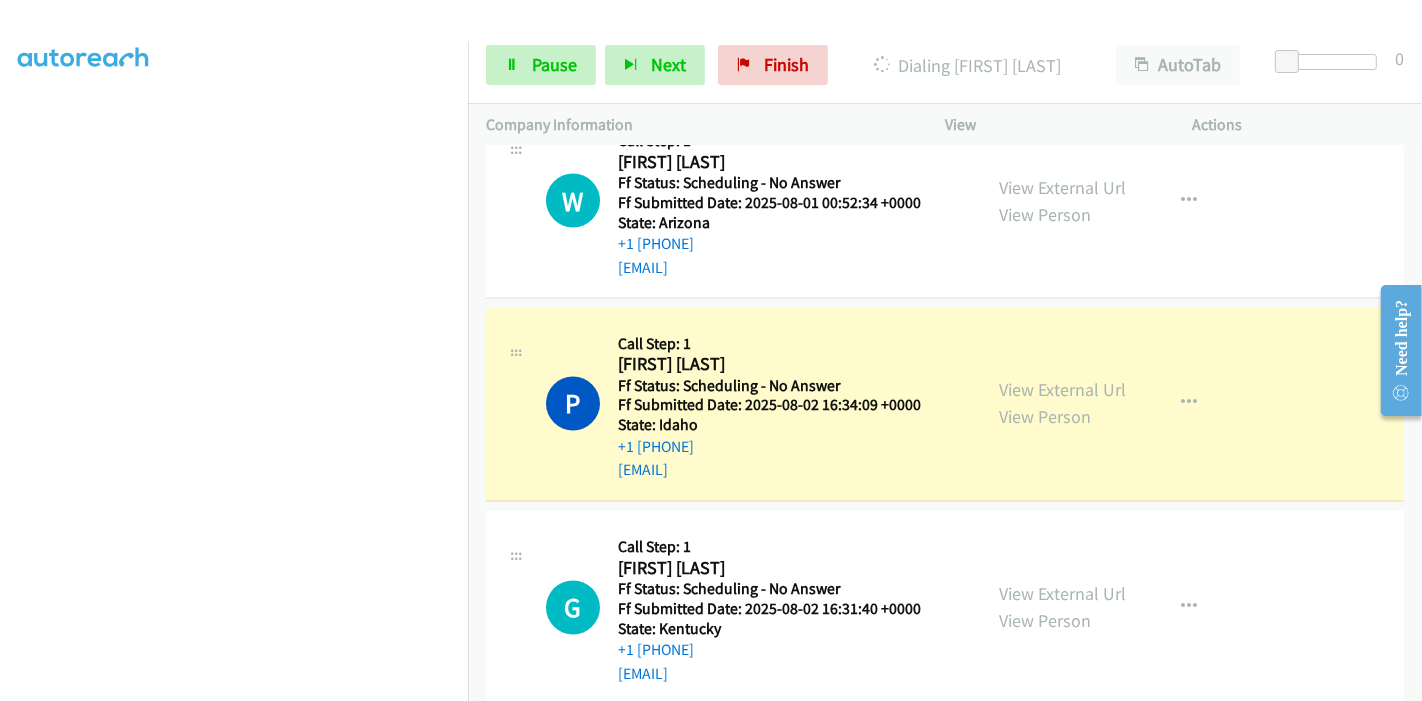 scroll, scrollTop: 3111, scrollLeft: 0, axis: vertical 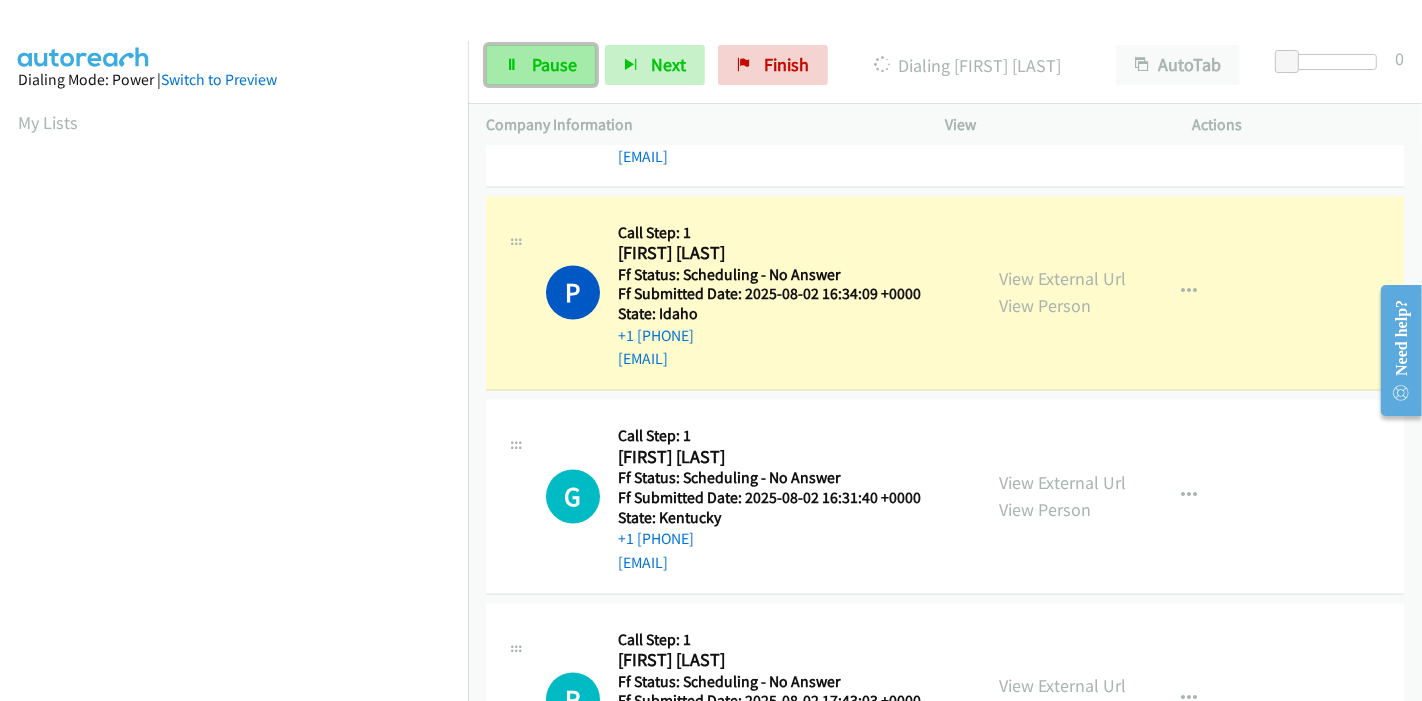 click on "Pause" at bounding box center (554, 64) 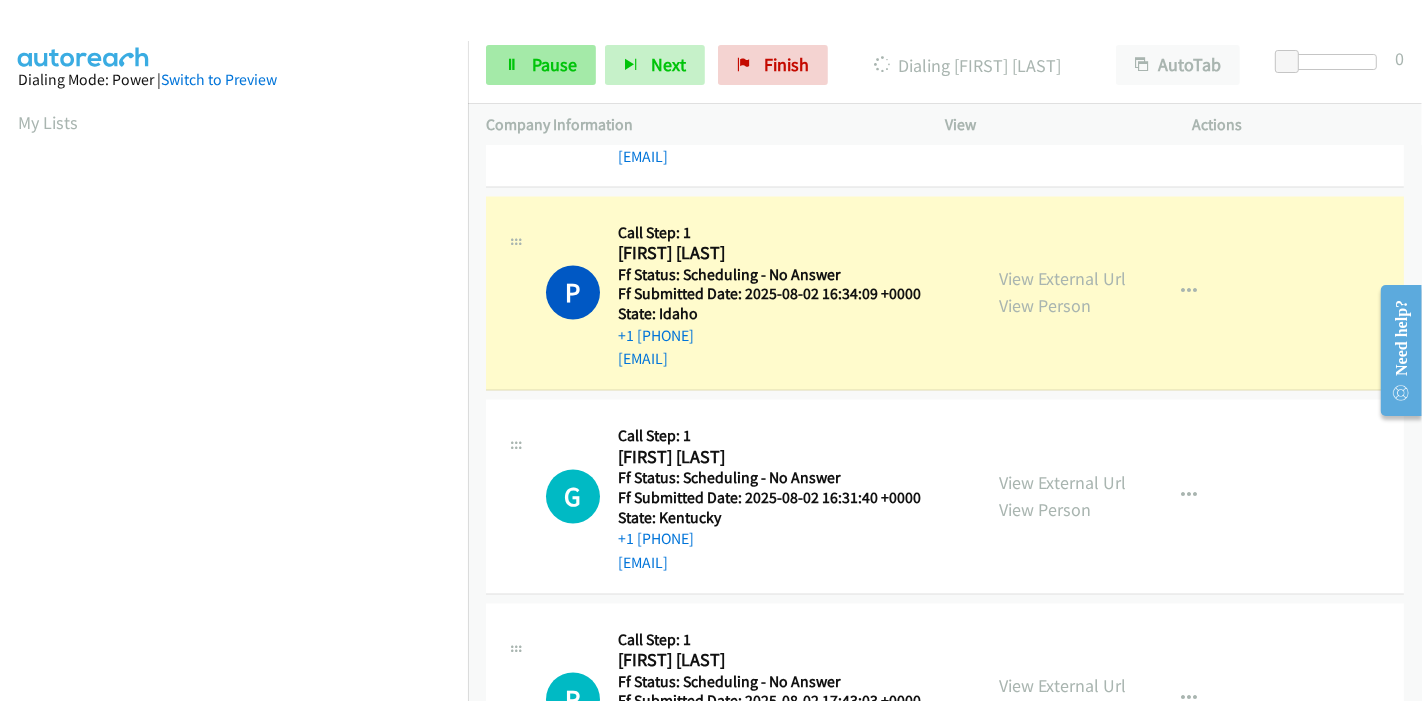 scroll, scrollTop: 422, scrollLeft: 0, axis: vertical 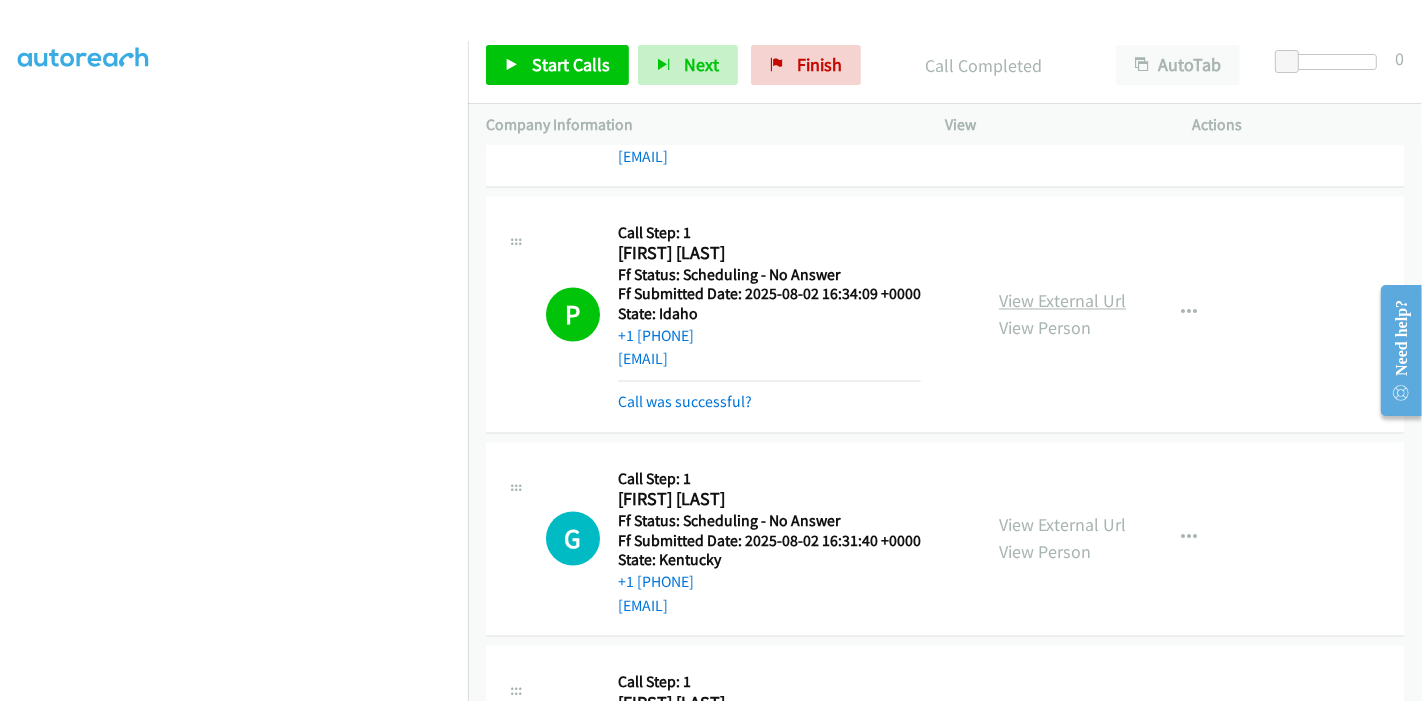 click on "View External Url" at bounding box center [1062, 301] 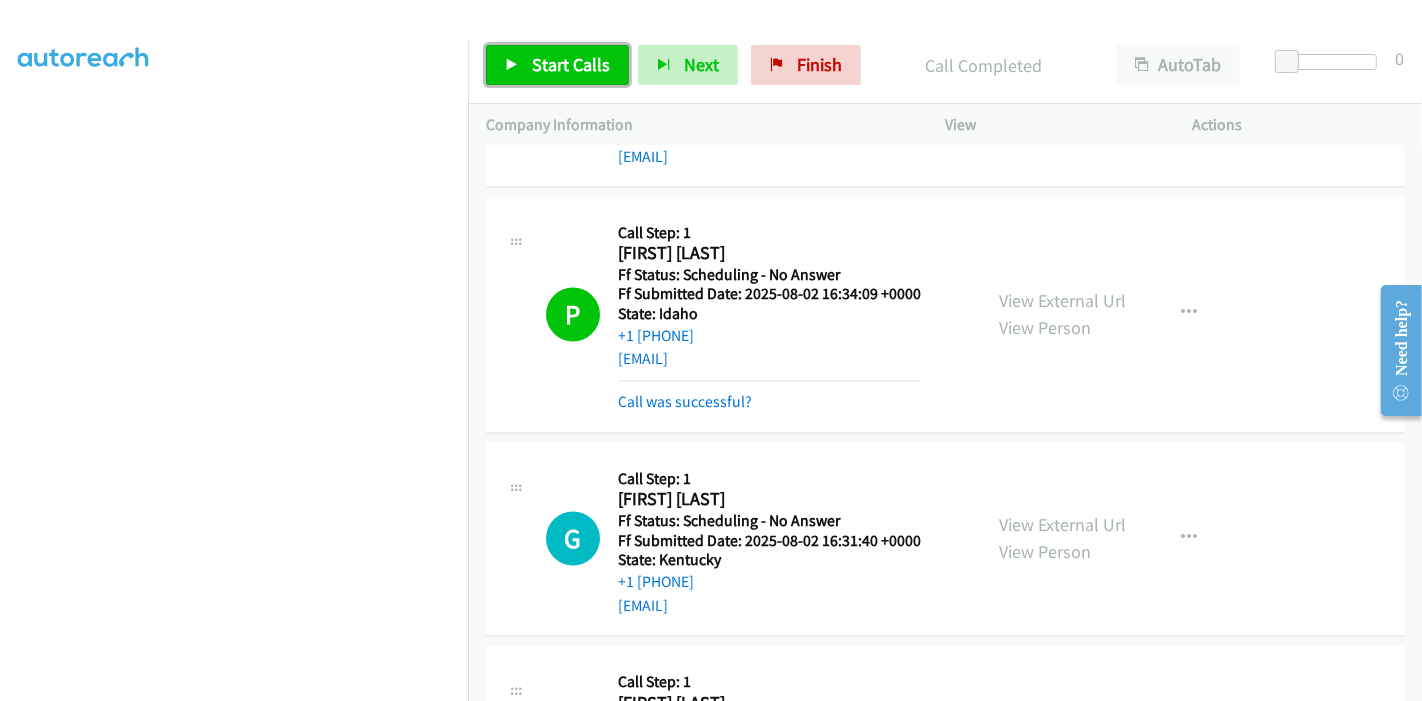click on "Start Calls" at bounding box center (557, 65) 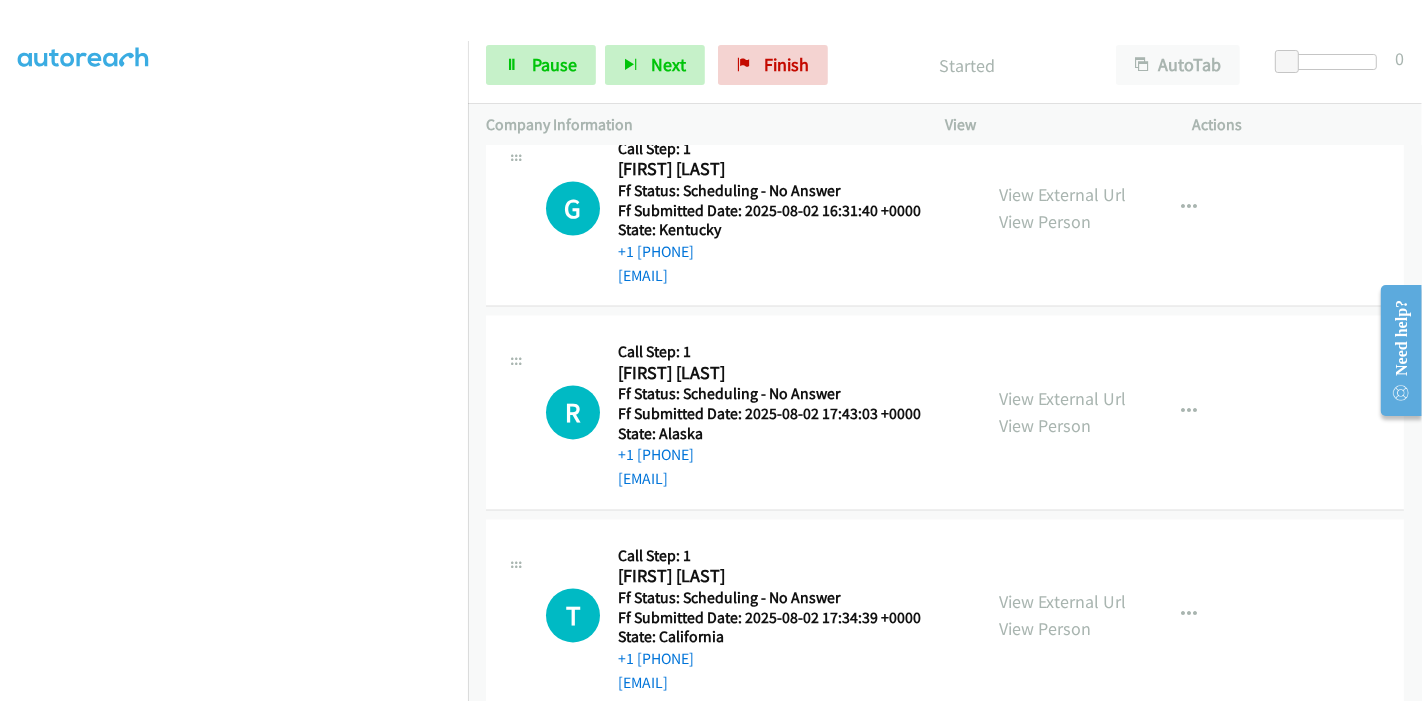 scroll, scrollTop: 3444, scrollLeft: 0, axis: vertical 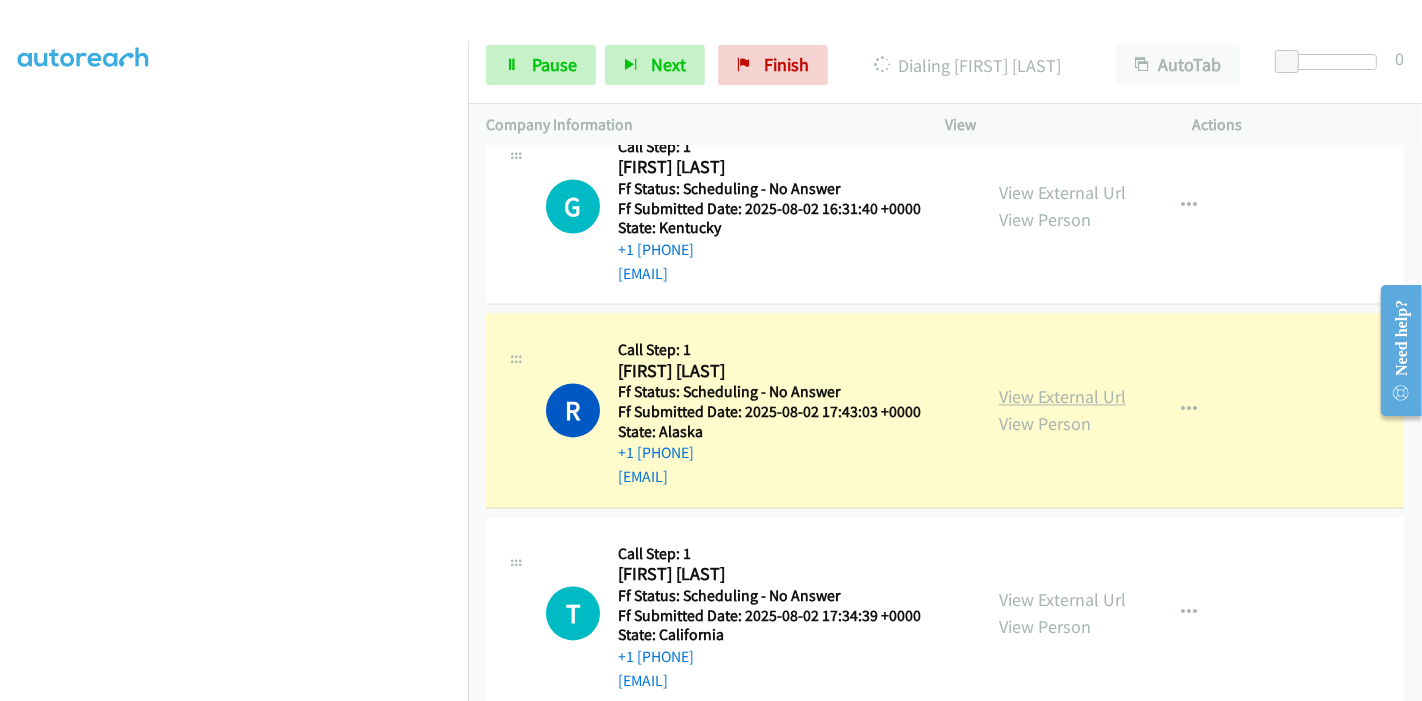 click on "View External Url" at bounding box center [1062, 396] 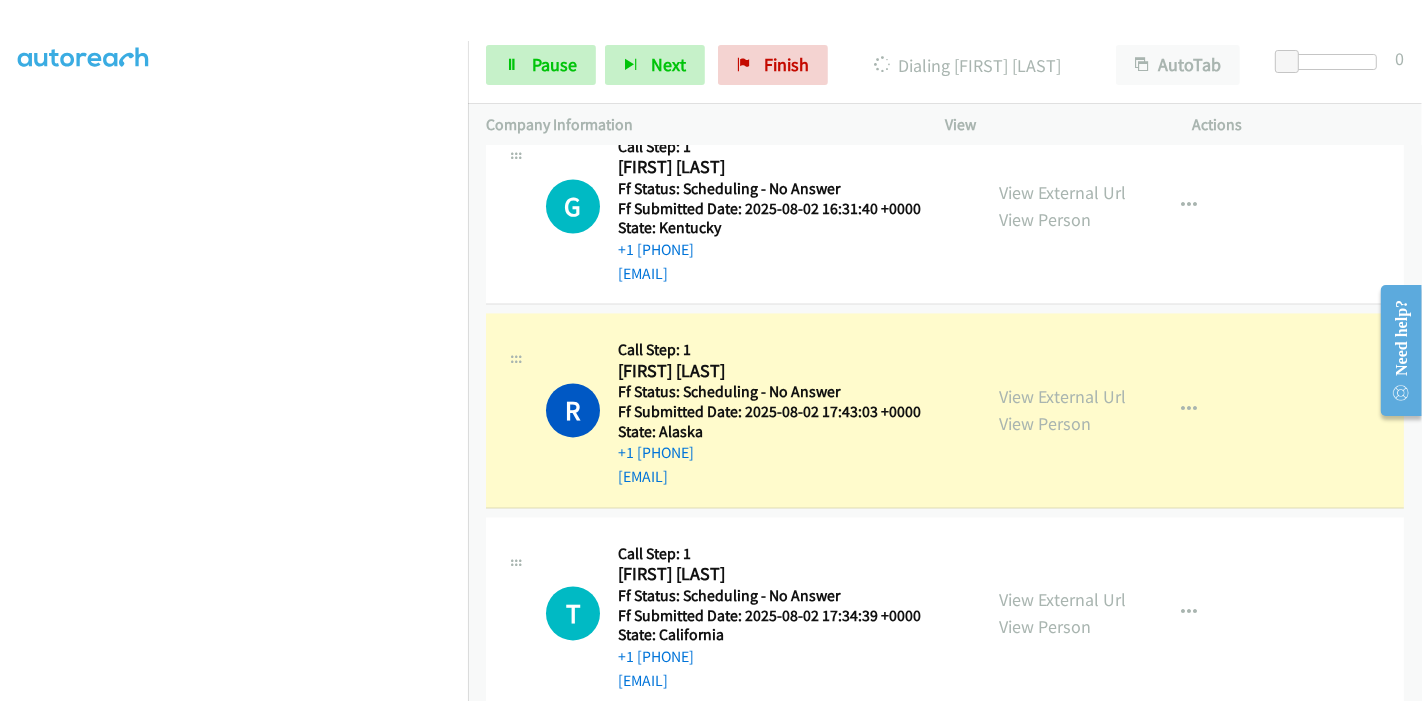 scroll, scrollTop: 0, scrollLeft: 0, axis: both 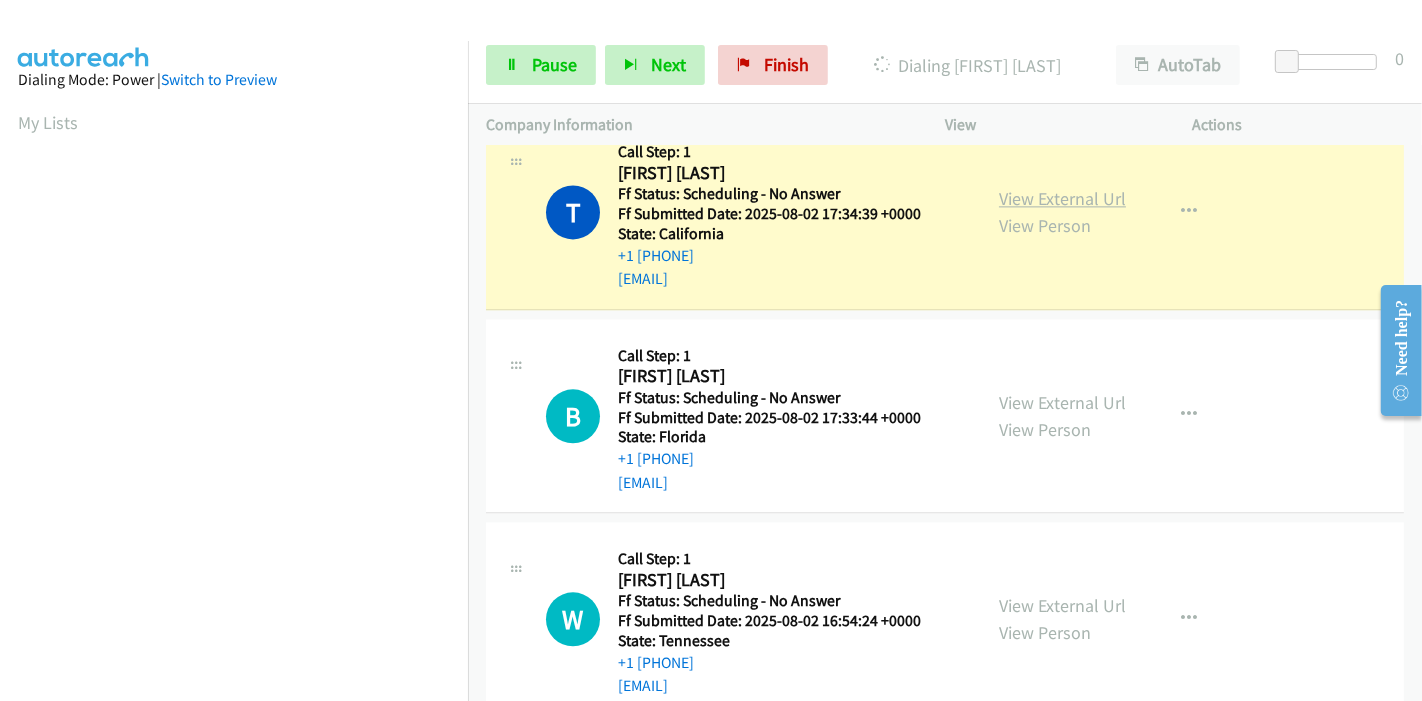 click on "View External Url" at bounding box center [1062, 198] 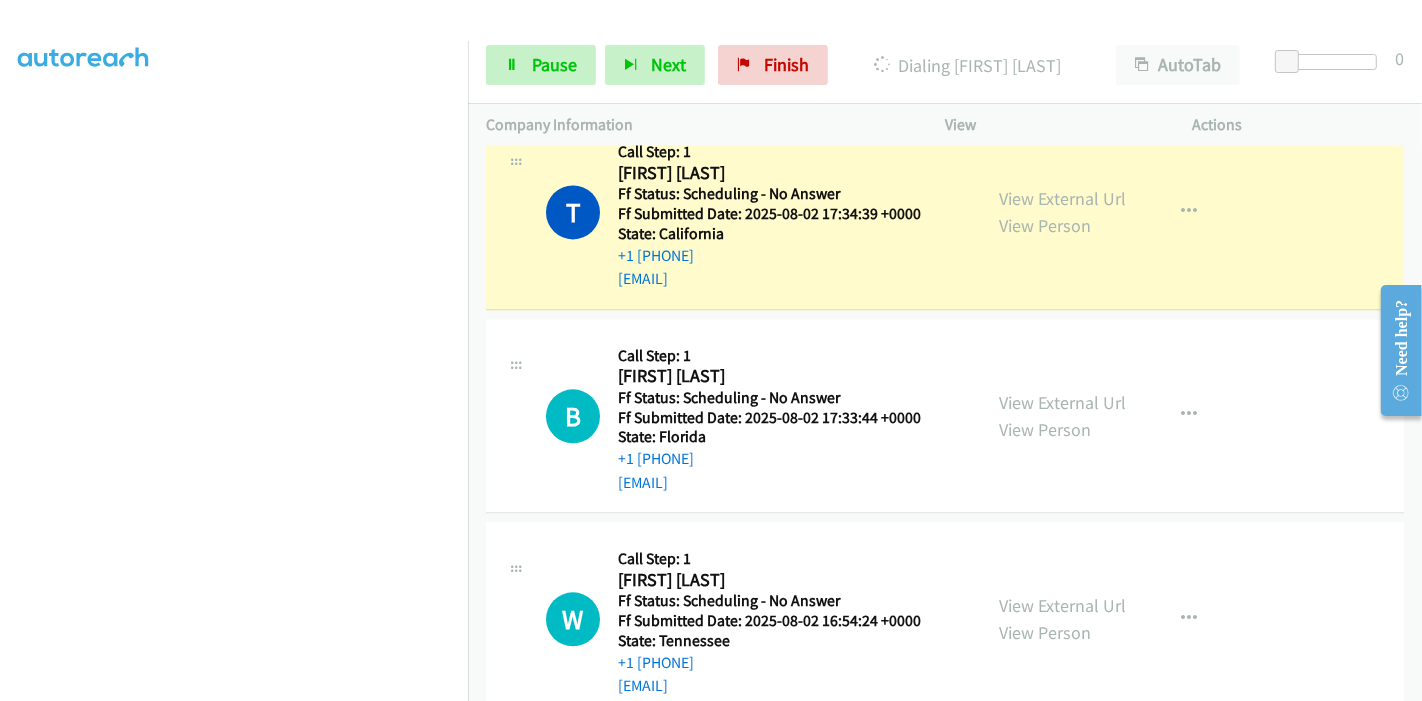 scroll, scrollTop: 0, scrollLeft: 0, axis: both 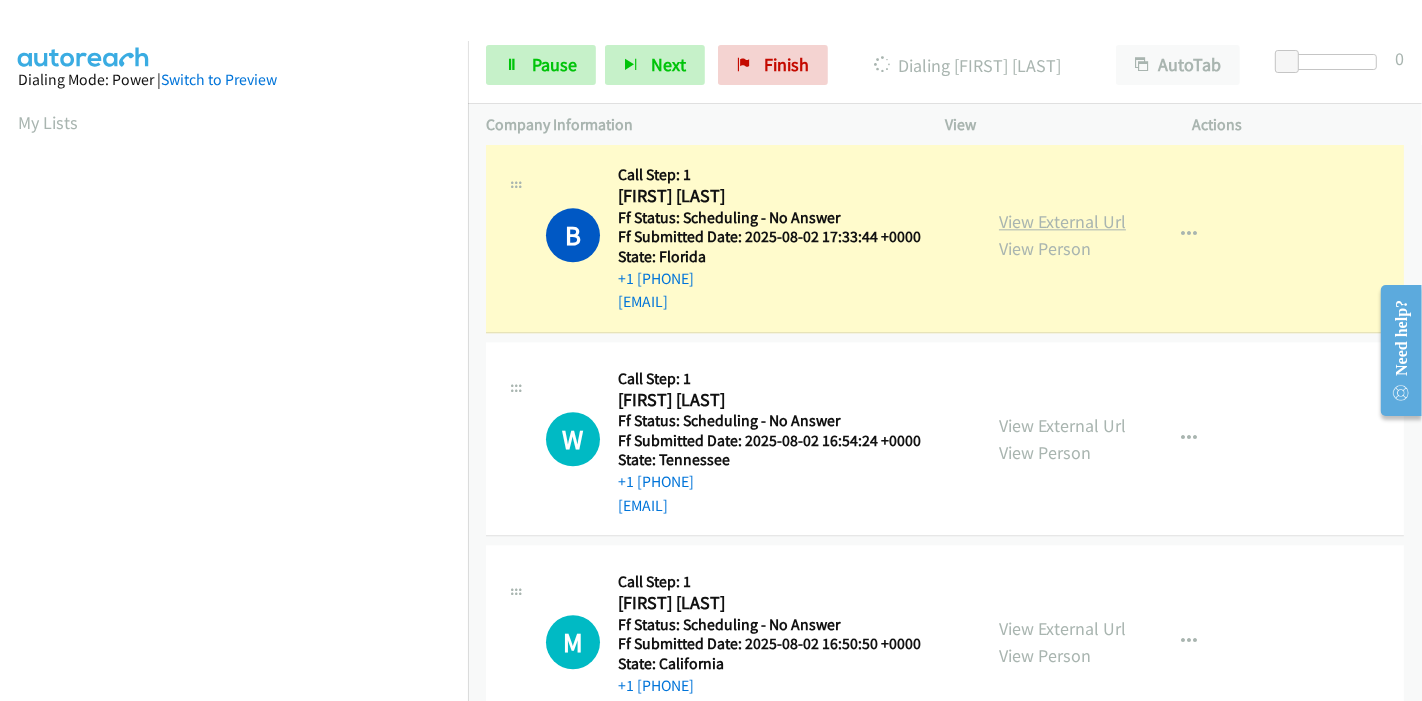 drag, startPoint x: 1097, startPoint y: 215, endPoint x: 1084, endPoint y: 210, distance: 13.928389 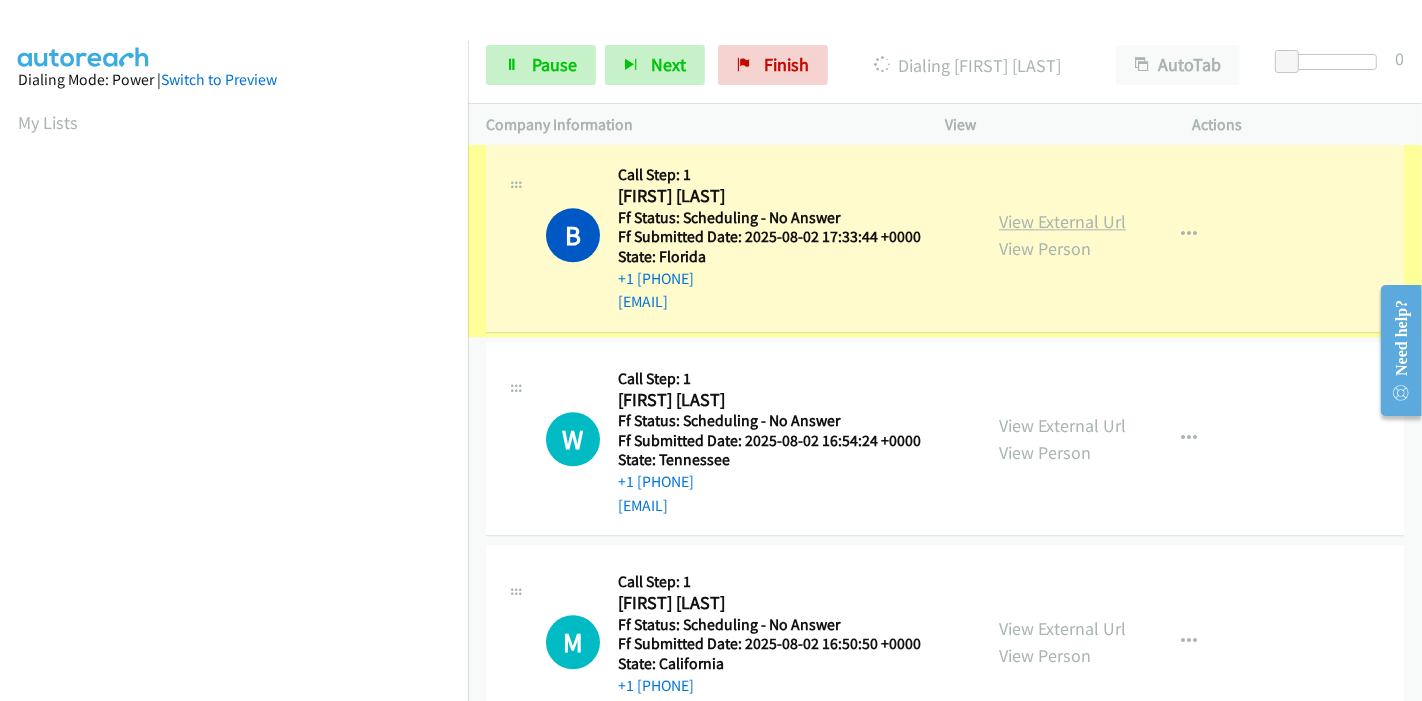 scroll, scrollTop: 4111, scrollLeft: 0, axis: vertical 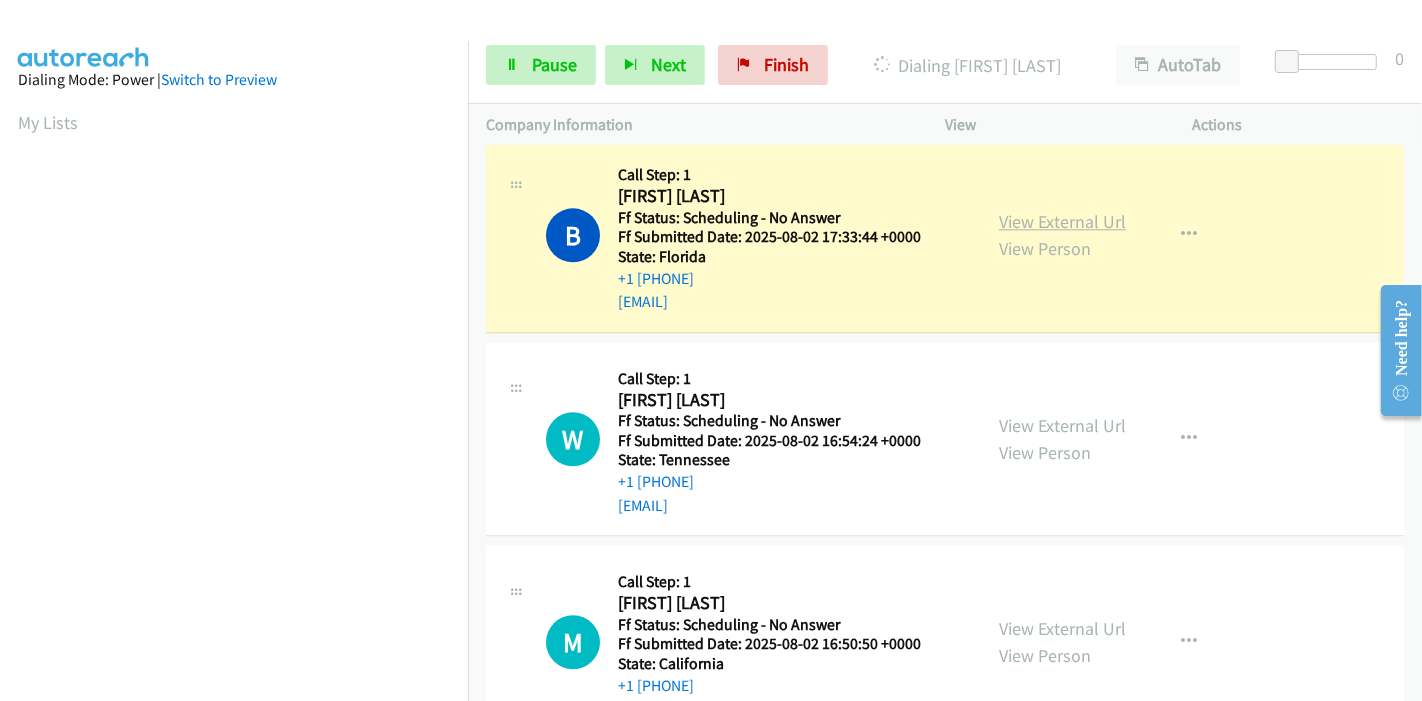 click on "View External Url" at bounding box center (1062, 221) 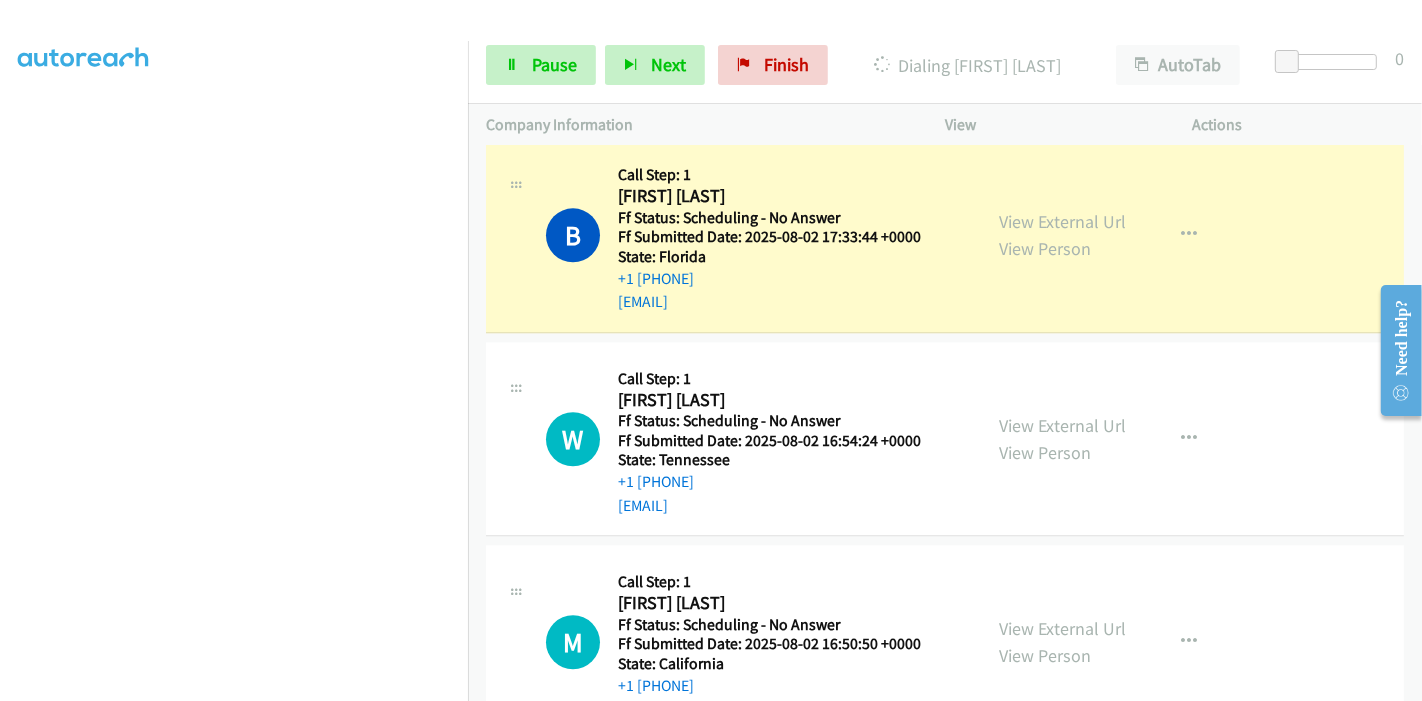scroll, scrollTop: 0, scrollLeft: 0, axis: both 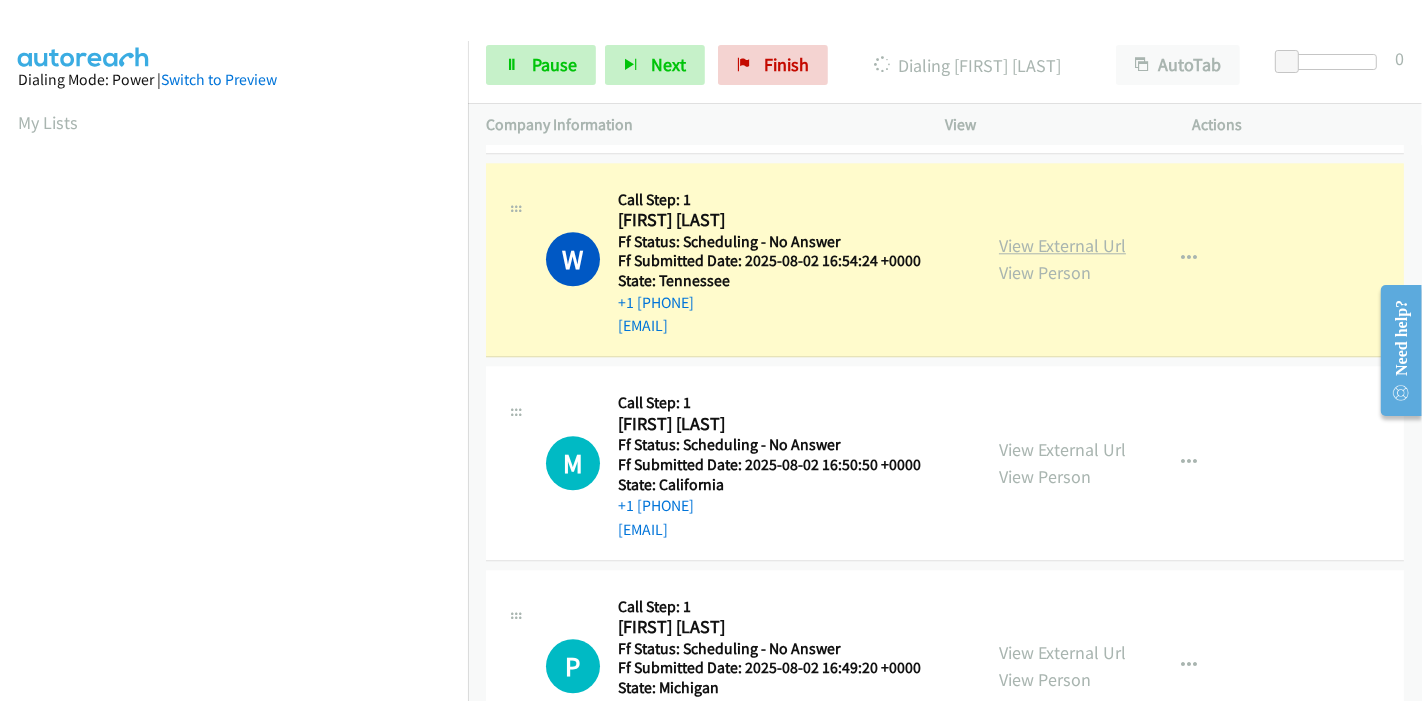 click on "View External Url" at bounding box center (1062, 245) 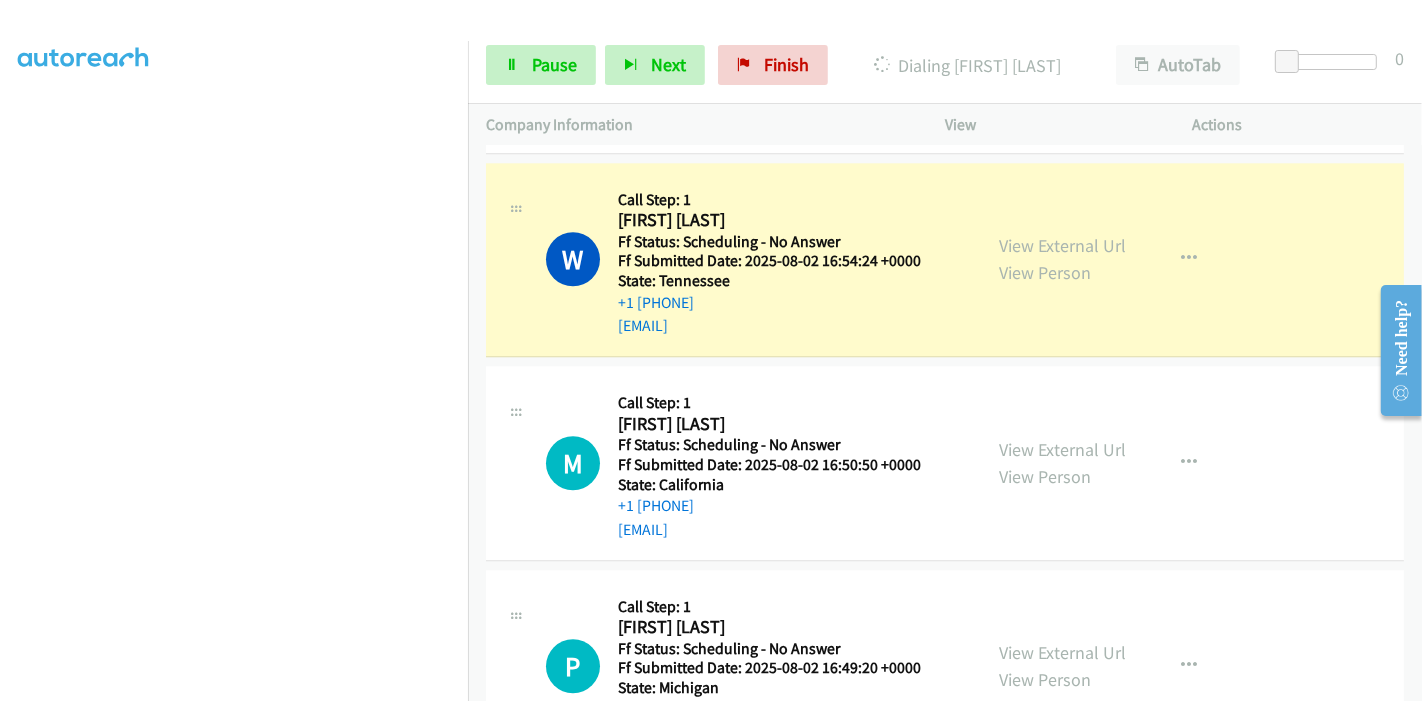 scroll, scrollTop: 0, scrollLeft: 0, axis: both 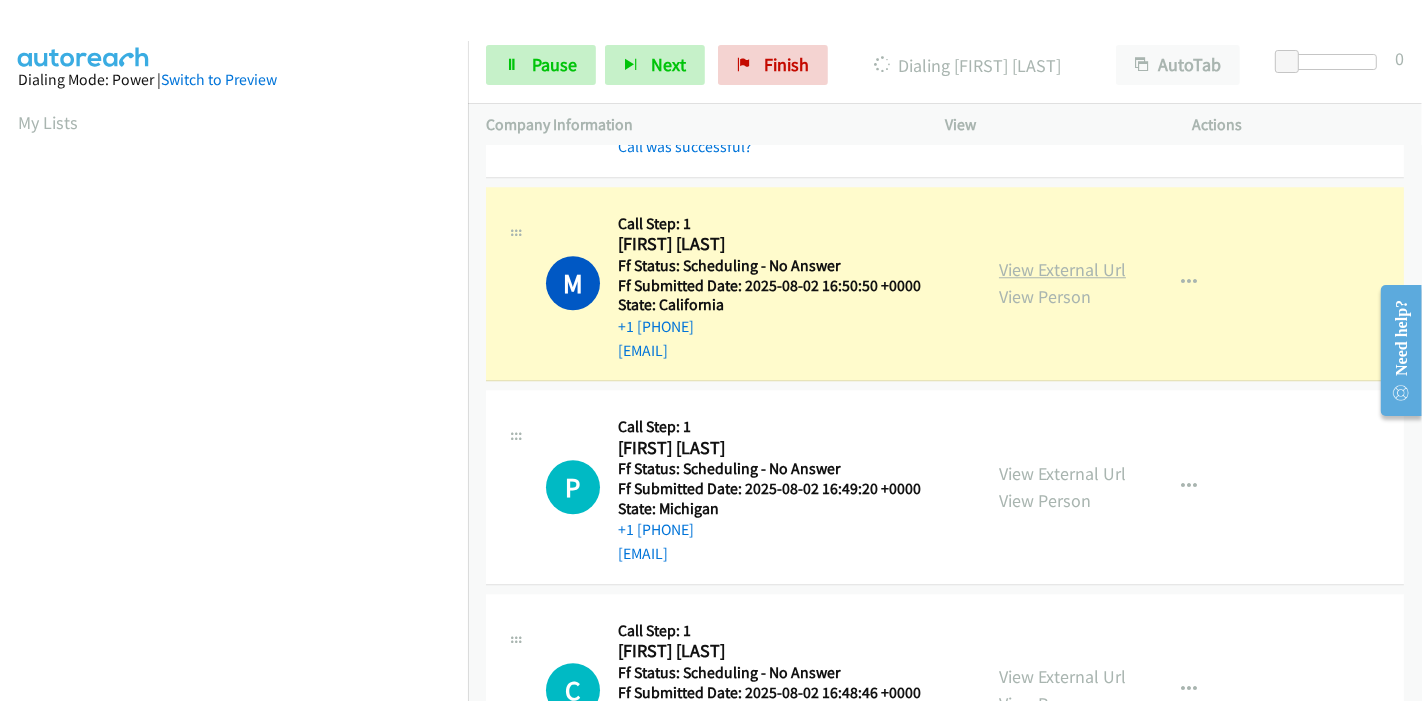 click on "View External Url" at bounding box center [1062, 269] 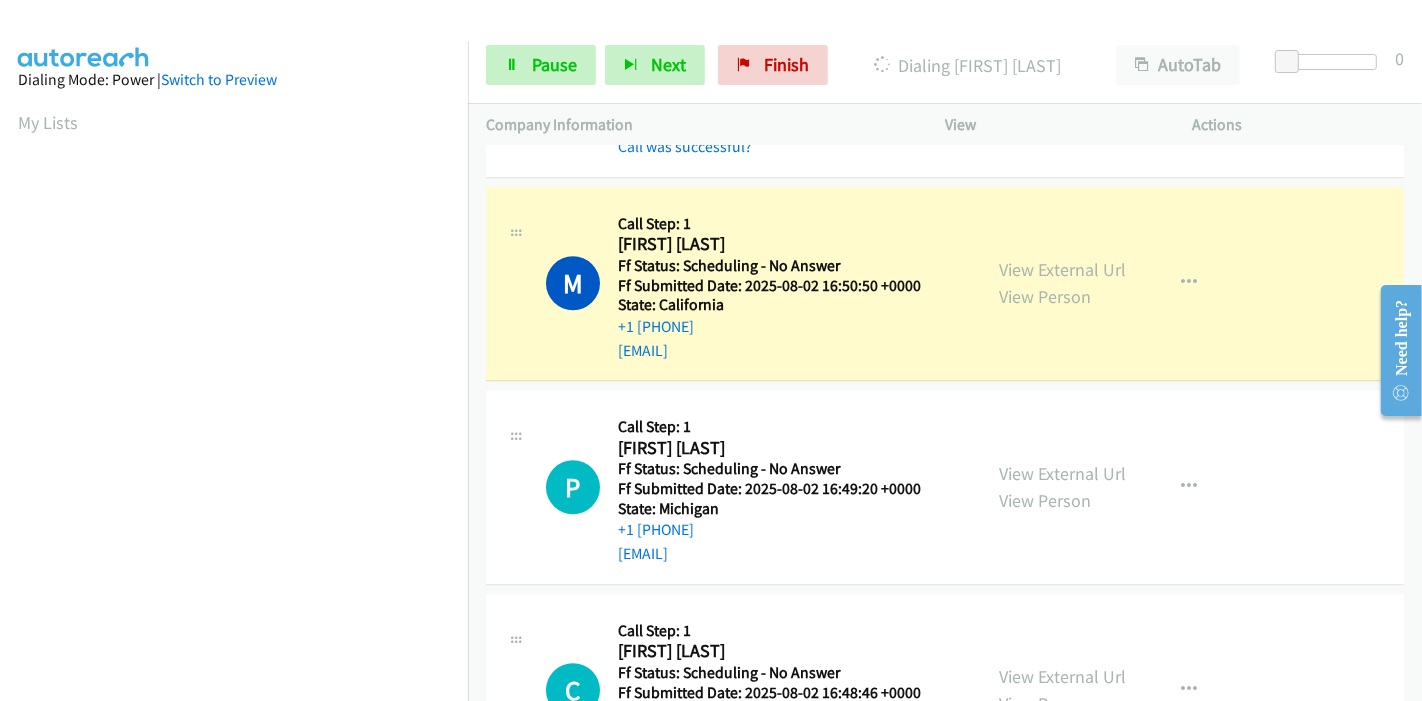 scroll, scrollTop: 422, scrollLeft: 0, axis: vertical 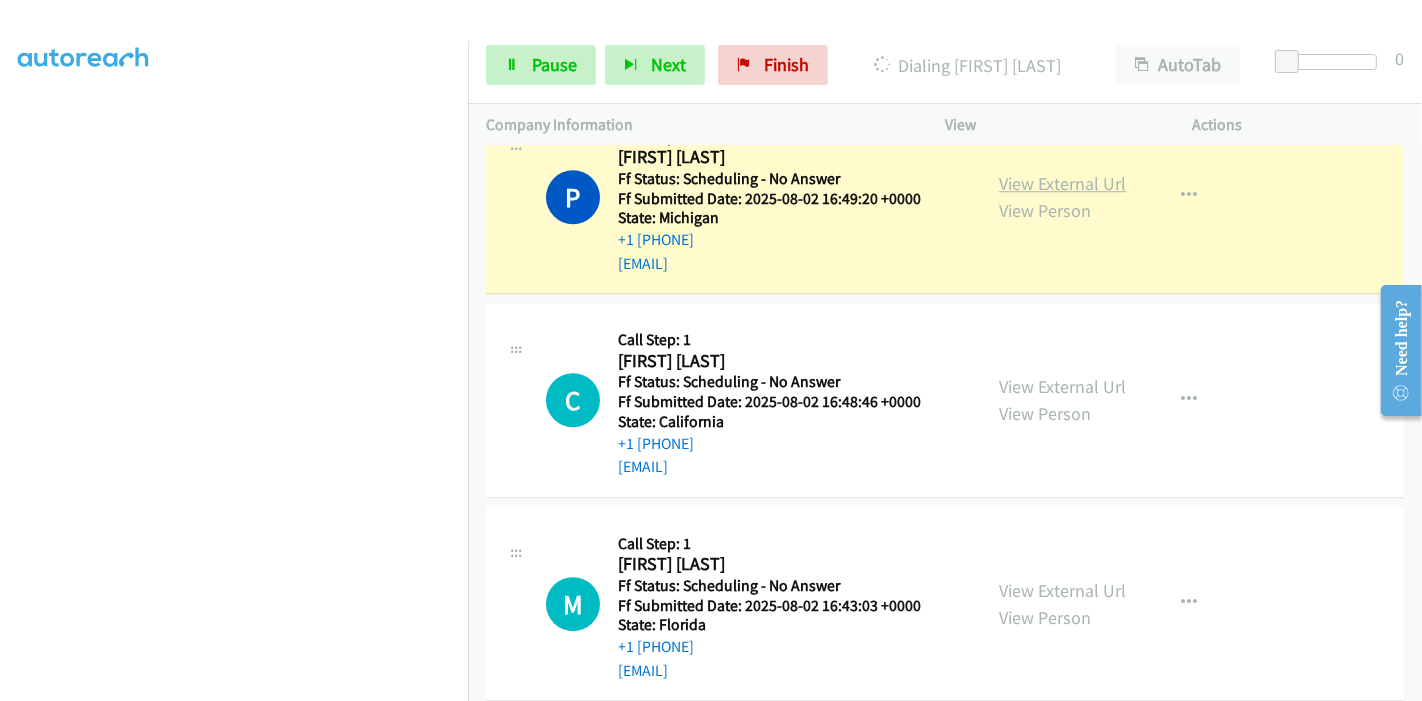 drag, startPoint x: 1088, startPoint y: 178, endPoint x: 1074, endPoint y: 181, distance: 14.3178215 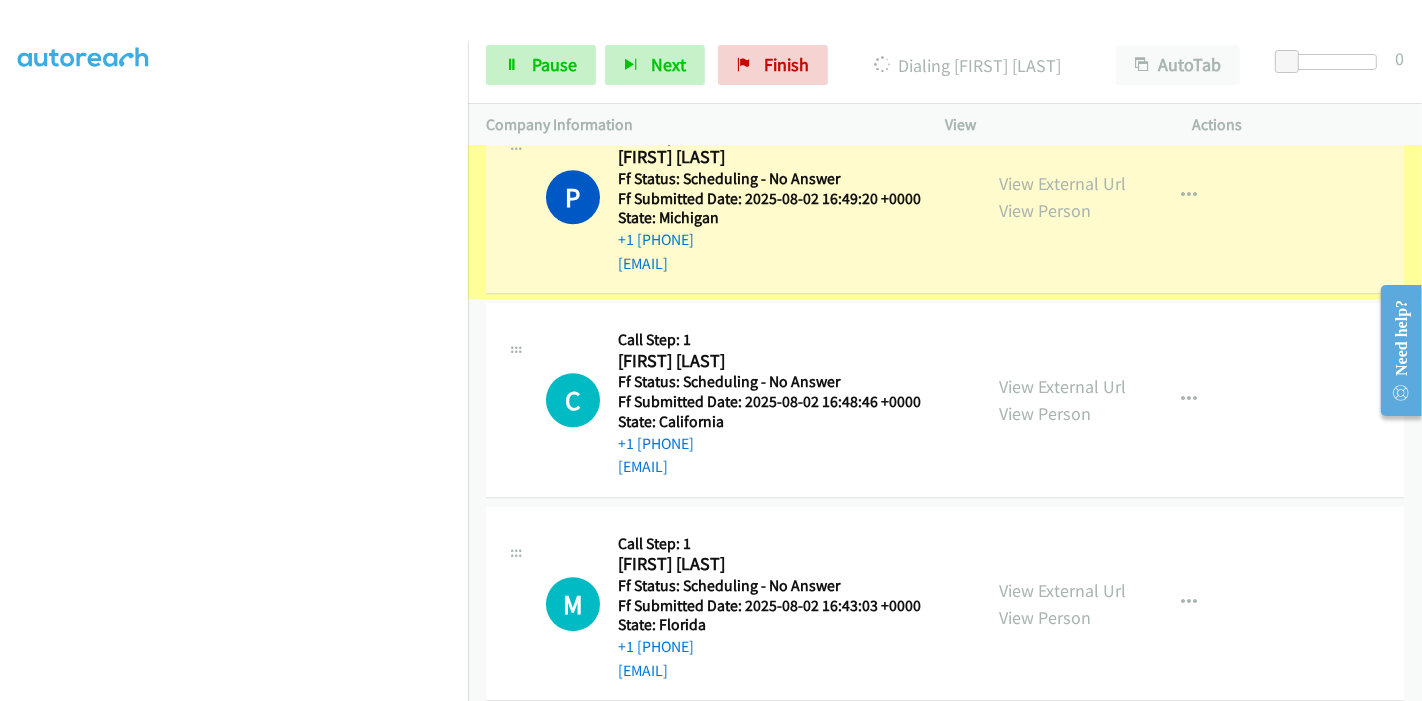 scroll, scrollTop: 4888, scrollLeft: 0, axis: vertical 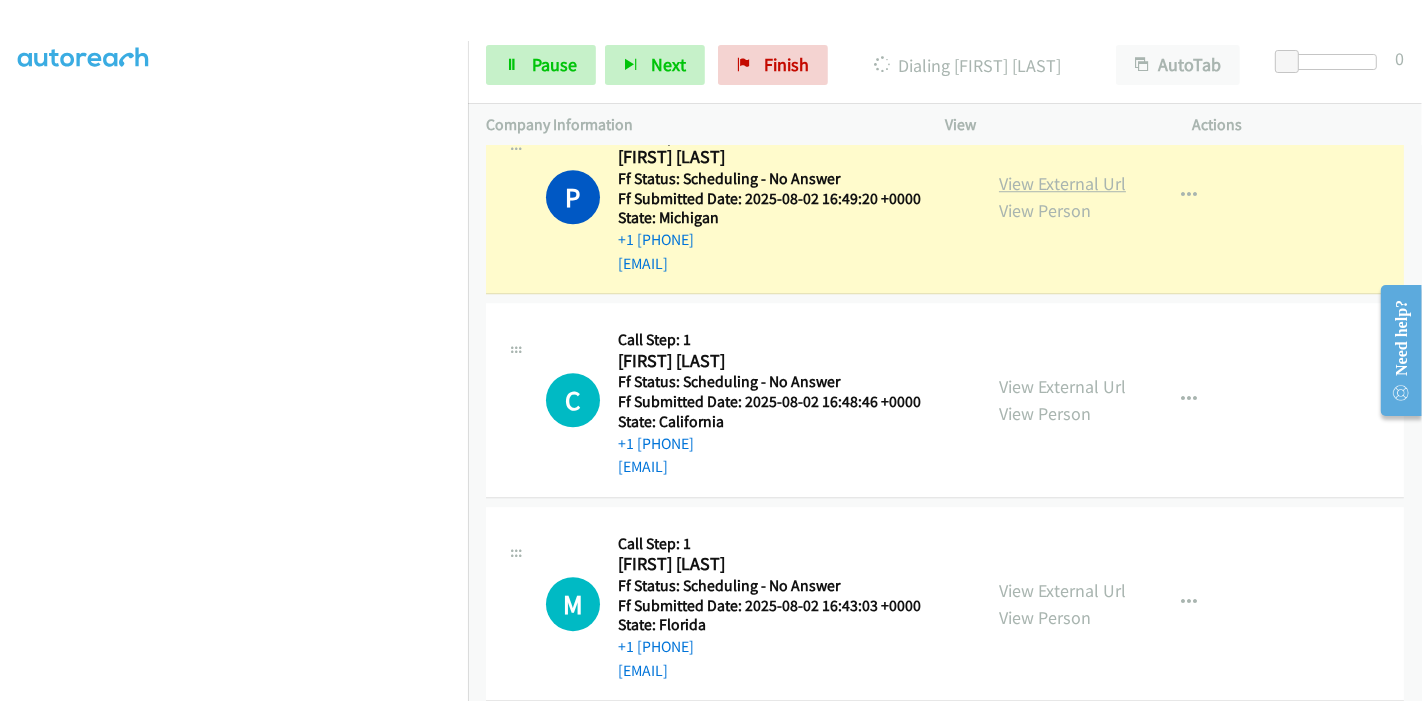 click on "View External Url" at bounding box center (1062, 183) 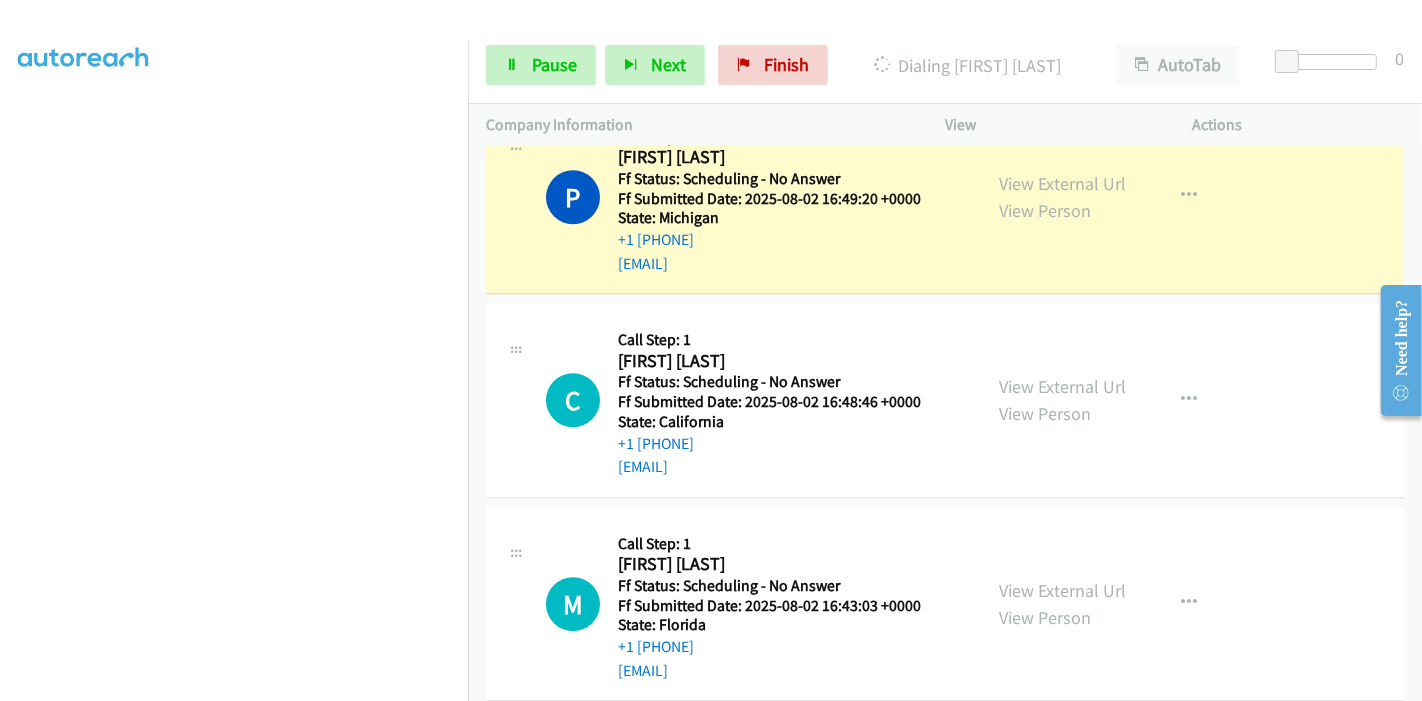 scroll, scrollTop: 0, scrollLeft: 0, axis: both 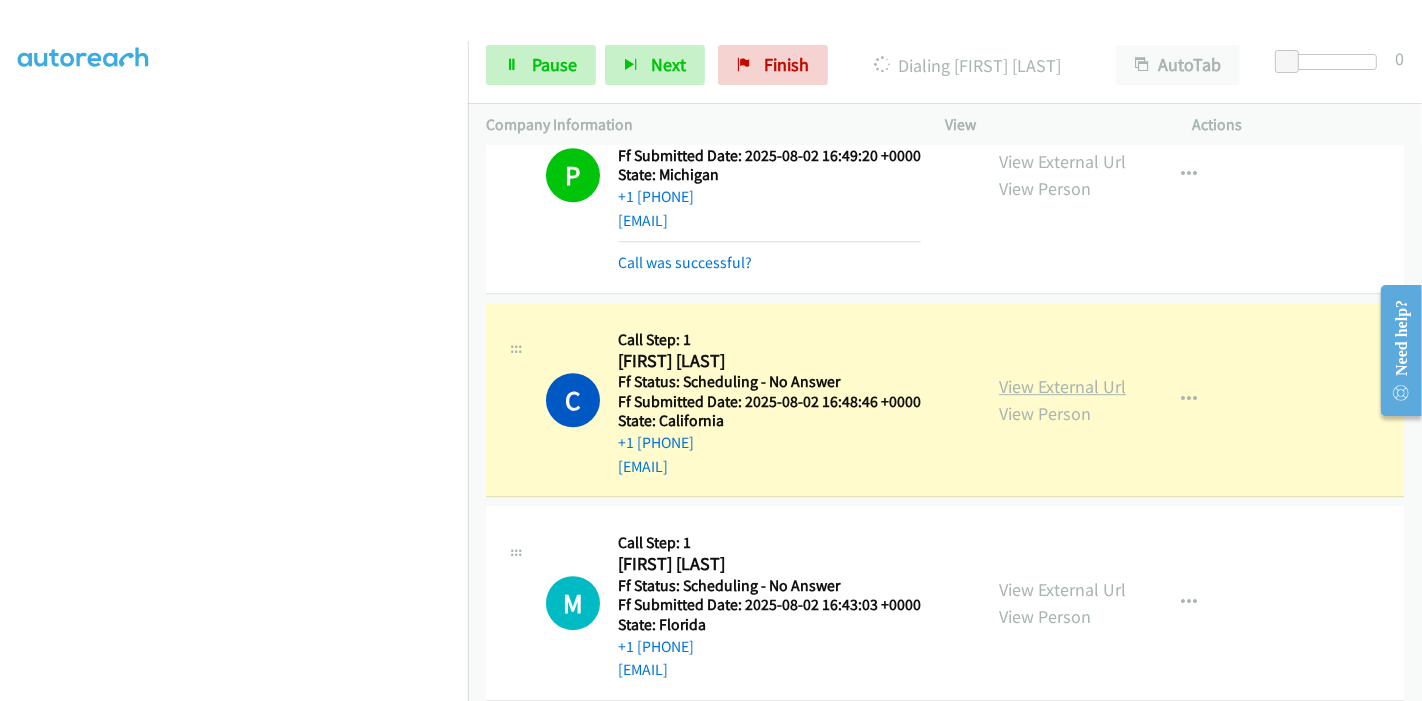 click on "View External Url" at bounding box center [1062, 386] 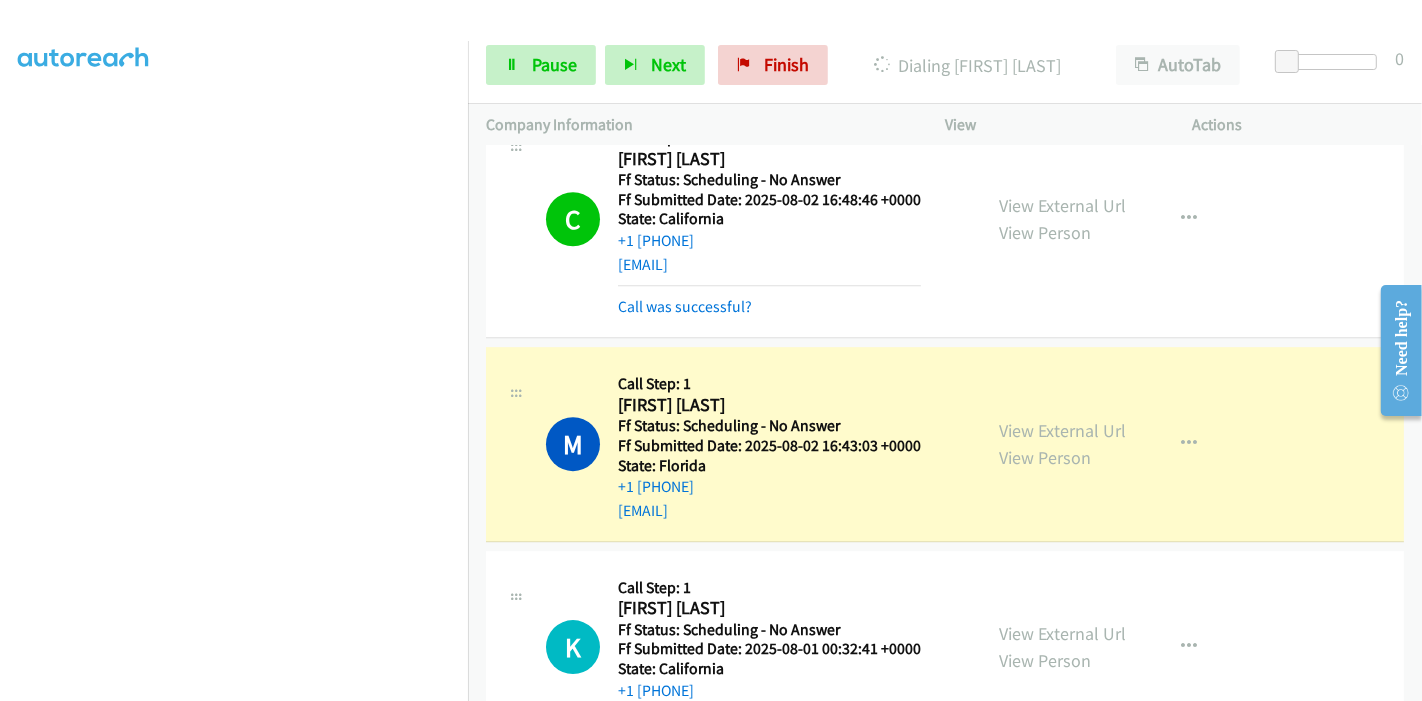 scroll, scrollTop: 5264, scrollLeft: 0, axis: vertical 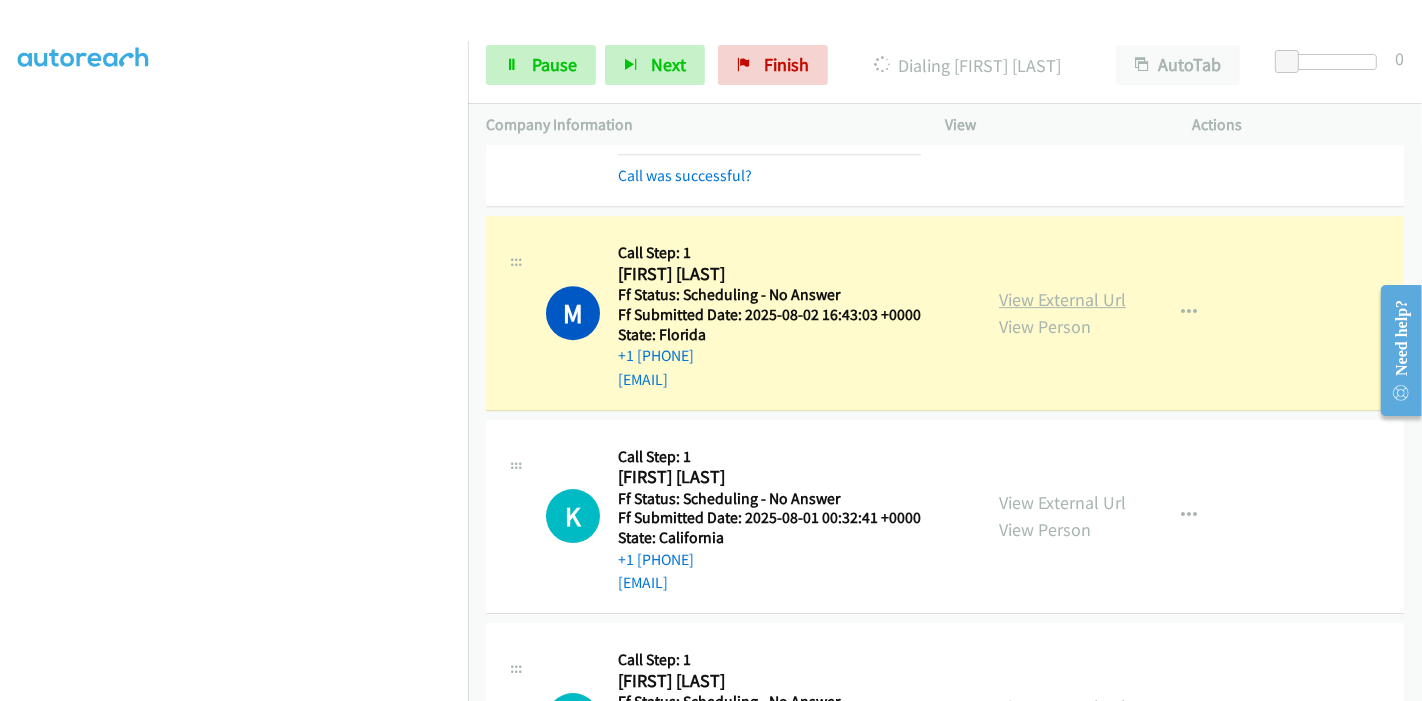 click on "View External Url" at bounding box center (1062, 299) 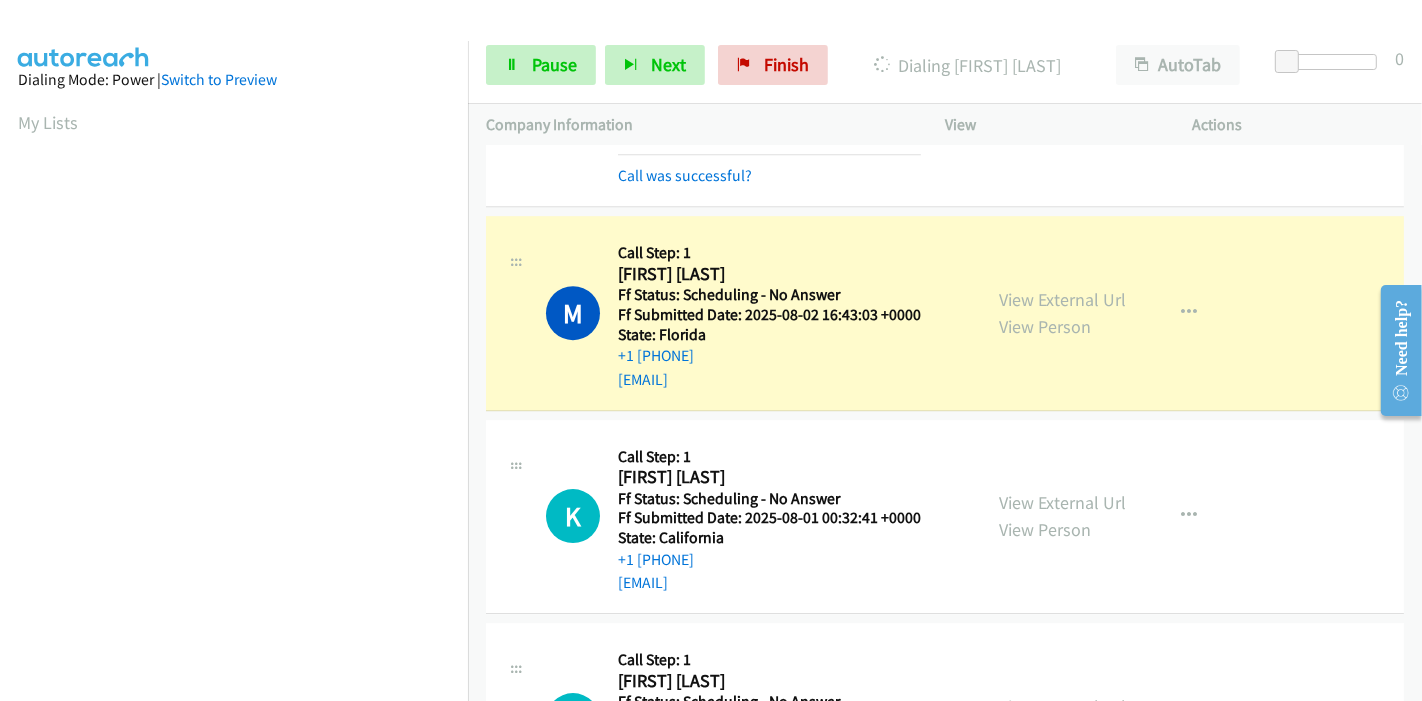 scroll, scrollTop: 422, scrollLeft: 0, axis: vertical 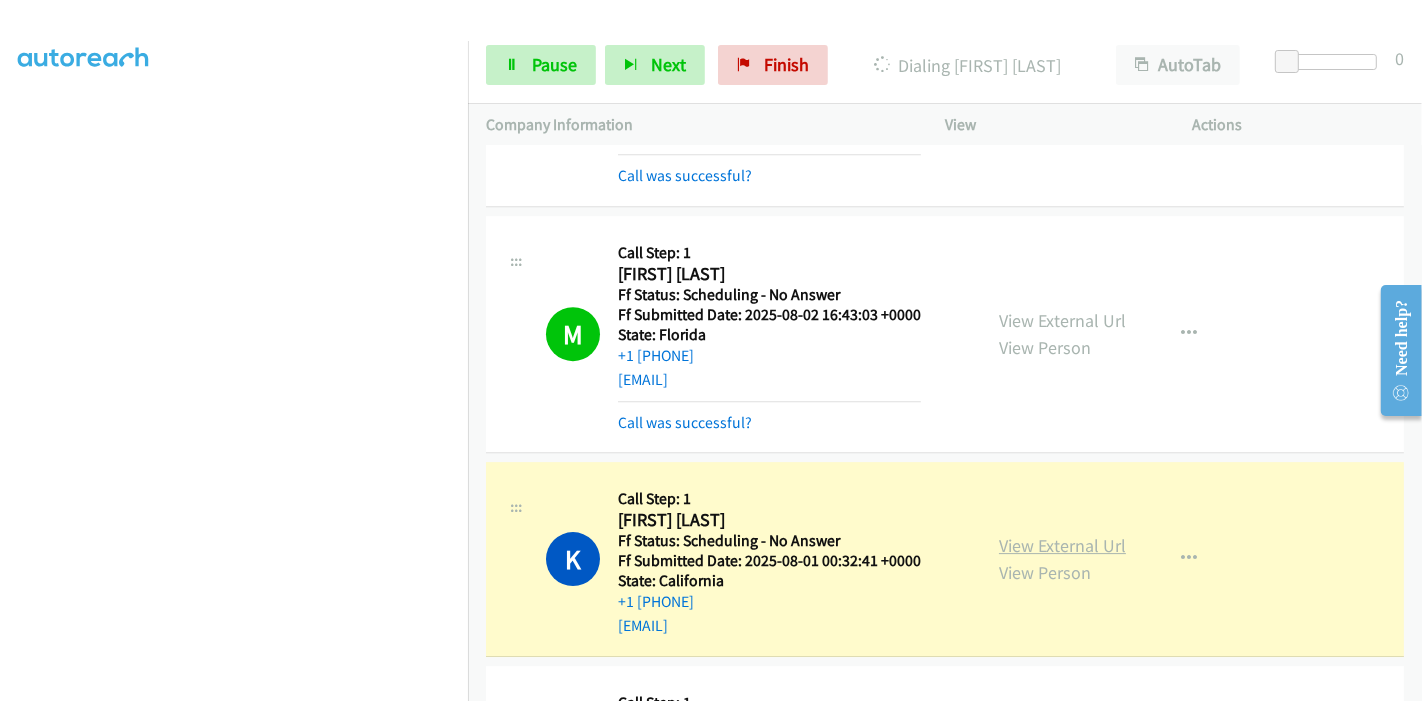click on "View External Url" at bounding box center (1062, 545) 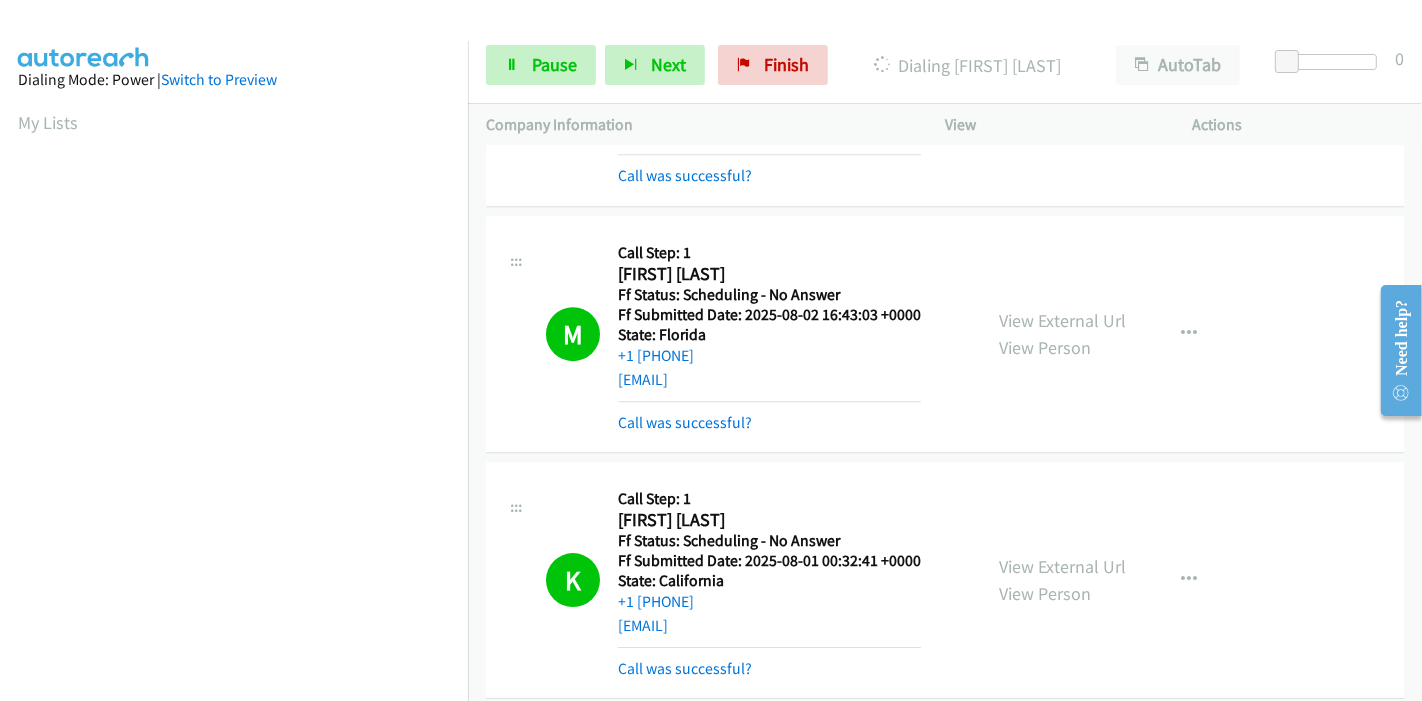 scroll, scrollTop: 422, scrollLeft: 0, axis: vertical 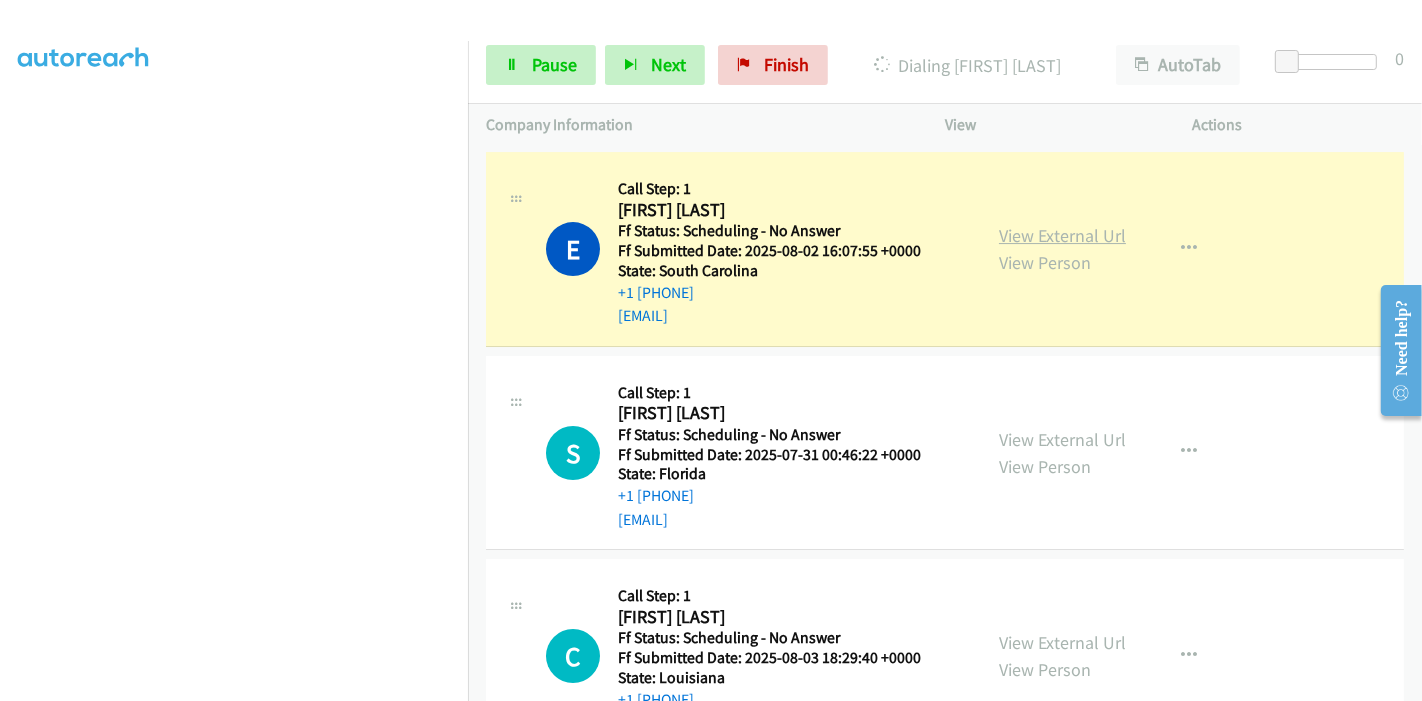 click on "View External Url" at bounding box center [1062, 235] 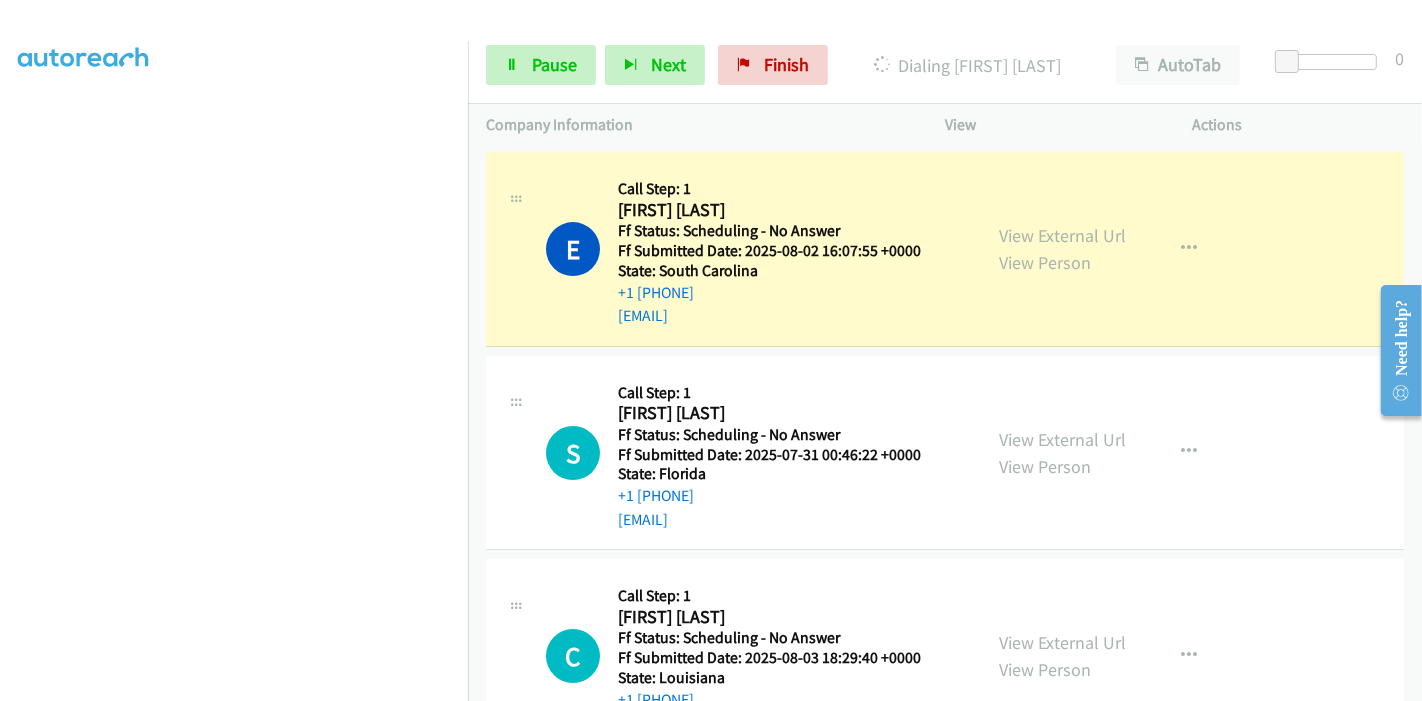 scroll, scrollTop: 0, scrollLeft: 0, axis: both 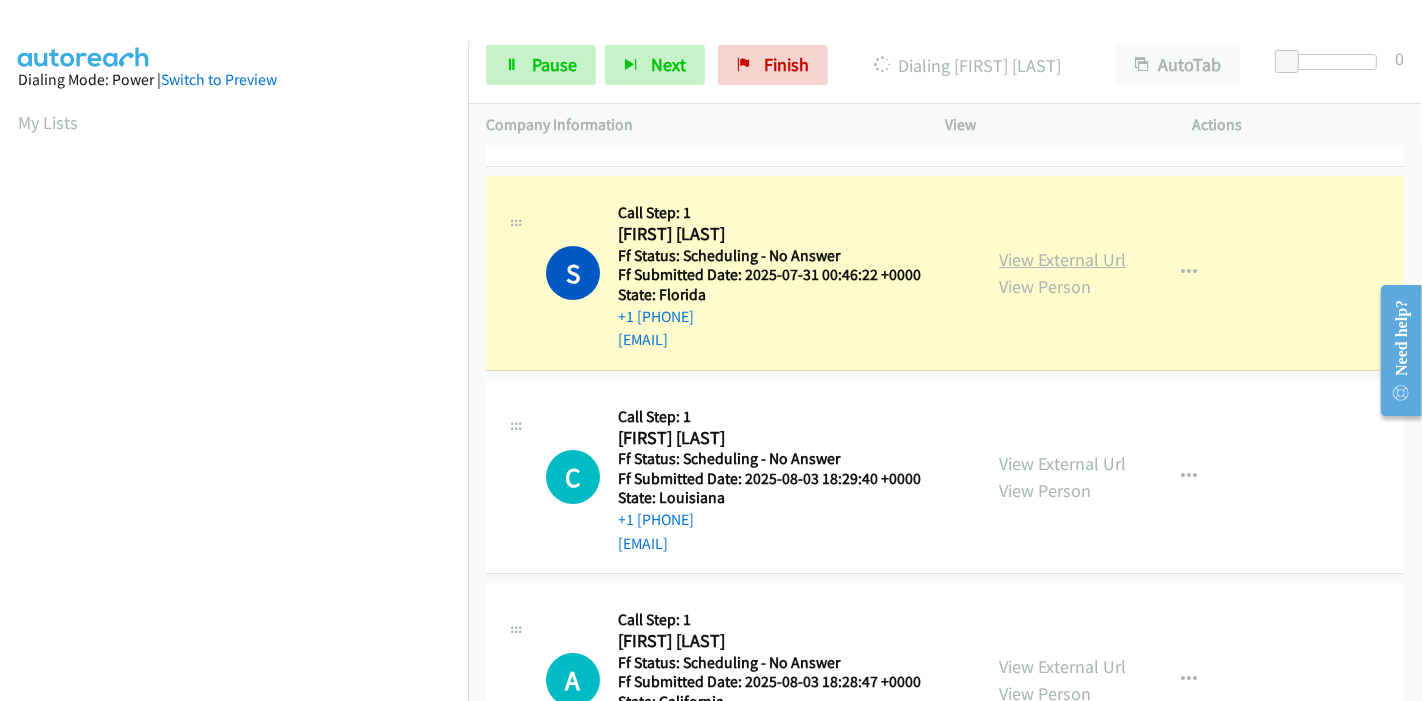 click on "View External Url" at bounding box center (1062, 259) 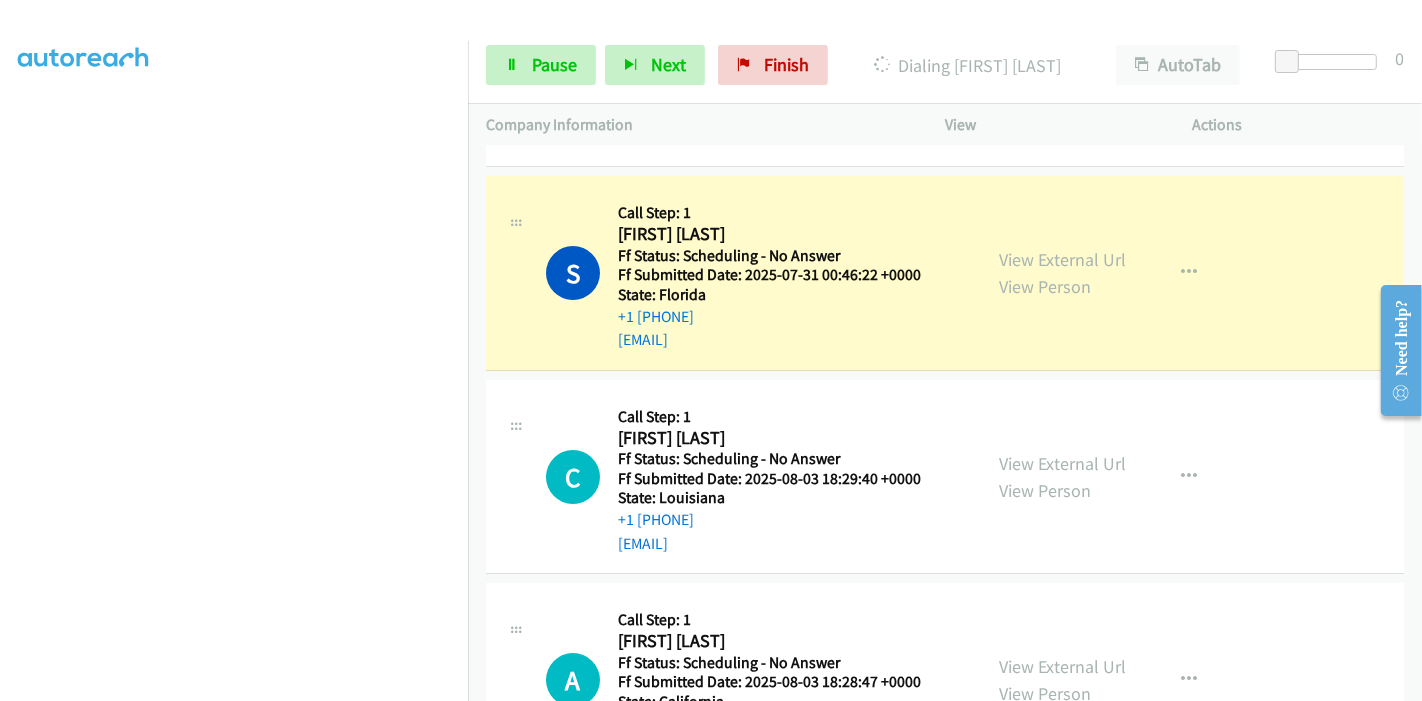 scroll, scrollTop: 0, scrollLeft: 0, axis: both 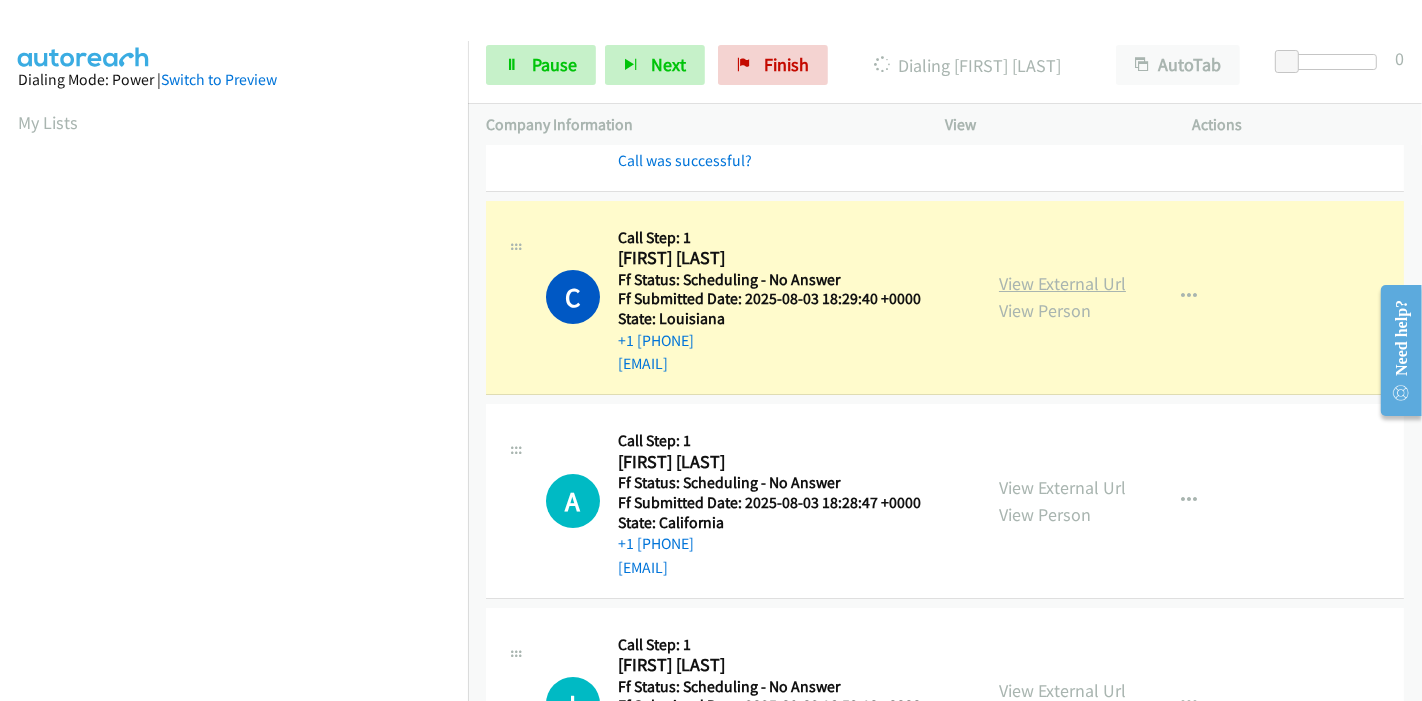 click on "View External Url" at bounding box center [1062, 283] 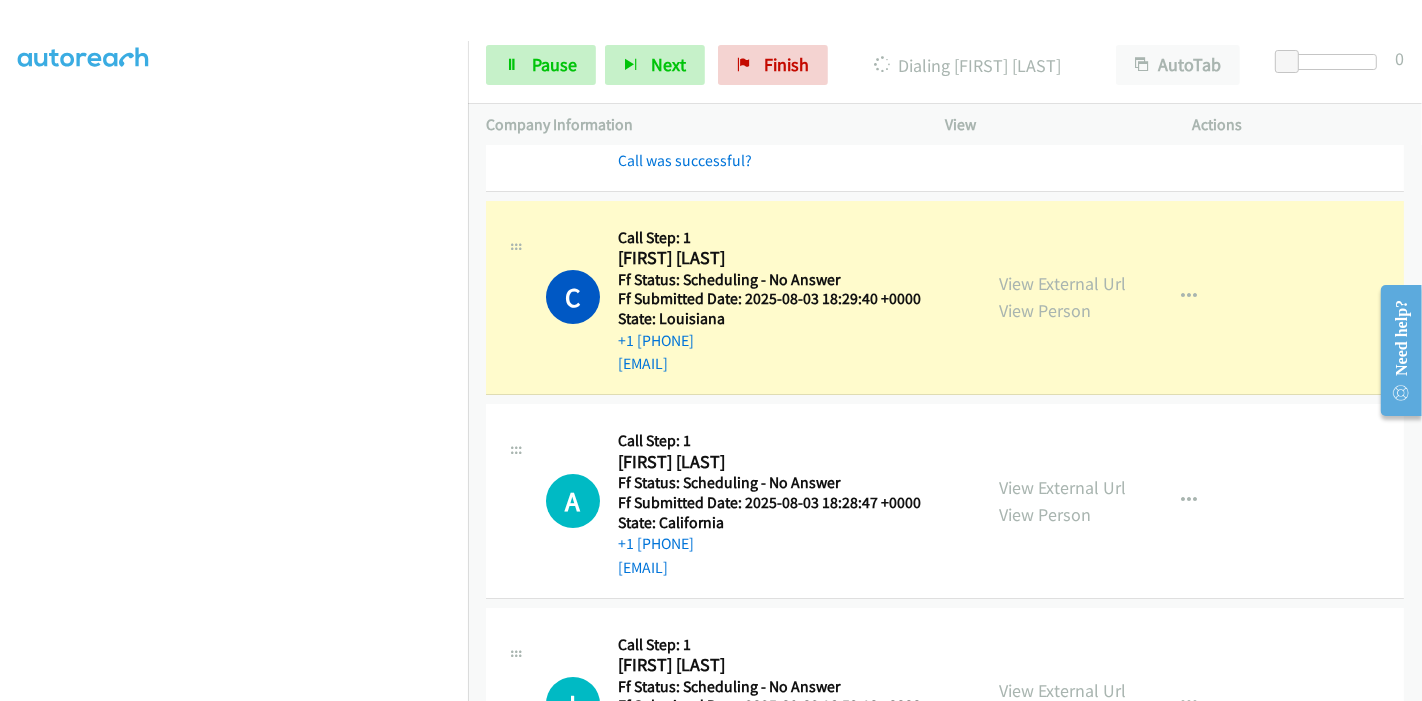 scroll, scrollTop: 0, scrollLeft: 0, axis: both 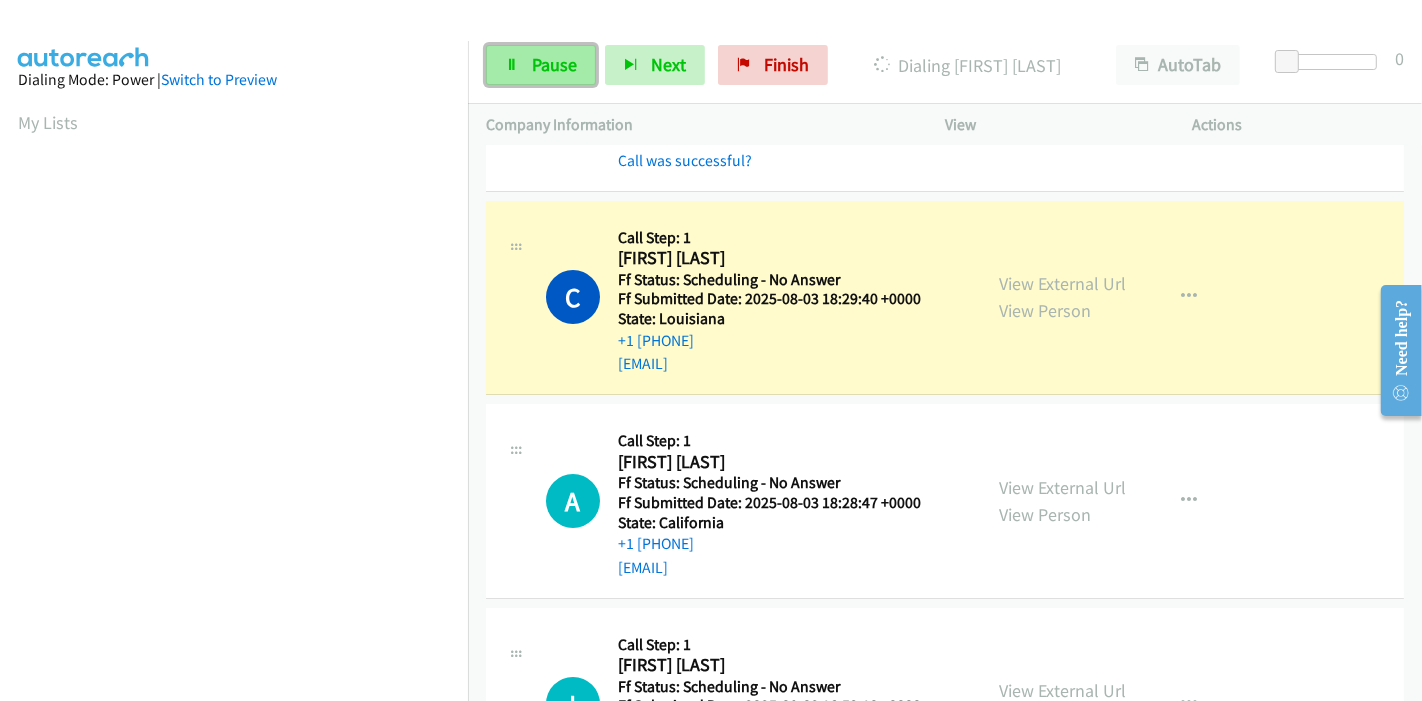 click at bounding box center (512, 66) 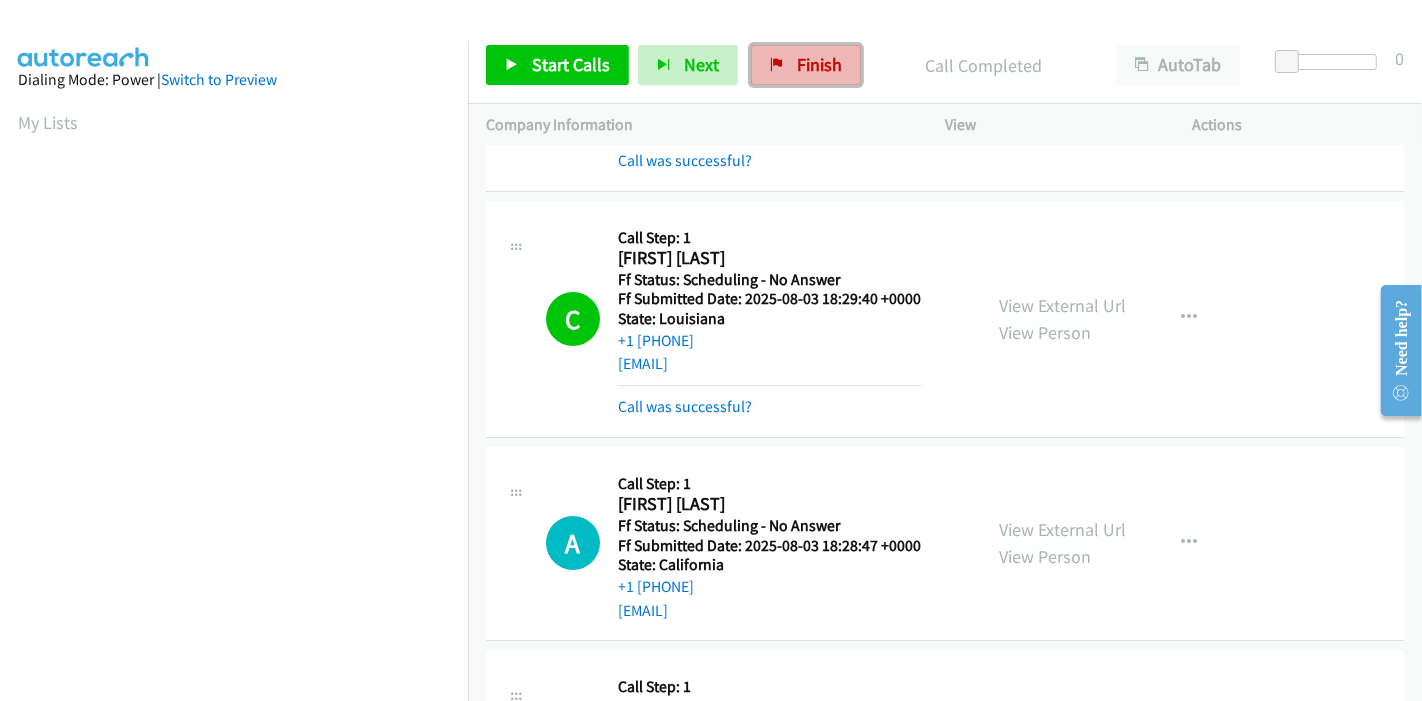 click on "Finish" at bounding box center [819, 64] 